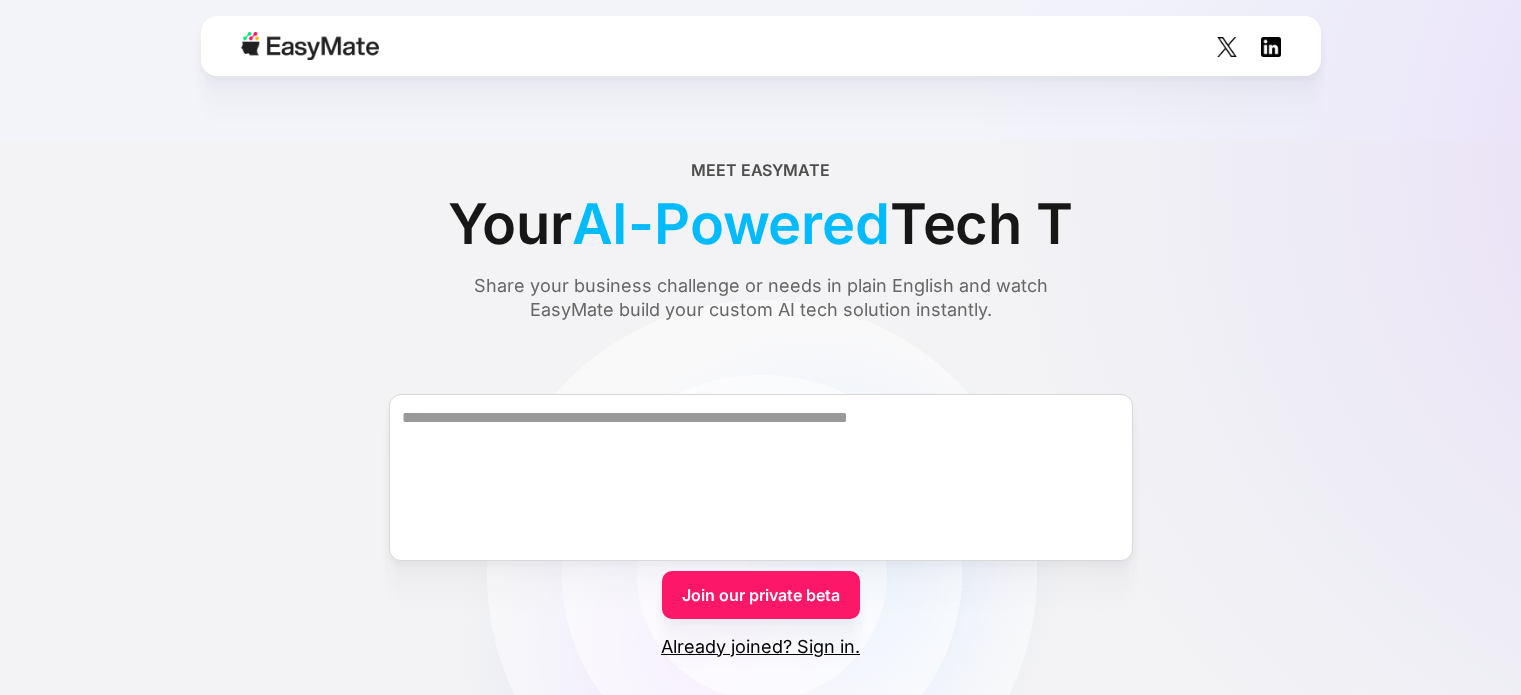 scroll, scrollTop: 0, scrollLeft: 0, axis: both 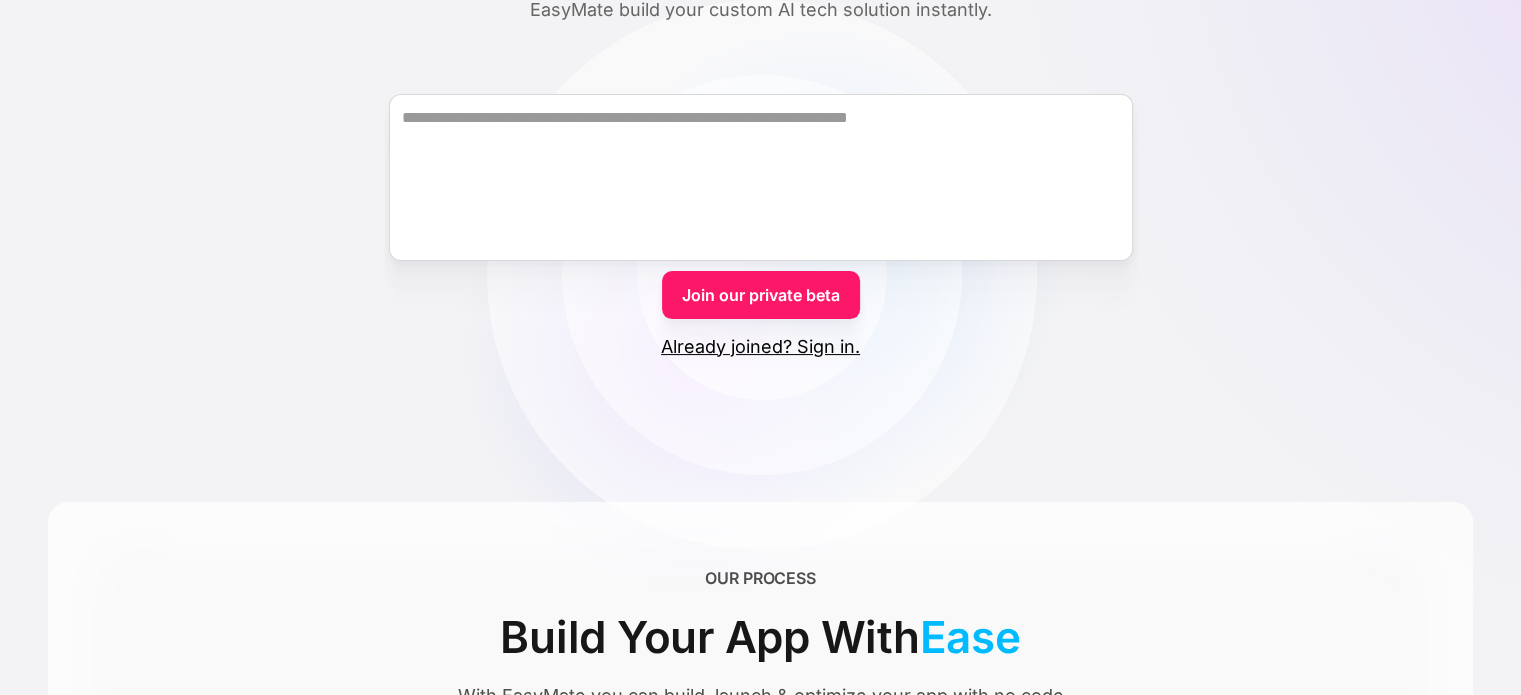 click on "Already joined? Sign in." at bounding box center [760, 347] 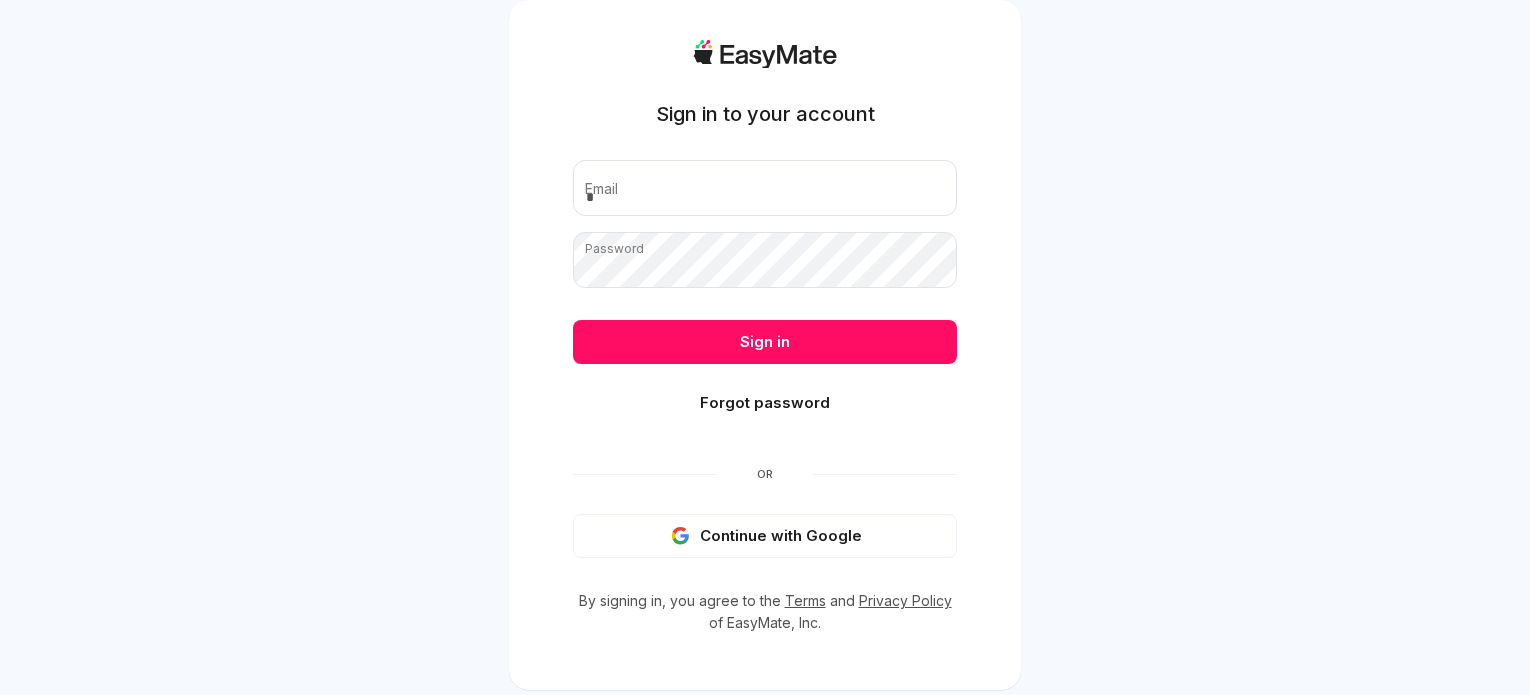 scroll, scrollTop: 0, scrollLeft: 0, axis: both 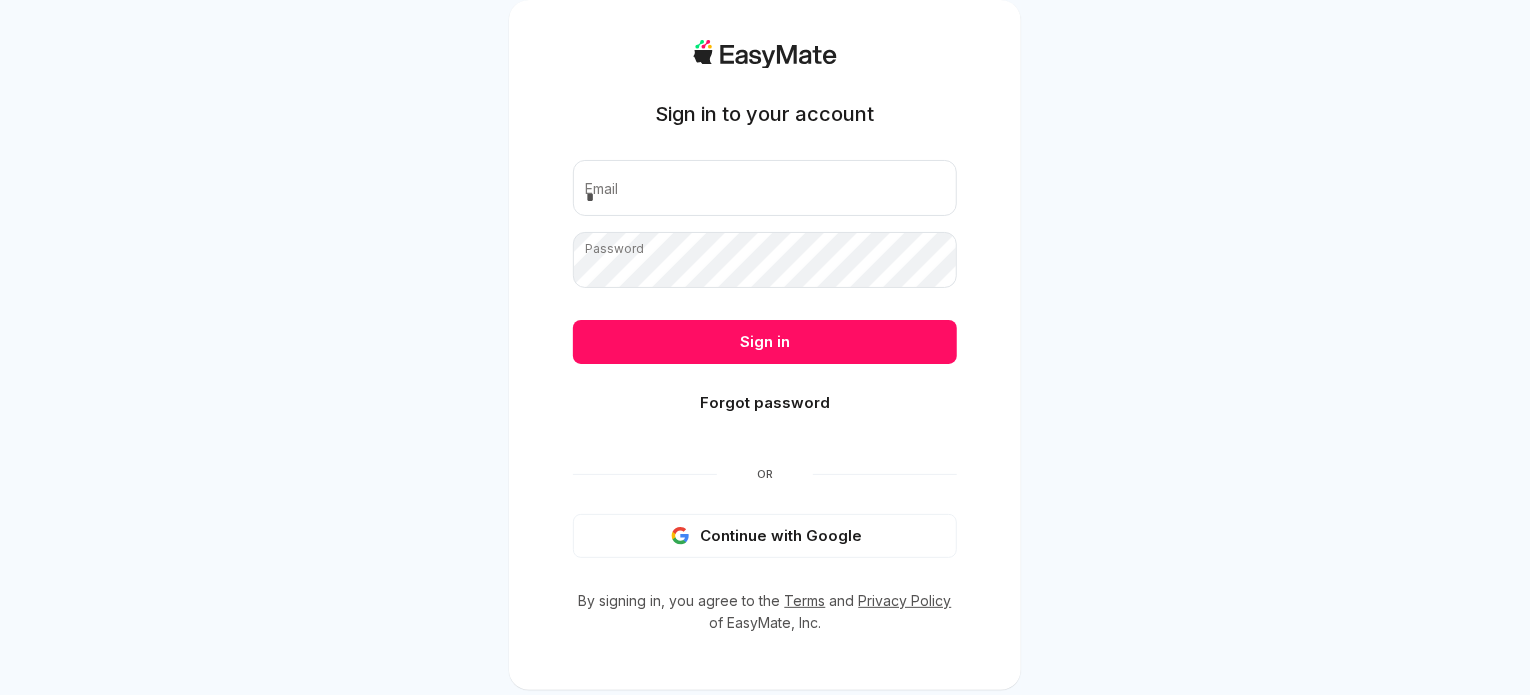 drag, startPoint x: 291, startPoint y: 344, endPoint x: 328, endPoint y: 326, distance: 41.14608 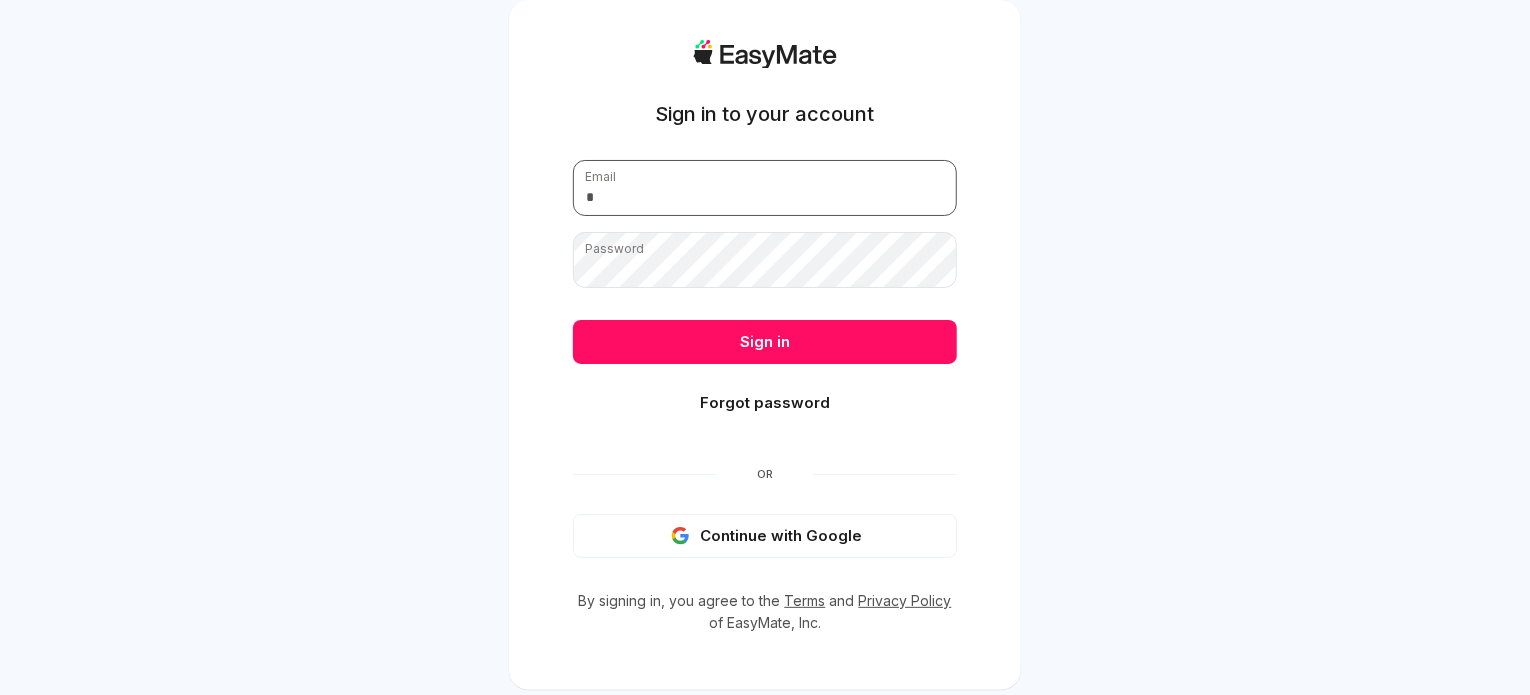 click at bounding box center [765, 188] 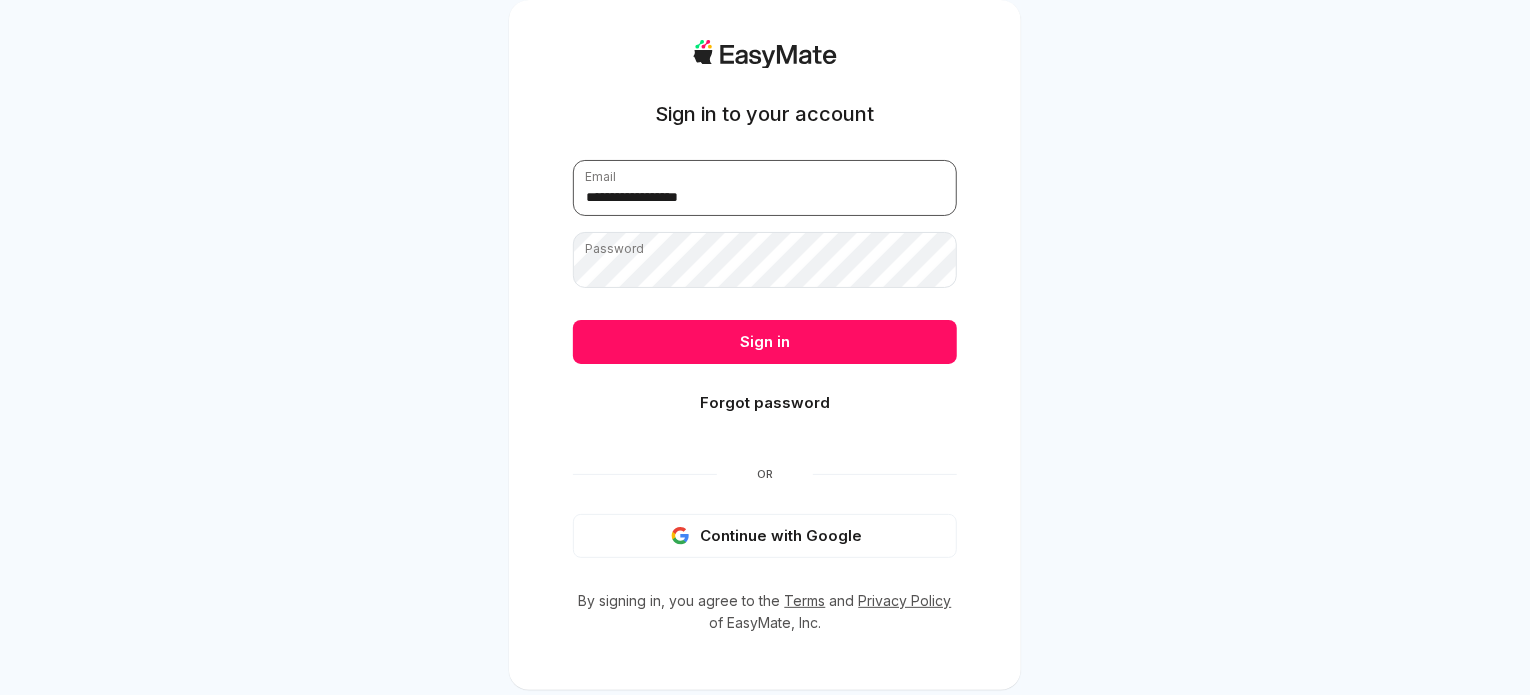 type on "**********" 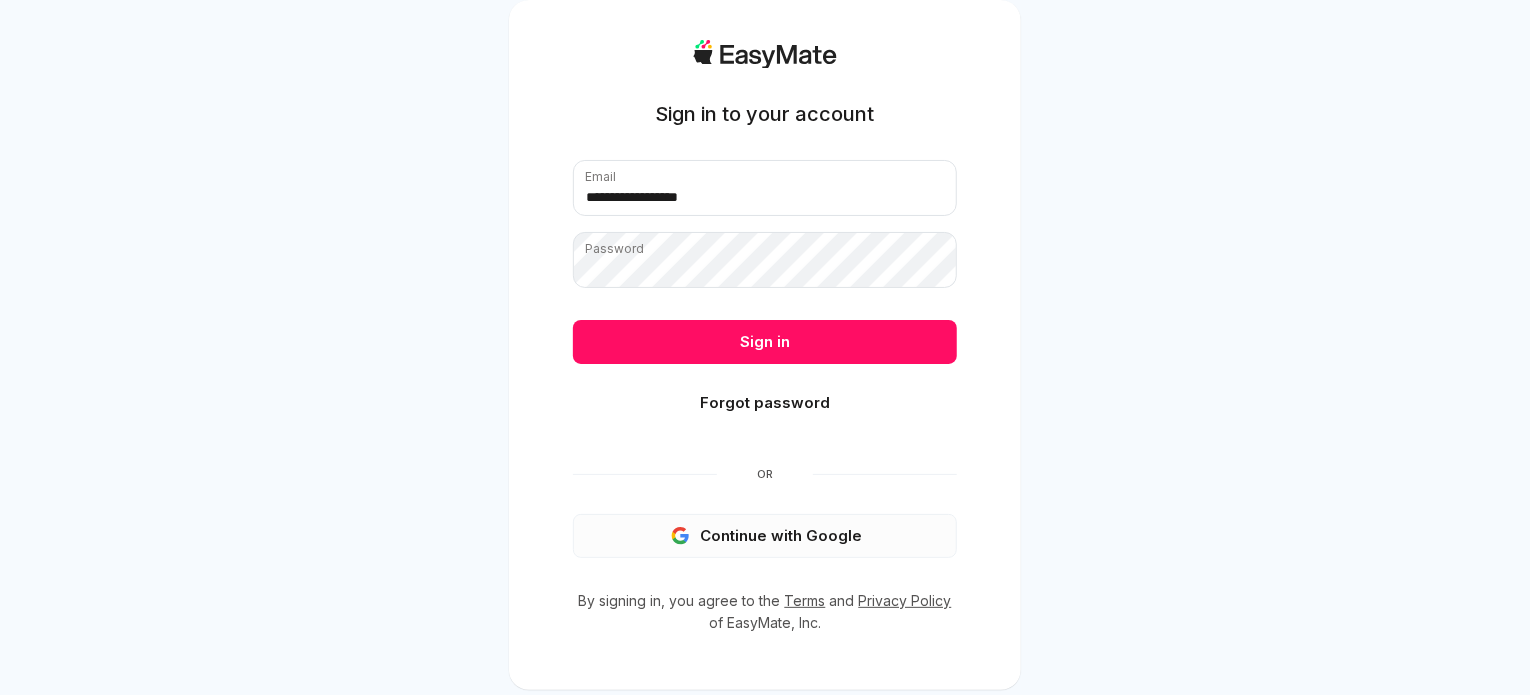 click on "Continue with Google" at bounding box center (765, 536) 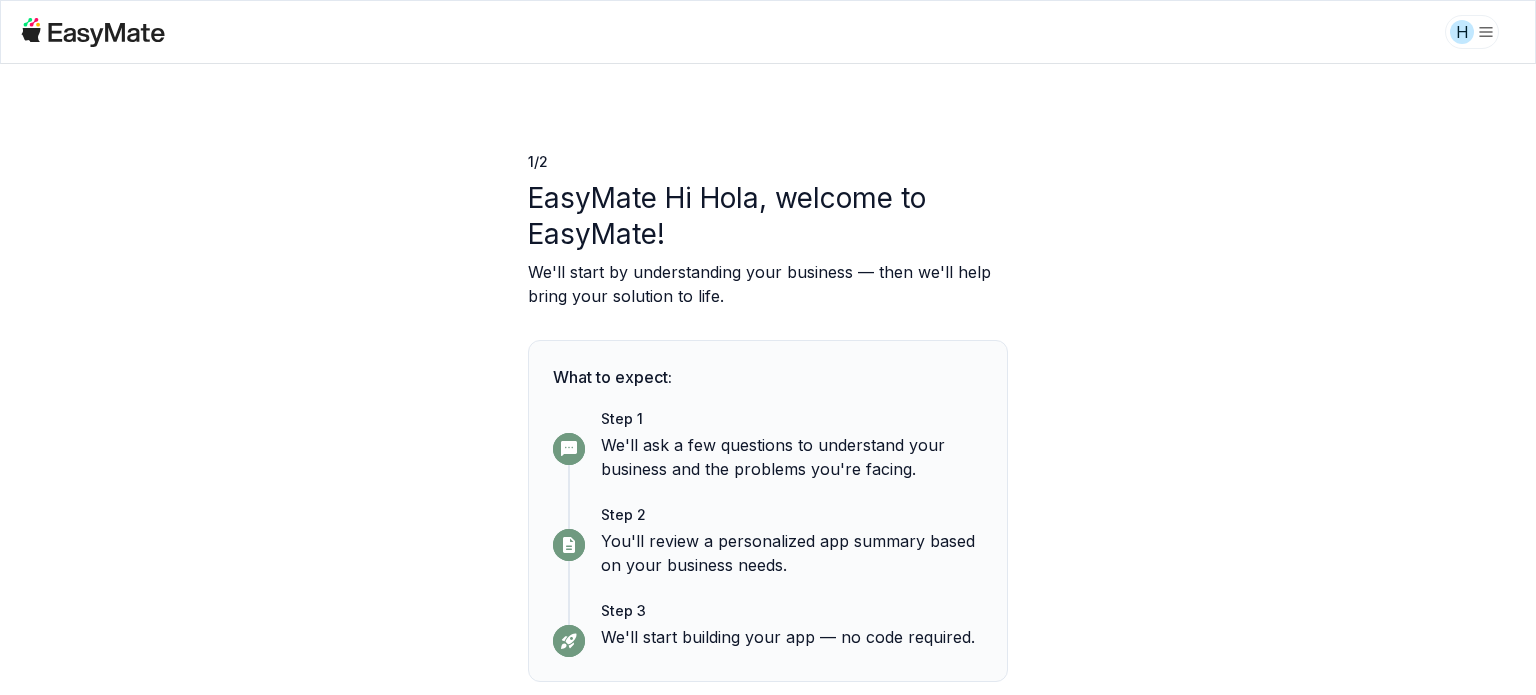 scroll, scrollTop: 0, scrollLeft: 0, axis: both 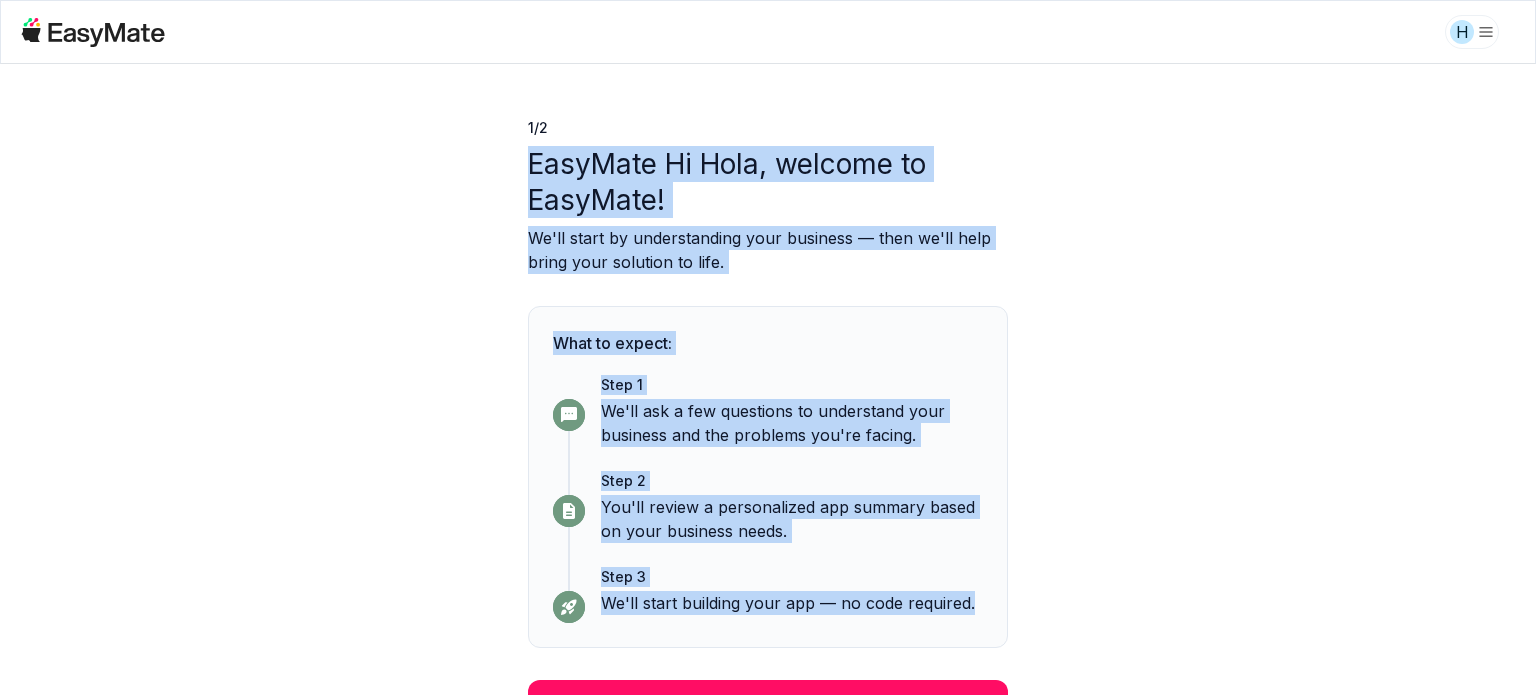 drag, startPoint x: 475, startPoint y: 149, endPoint x: 965, endPoint y: 622, distance: 681.0499 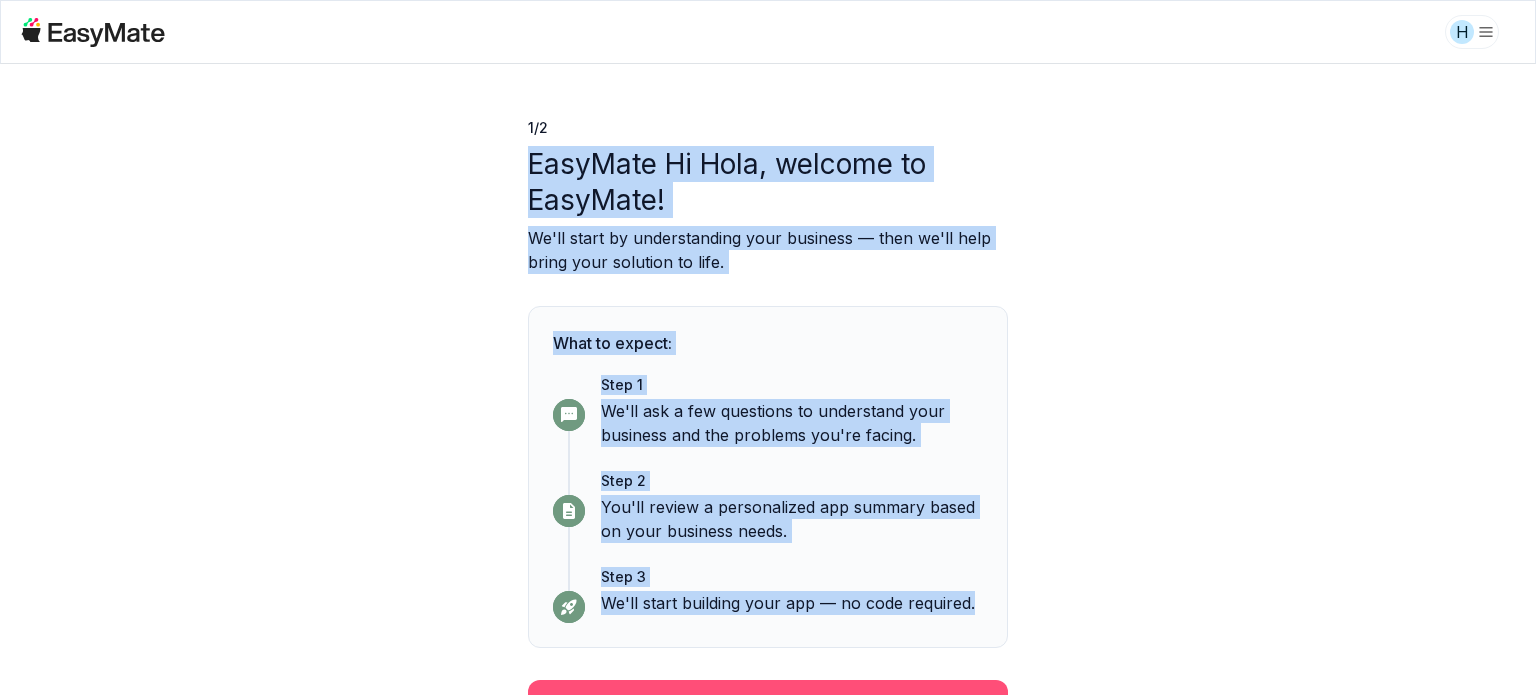 click on "Continue" at bounding box center [768, 706] 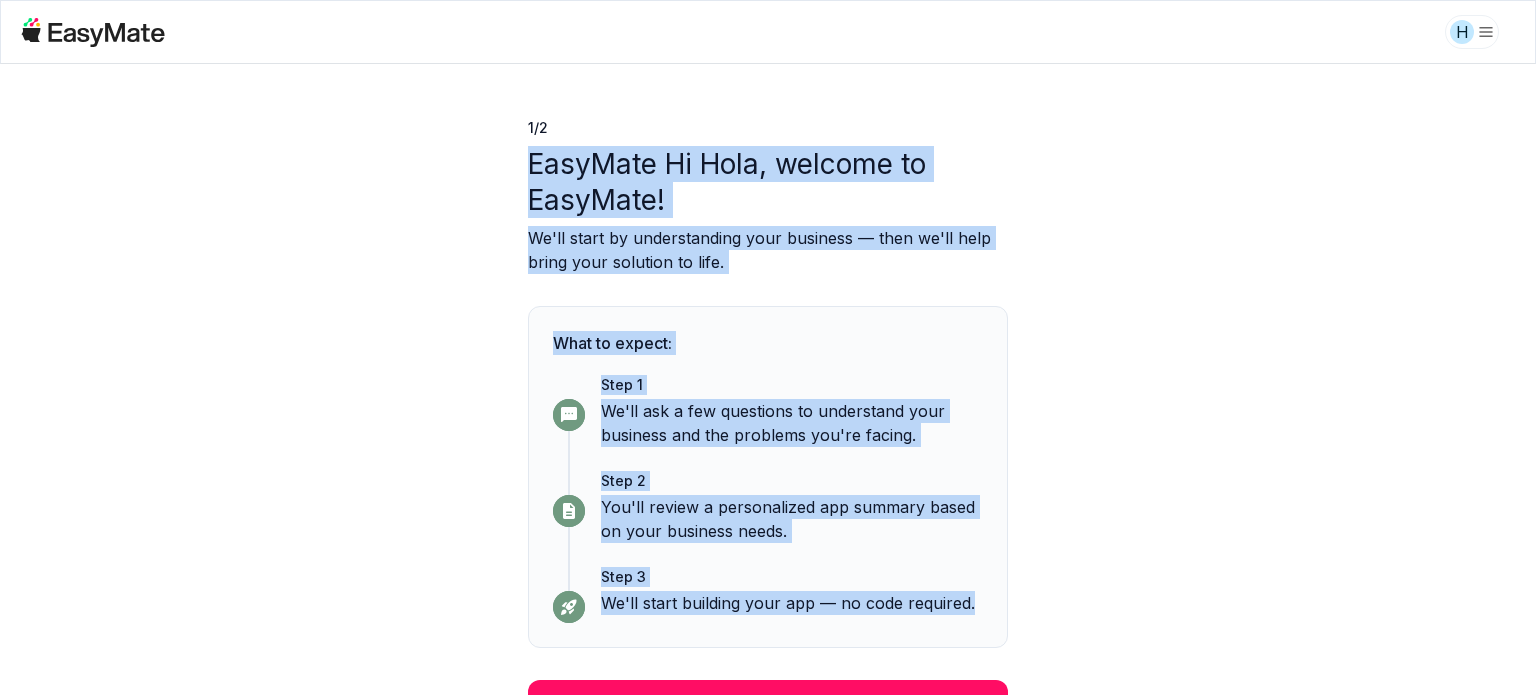 scroll, scrollTop: 0, scrollLeft: 0, axis: both 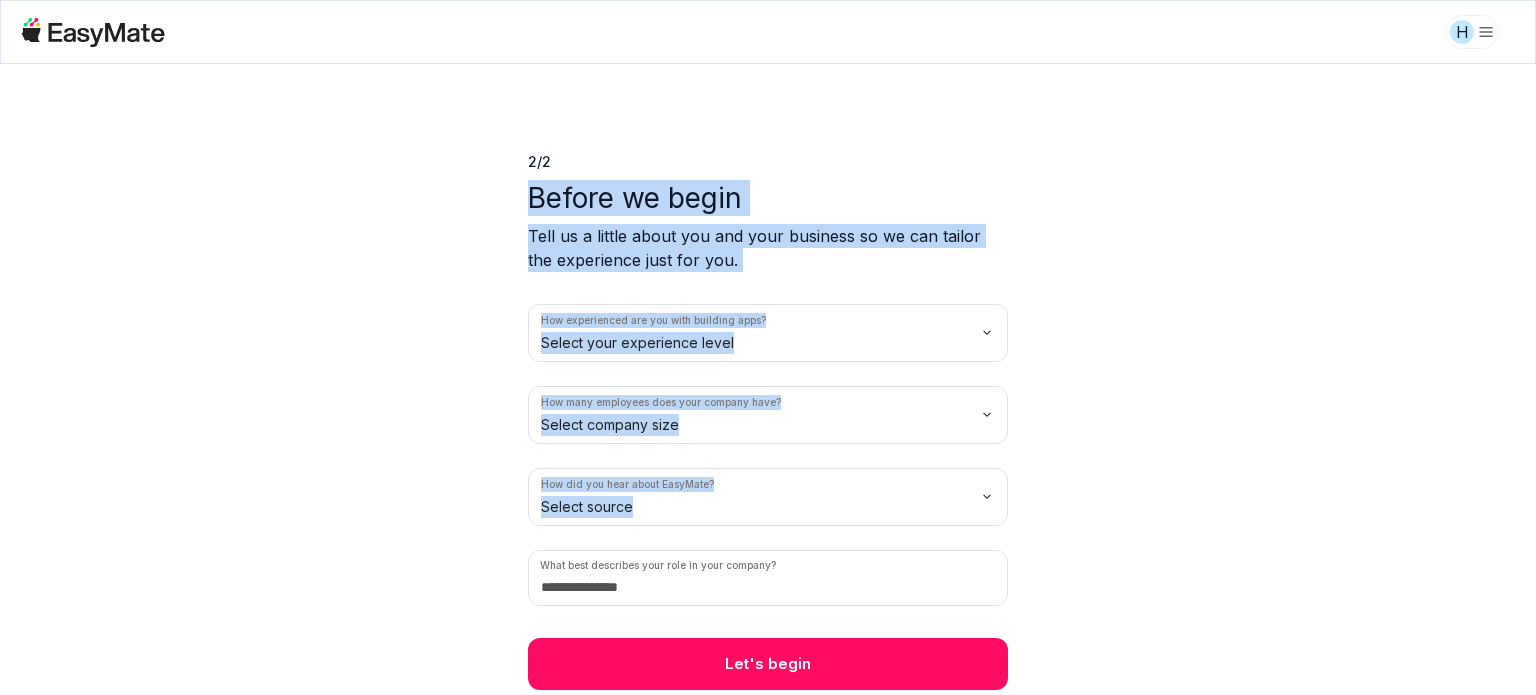 drag, startPoint x: 528, startPoint y: 195, endPoint x: 630, endPoint y: 555, distance: 374.17108 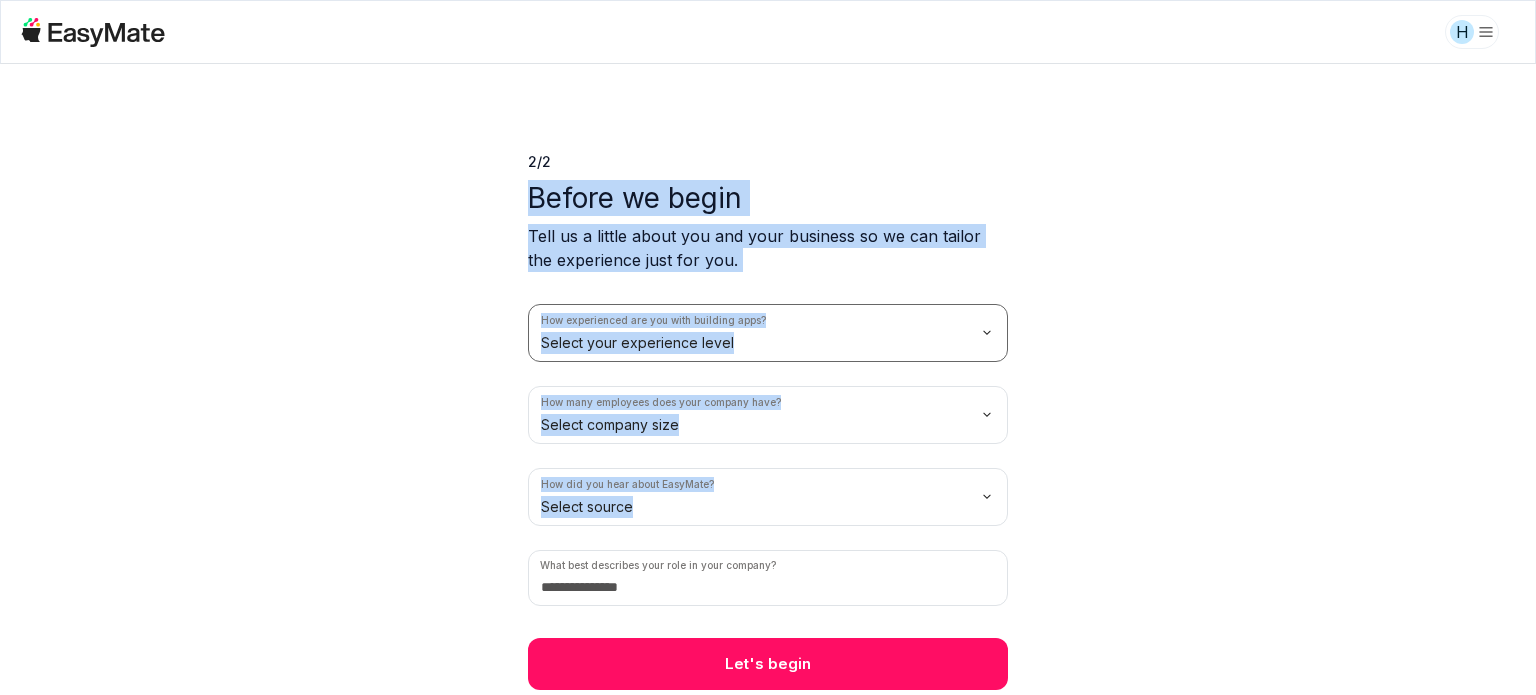 copy on "Before we begin Tell us a little about you and your business so we can tailor the experience just for you. How experienced are you with building apps? Select your experience level How many employees does your company have? Select company size How did you hear about EasyMate? Select source" 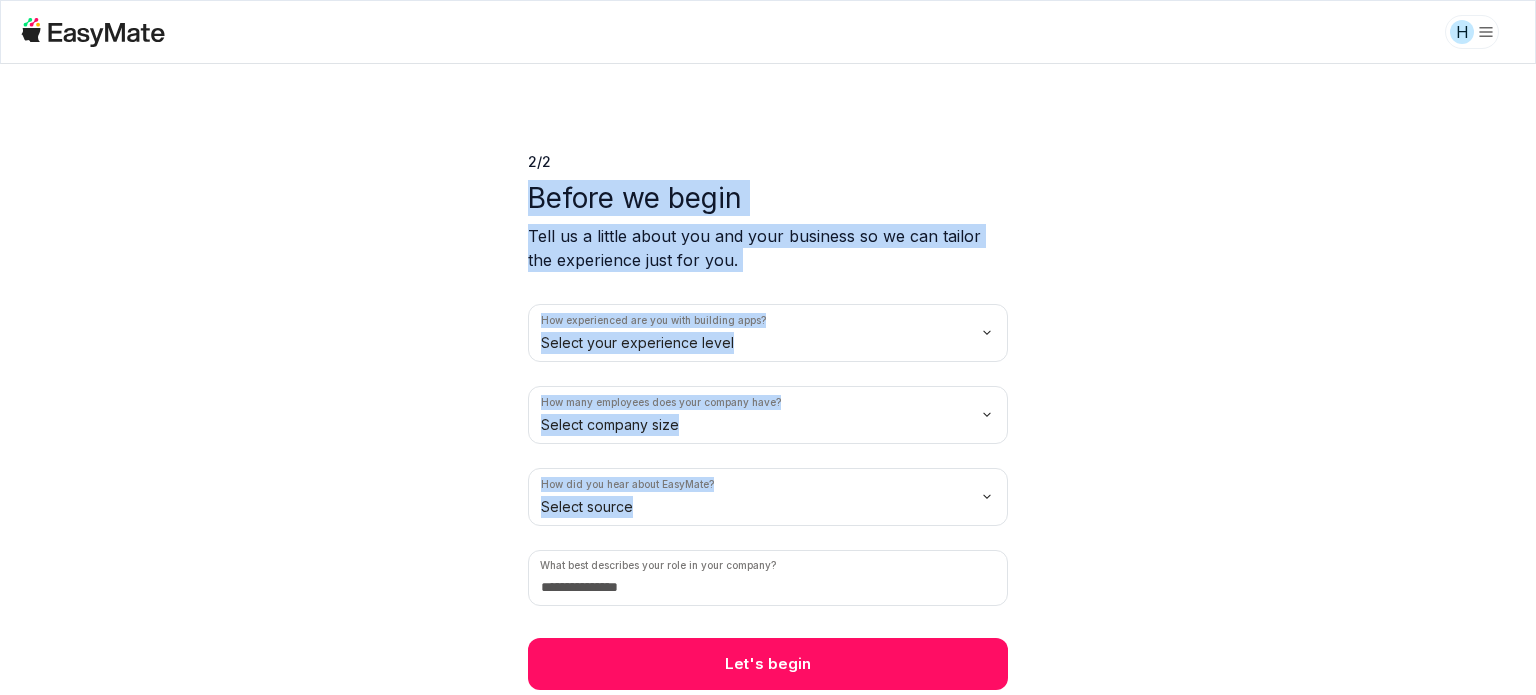 click 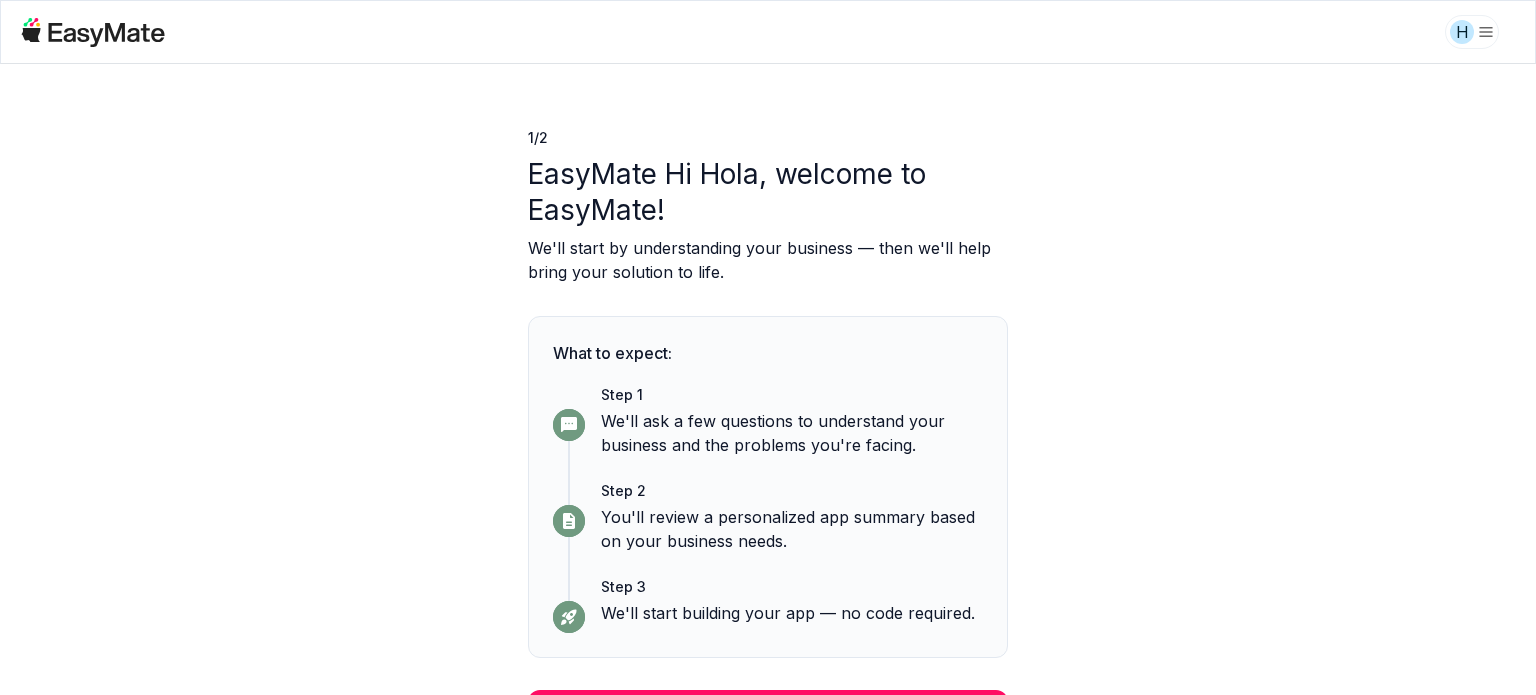 scroll, scrollTop: 34, scrollLeft: 0, axis: vertical 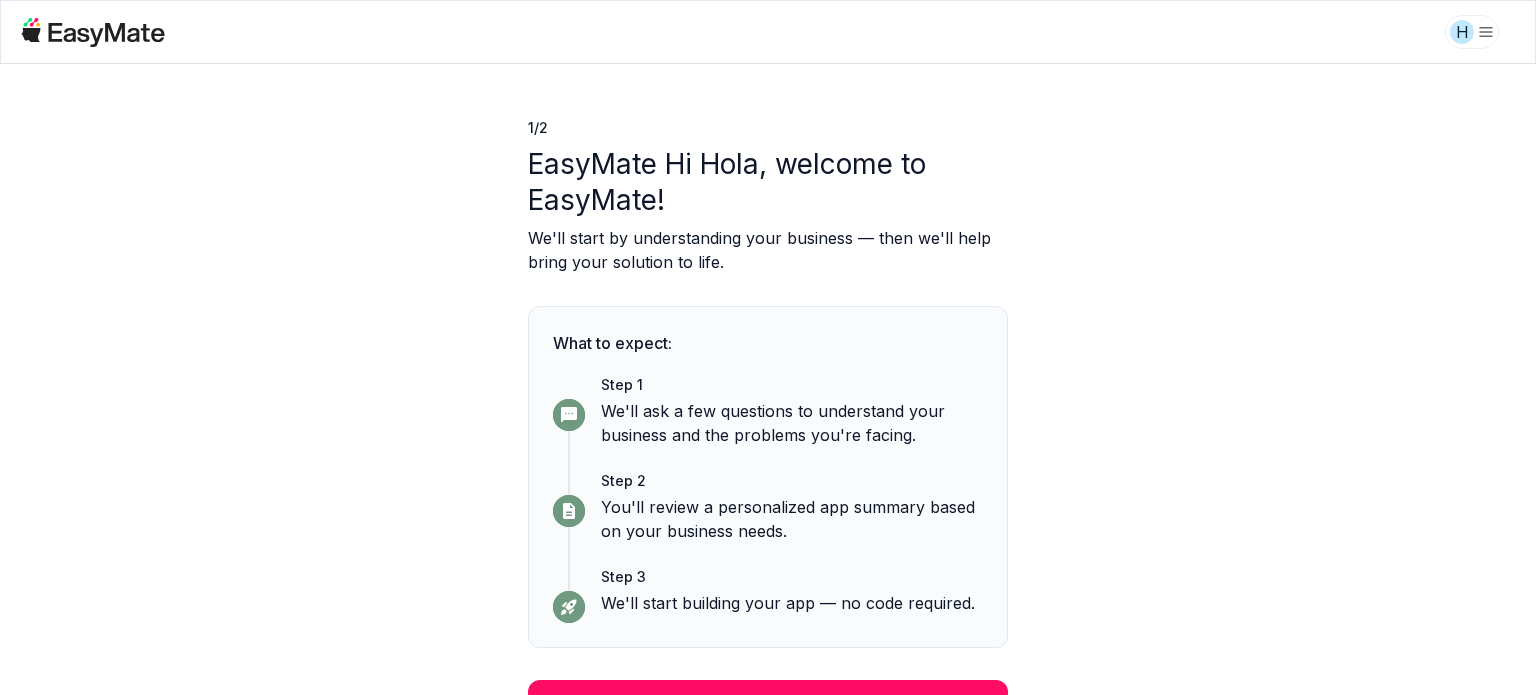 click on "Continue" at bounding box center [768, 706] 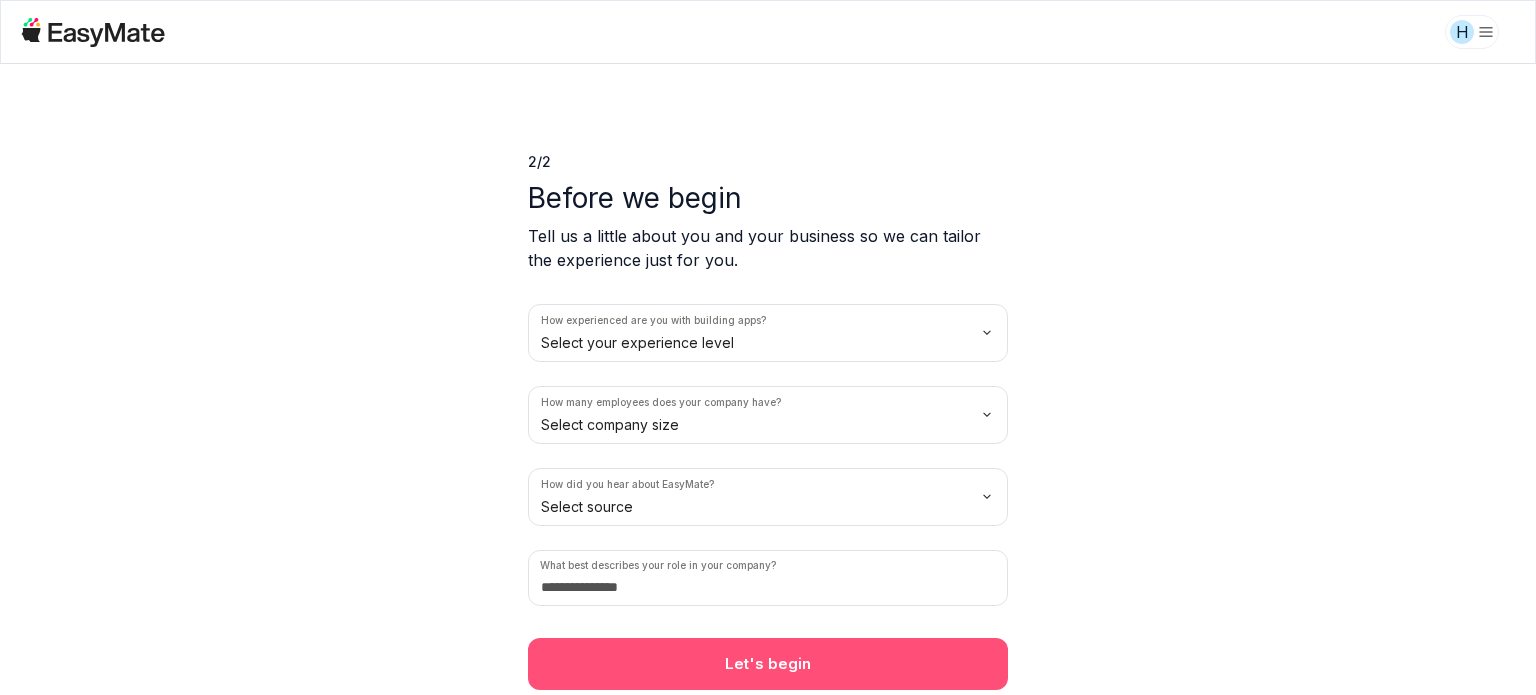 click on "Let's begin" at bounding box center [768, 664] 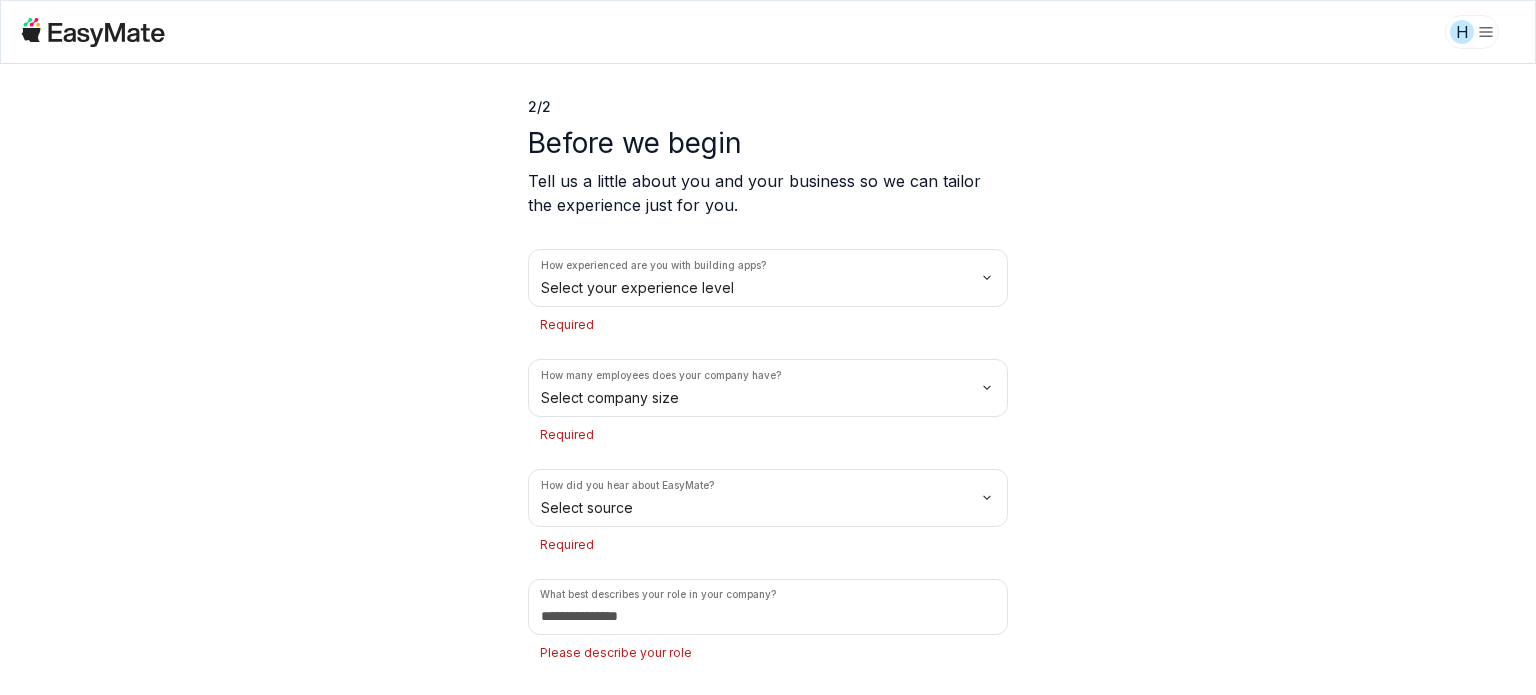 scroll, scrollTop: 105, scrollLeft: 0, axis: vertical 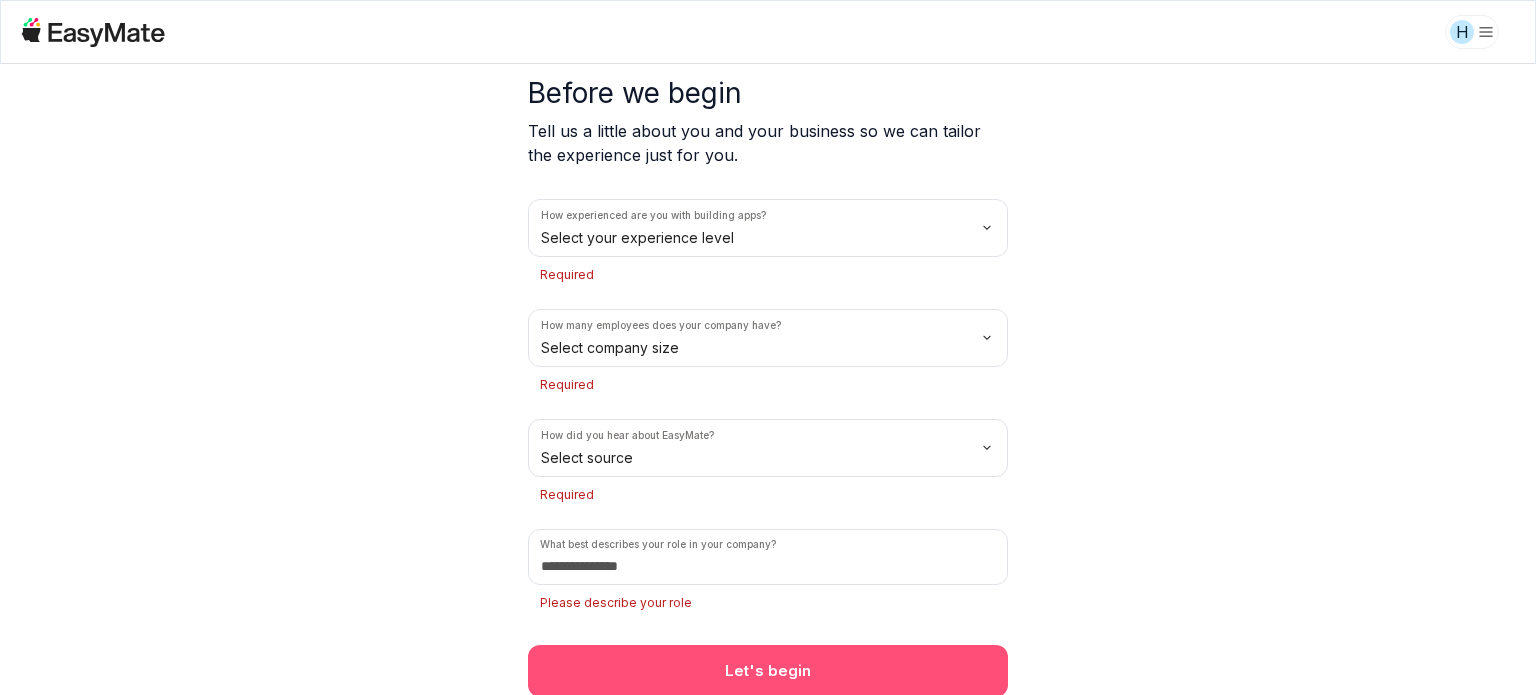 click on "Let's begin" at bounding box center (768, 671) 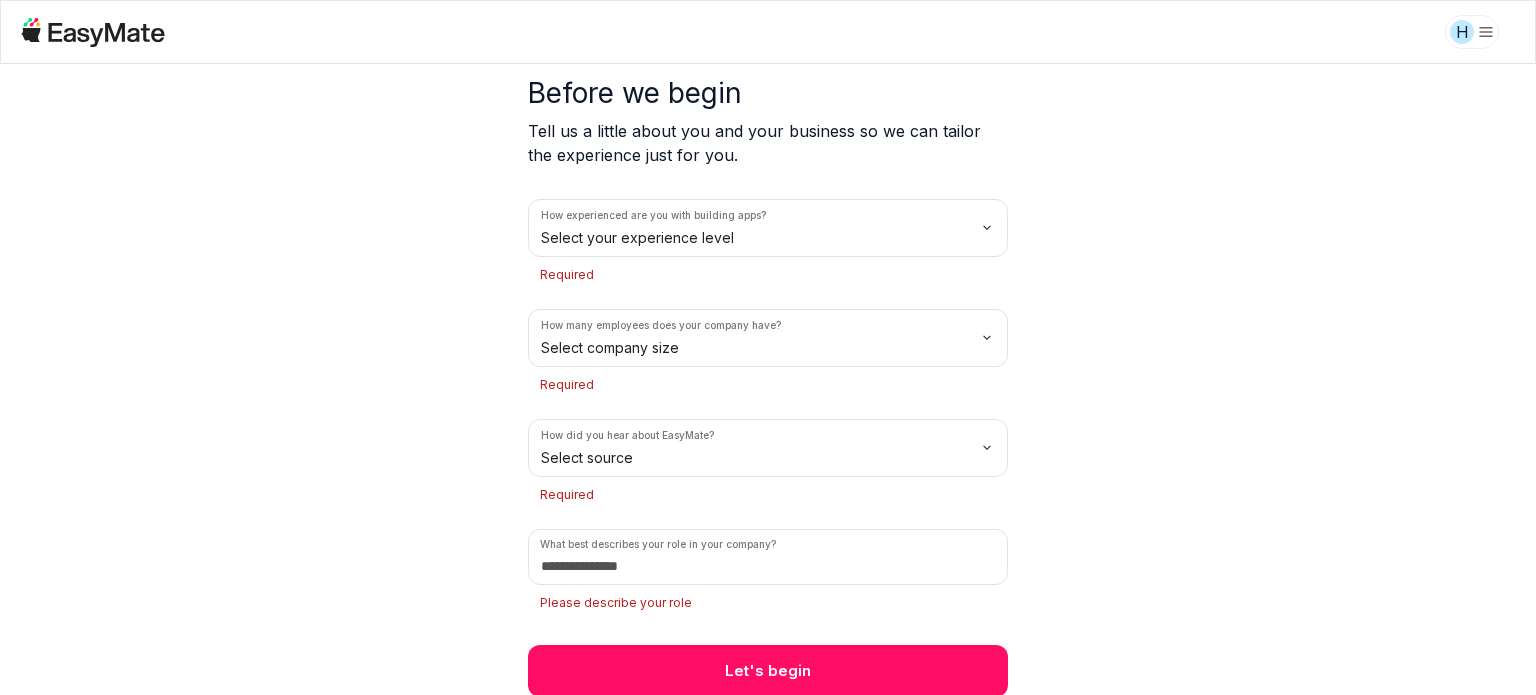 click on "H 2 / 2 Before we begin Tell us a little about you and your business so we can tailor the experience just for you. How experienced are you with building apps? Select your experience level Required How many employees does your company have? Select company size Required How did you hear about EasyMate? Select source Required What best describes your role in your company? Please describe your role Let's begin" at bounding box center [768, 347] 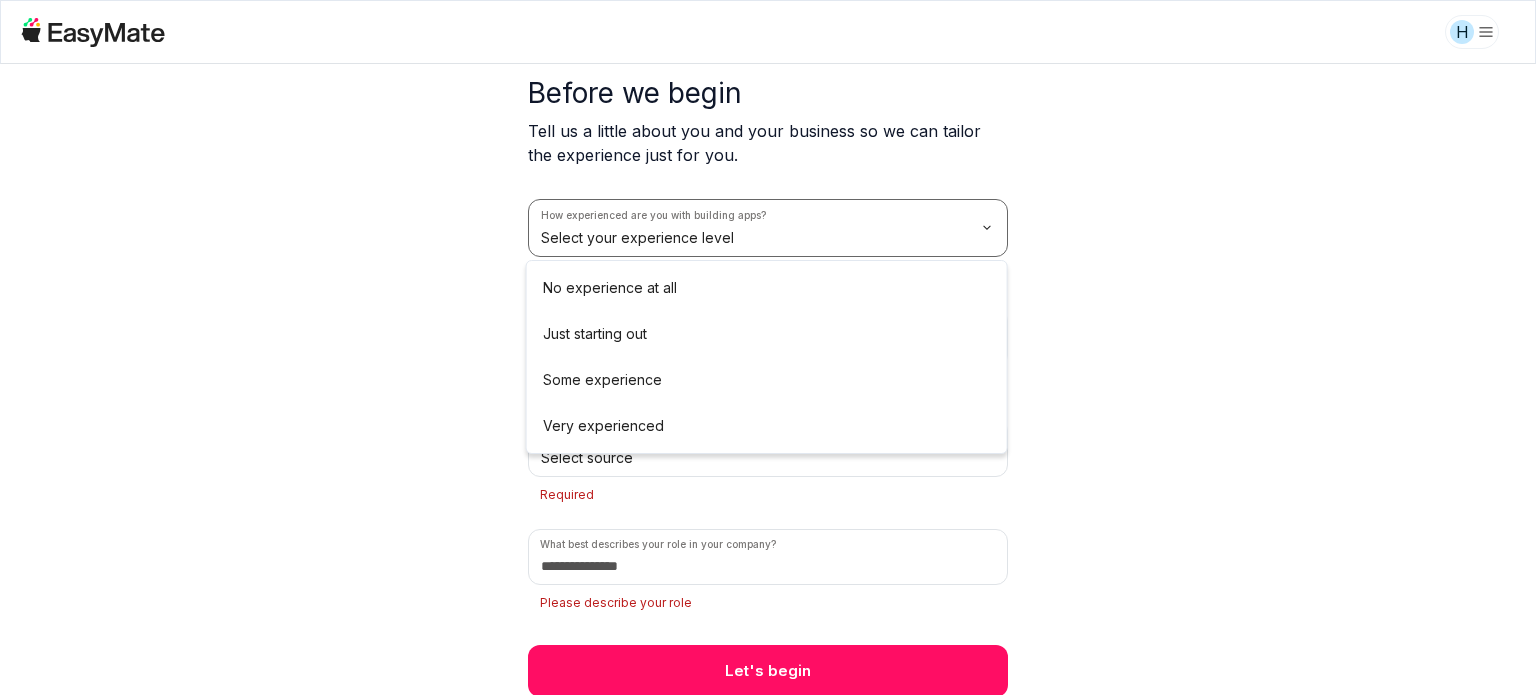 scroll, scrollTop: 77, scrollLeft: 0, axis: vertical 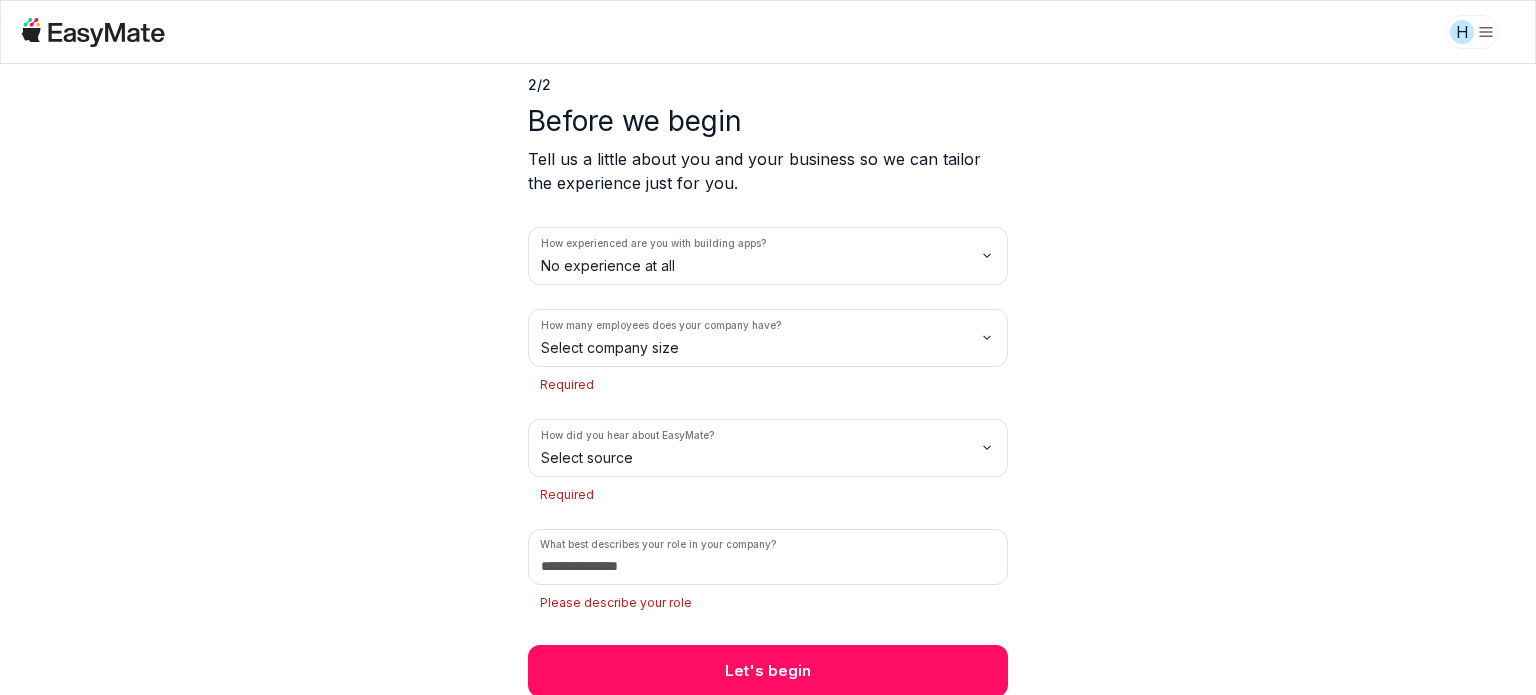 click on "H 2 / 2 Before we begin Tell us a little about you and your business so we can tailor the experience just for you. How experienced are you with building apps? No experience at all How many employees does your company have? Select company size Required How did you hear about EasyMate? Select source Required What best describes your role in your company? Please describe your role Let's begin" at bounding box center [768, 347] 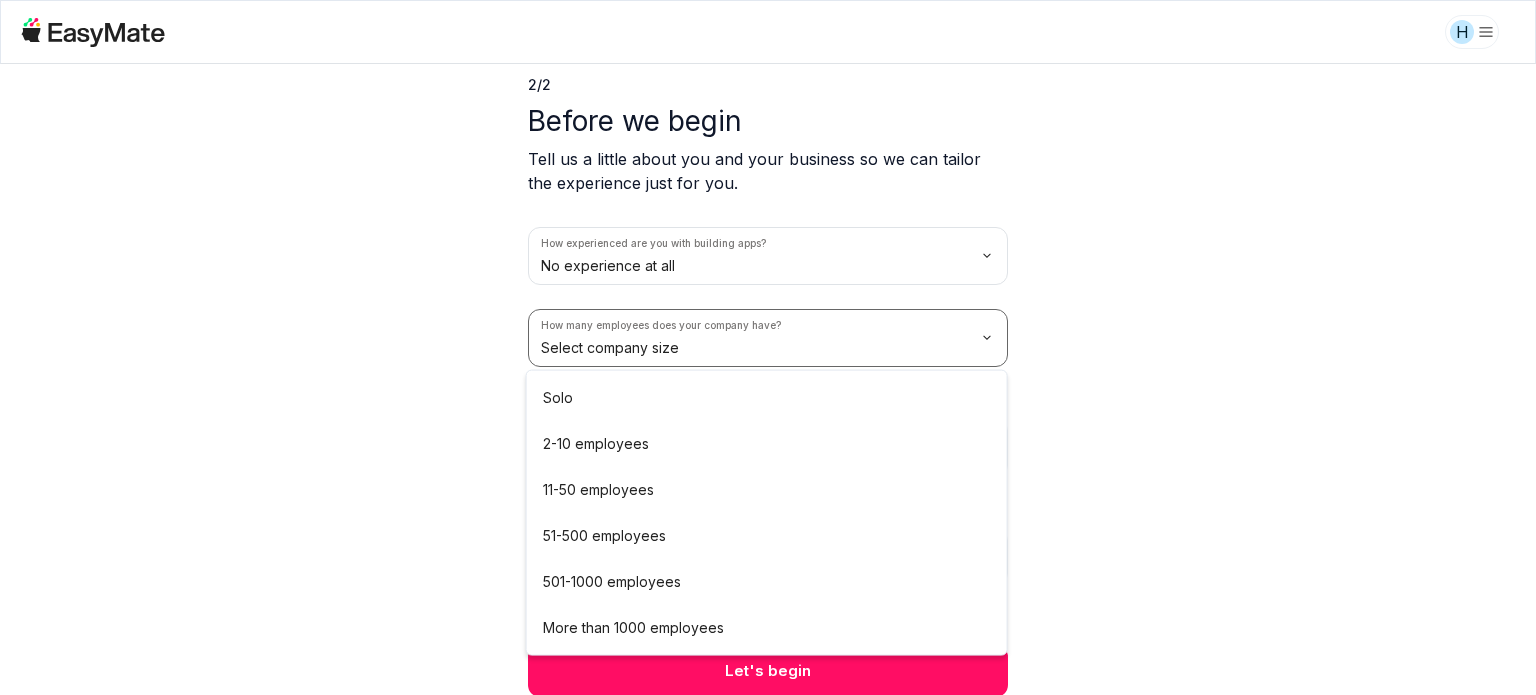 click on "H 2 / 2 Before we begin Tell us a little about you and your business so we can tailor the experience just for you. How experienced are you with building apps? No experience at all How many employees does your company have? Select company size Required How did you hear about EasyMate? Select source Required What best describes your role in your company? Please describe your role Let's begin
Solo 2-10 employees 11-50 employees 51-500 employees 501-1000 employees More than 1000 employees" at bounding box center (768, 347) 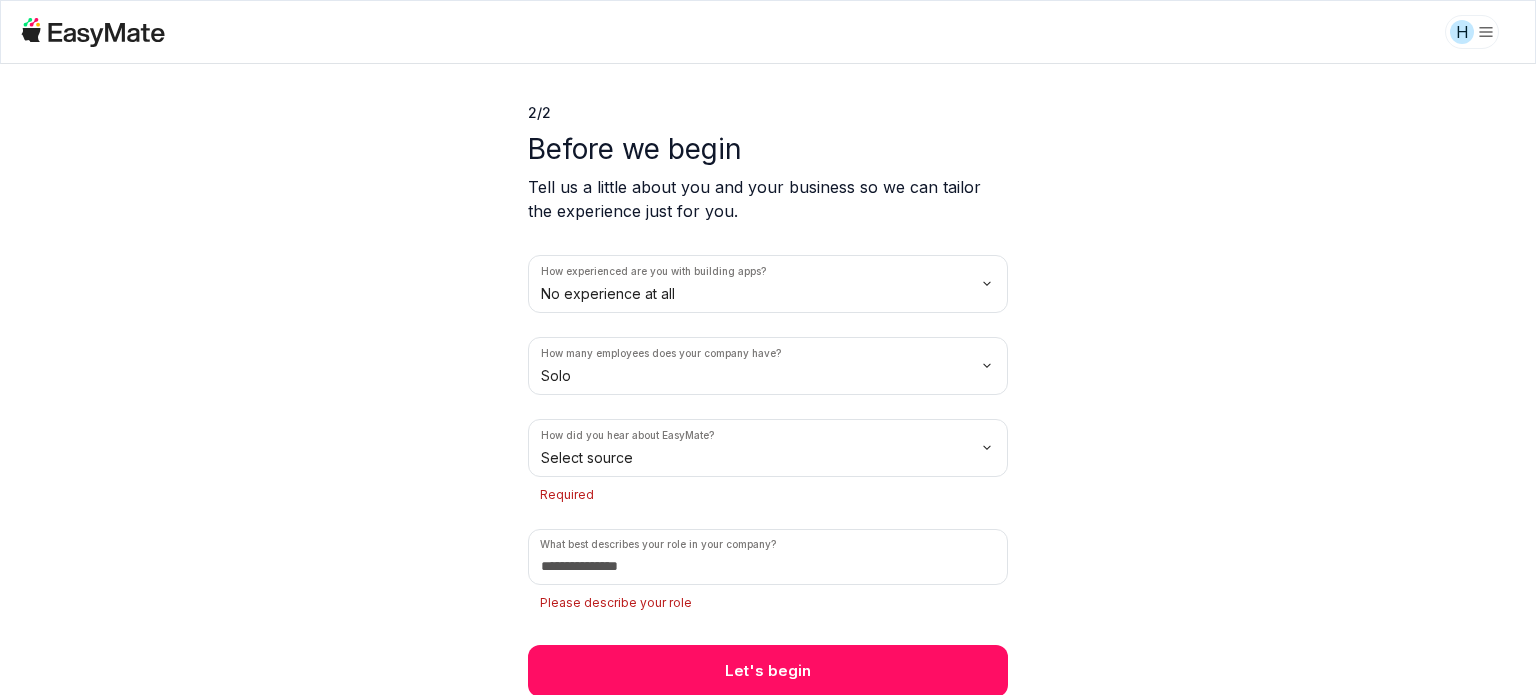 click on "H 2 / 2 Before we begin Tell us a little about you and your business so we can tailor the experience just for you. How experienced are you with building apps? No experience at all How many employees does your company have? Solo How did you hear about EasyMate? Select source Required What best describes your role in your company? Please describe your role Let's begin" at bounding box center (768, 347) 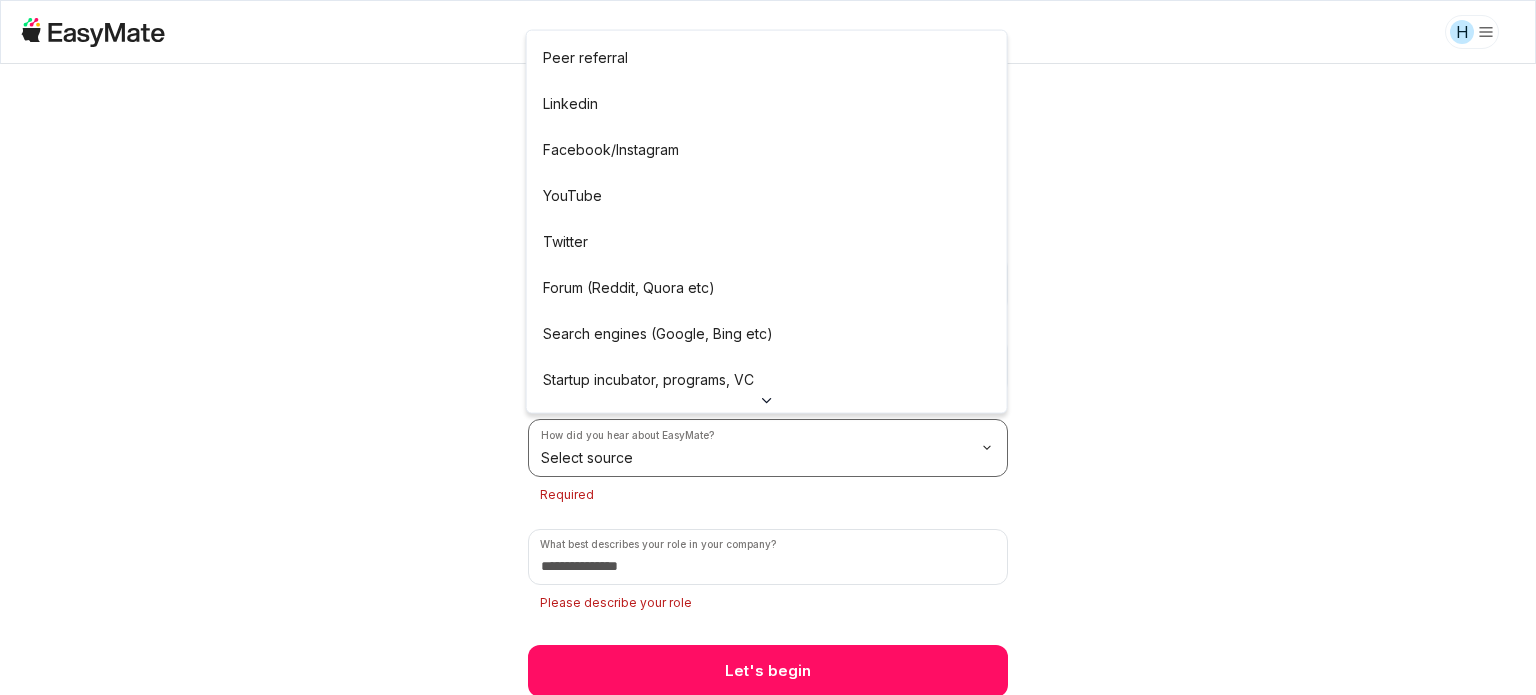 click on "H 2 / 2 Before we begin Tell us a little about you and your business so we can tailor the experience just for you. How experienced are you with building apps? No experience at all How many employees does your company have? Solo How did you hear about EasyMate? Select source Required What best describes your role in your company? Please describe your role Let's begin
Peer referral Linkedin Facebook/Instagram YouTube Twitter Forum (Reddit, Quora etc) Search engines (Google, Bing etc) Startup incubator, programs, VC Podcast Press or news outlet Other" at bounding box center [768, 347] 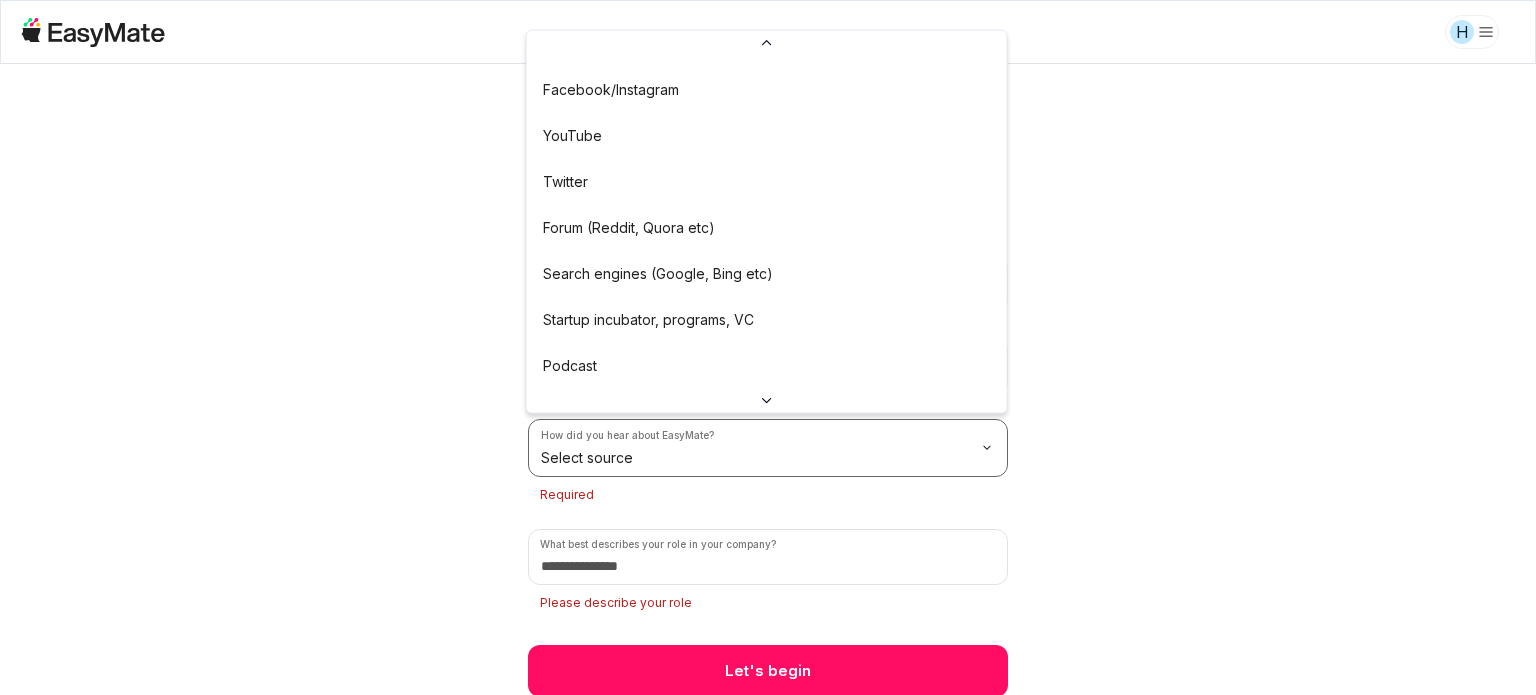 scroll, scrollTop: 21, scrollLeft: 0, axis: vertical 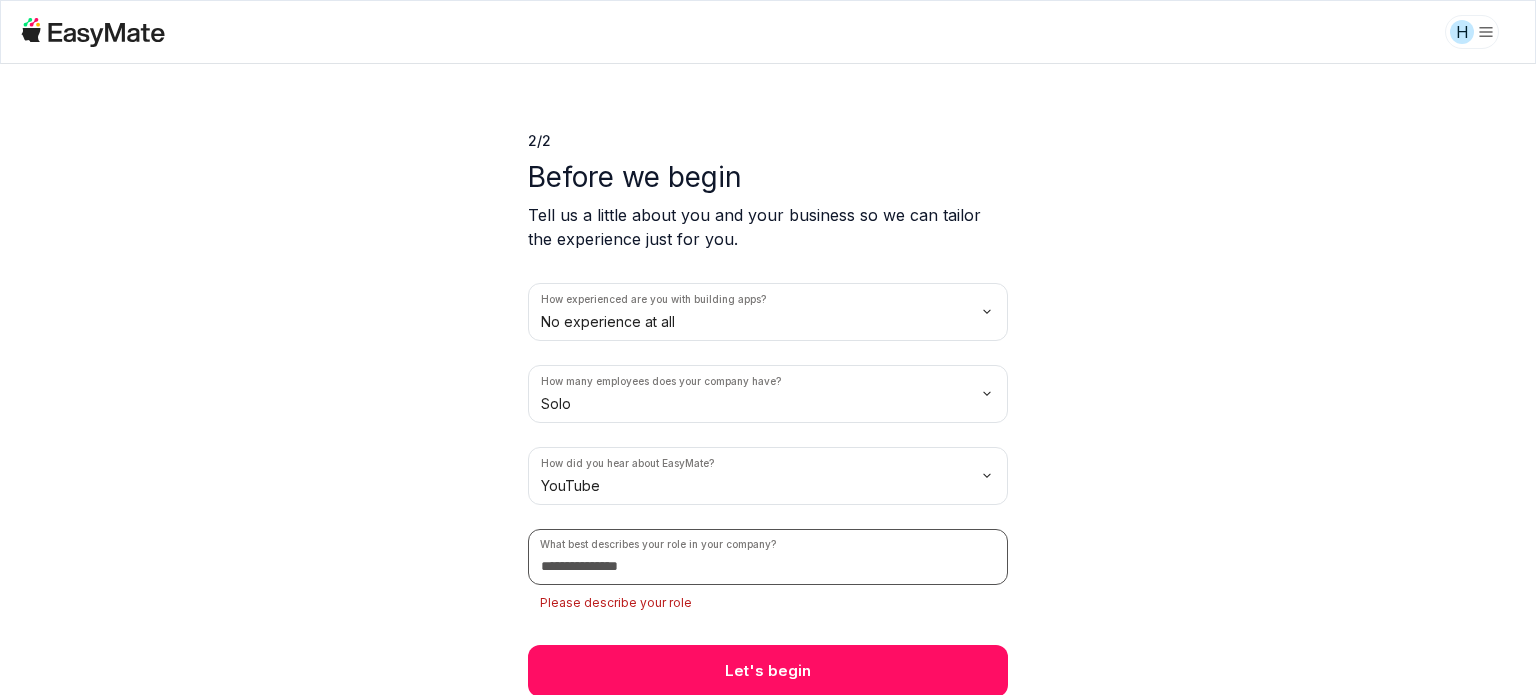click at bounding box center (768, 557) 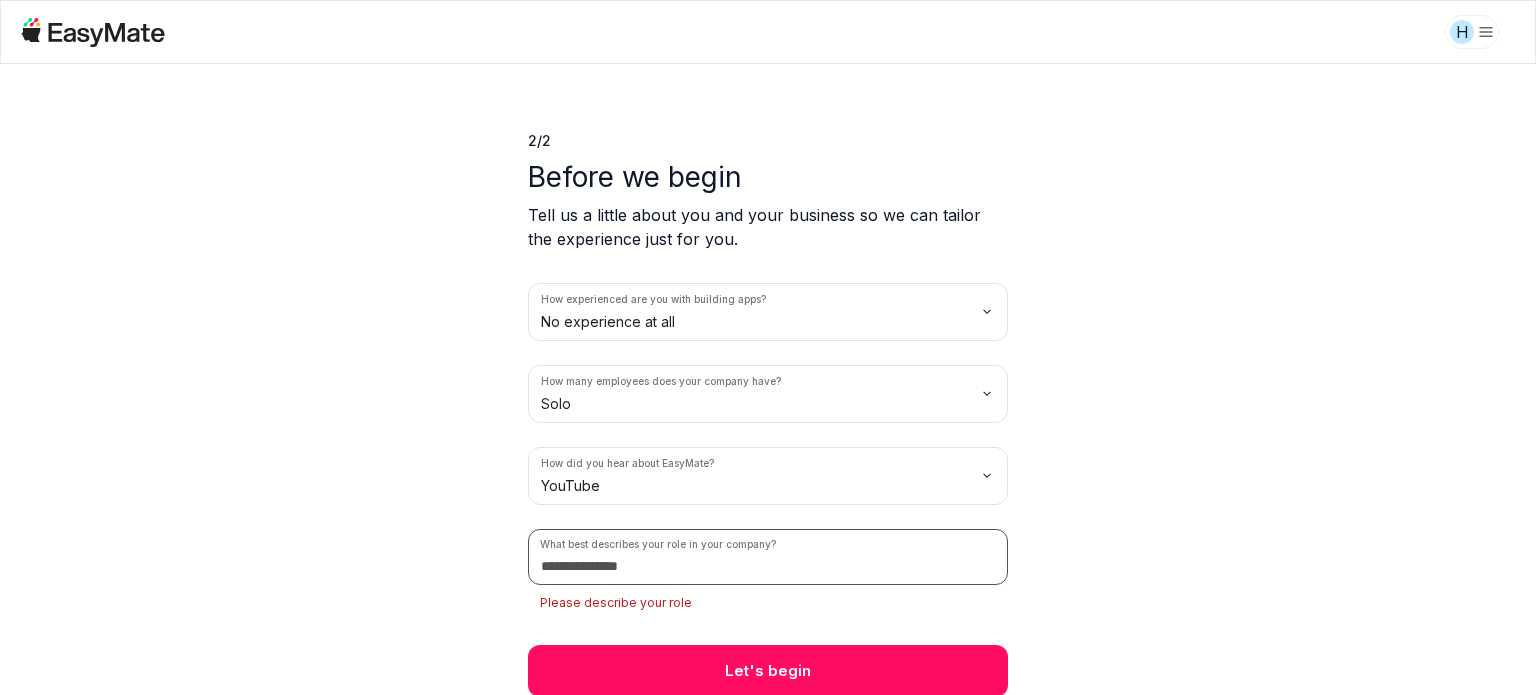 click at bounding box center [768, 557] 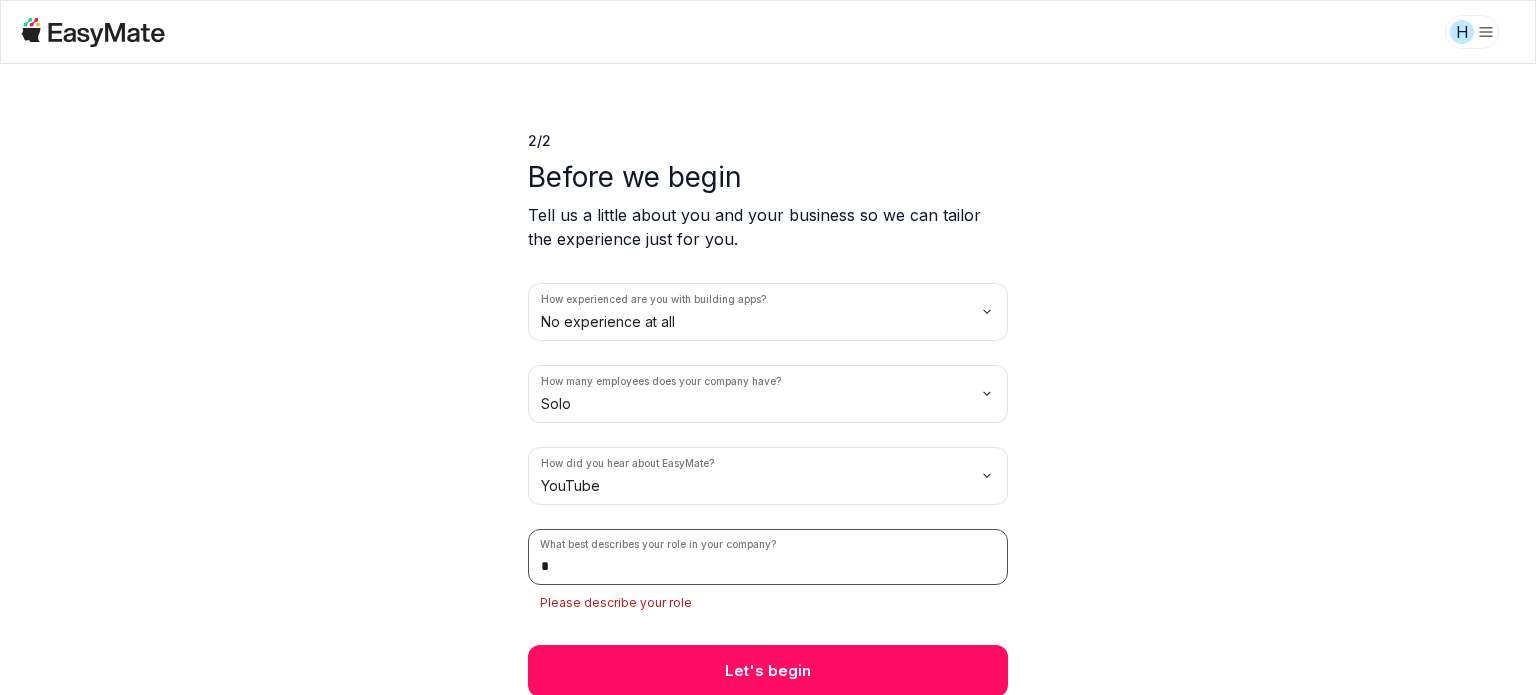 scroll, scrollTop: 0, scrollLeft: 0, axis: both 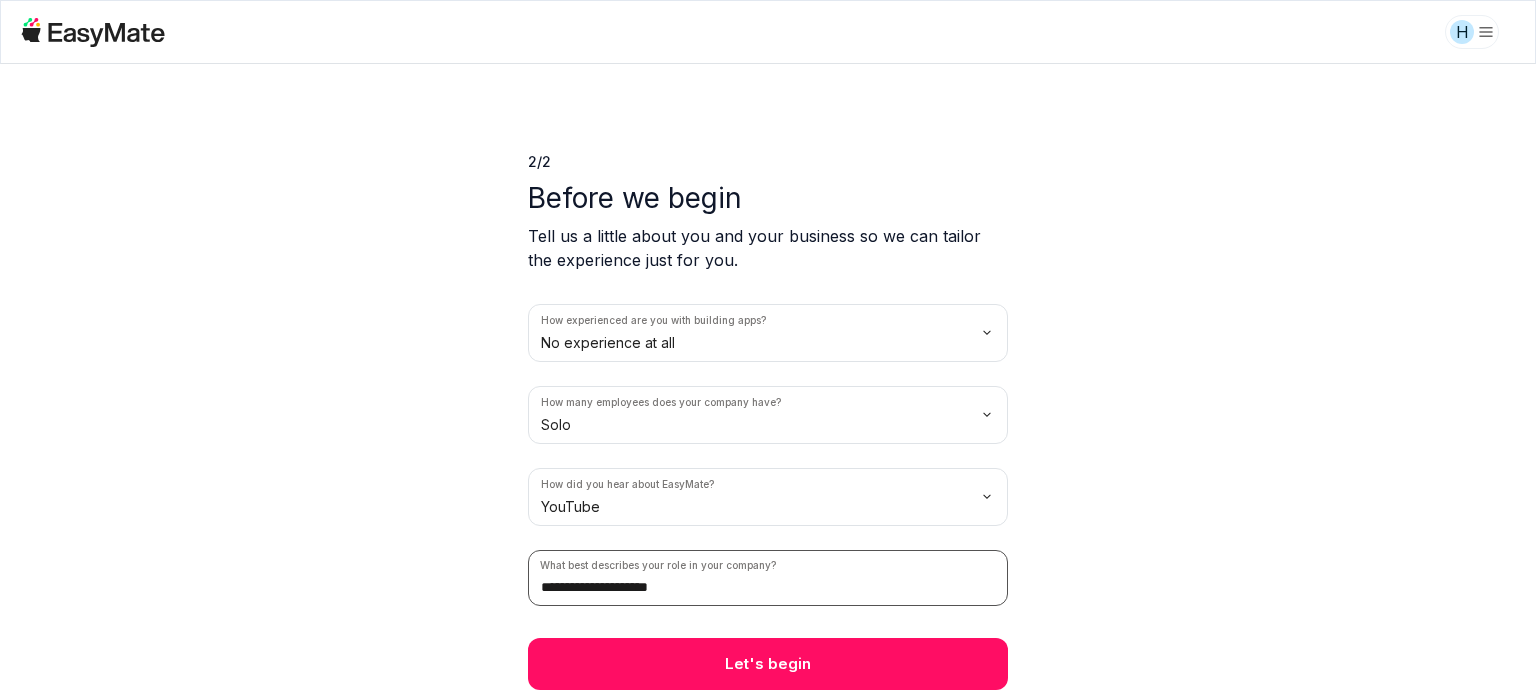 click on "**********" at bounding box center [768, 578] 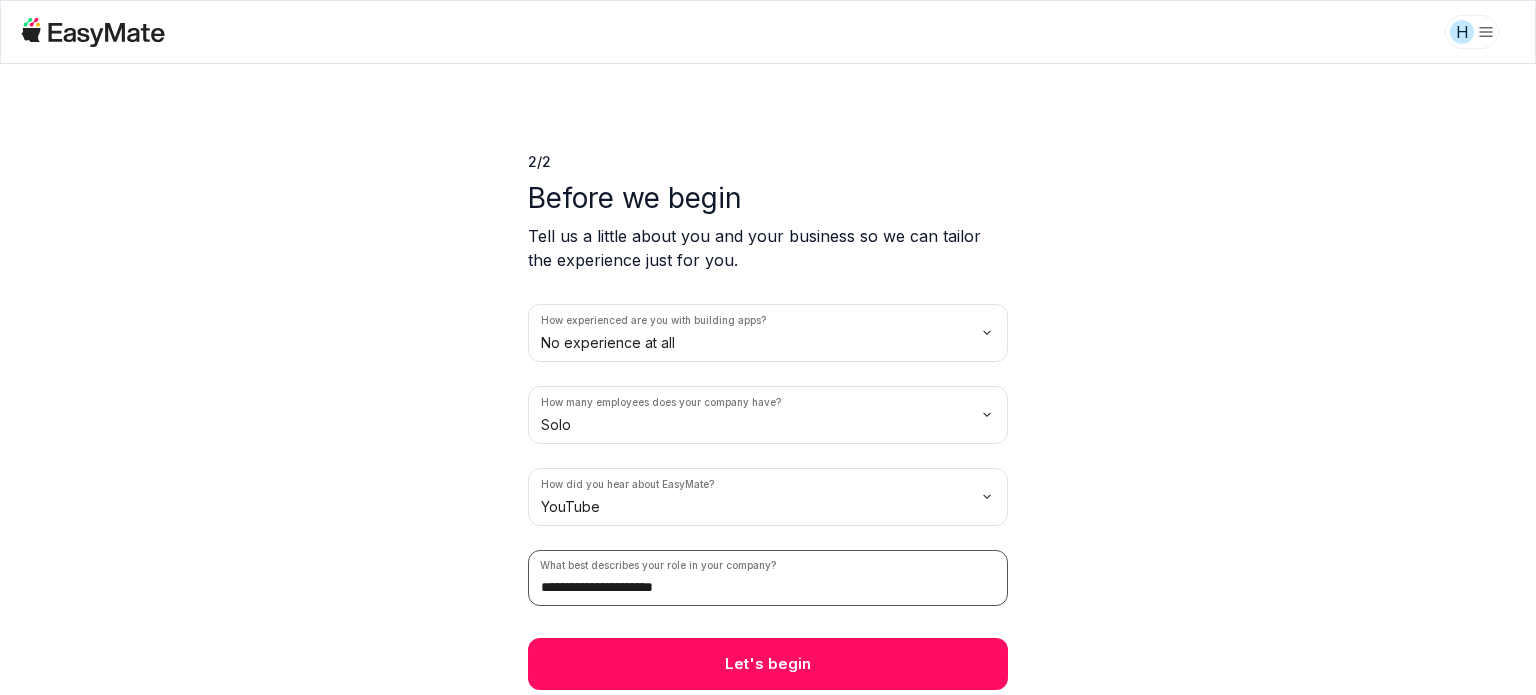 drag, startPoint x: 690, startPoint y: 579, endPoint x: 704, endPoint y: 579, distance: 14 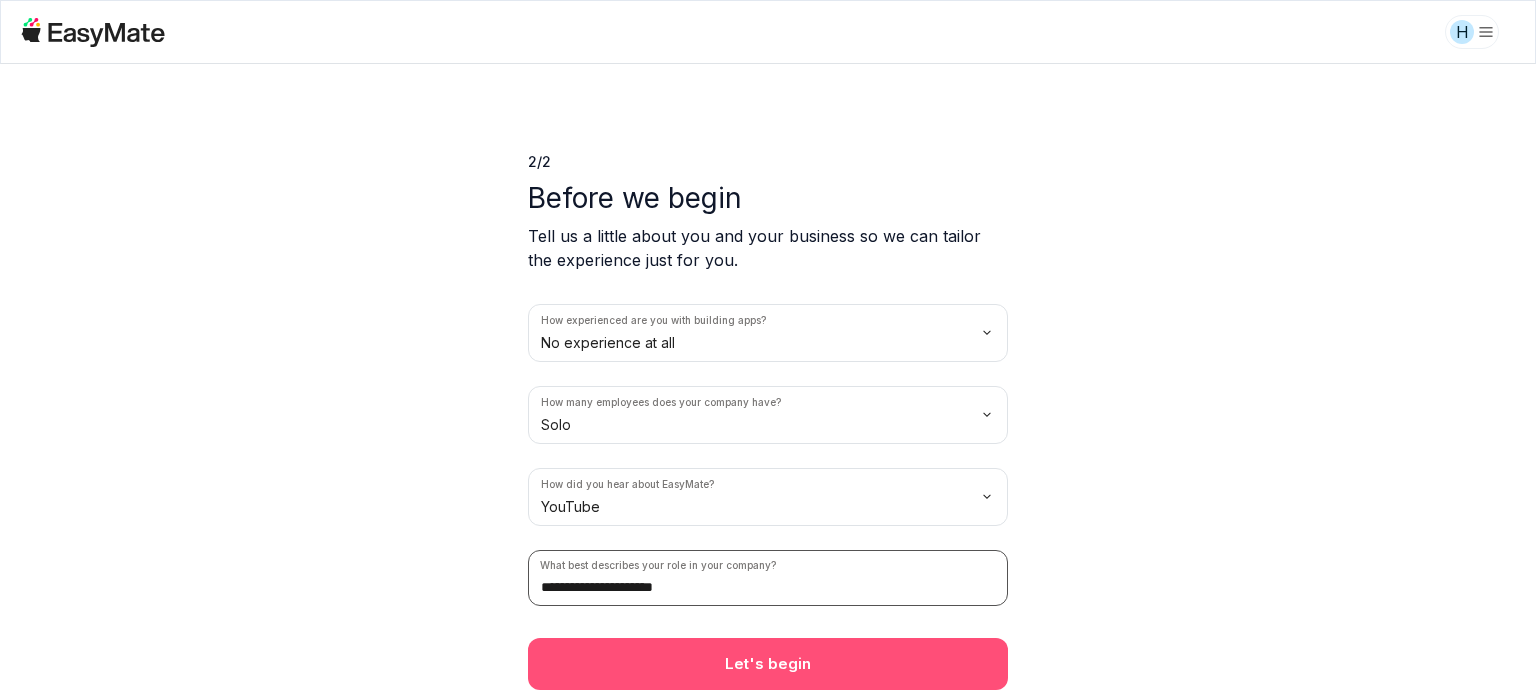 type on "**********" 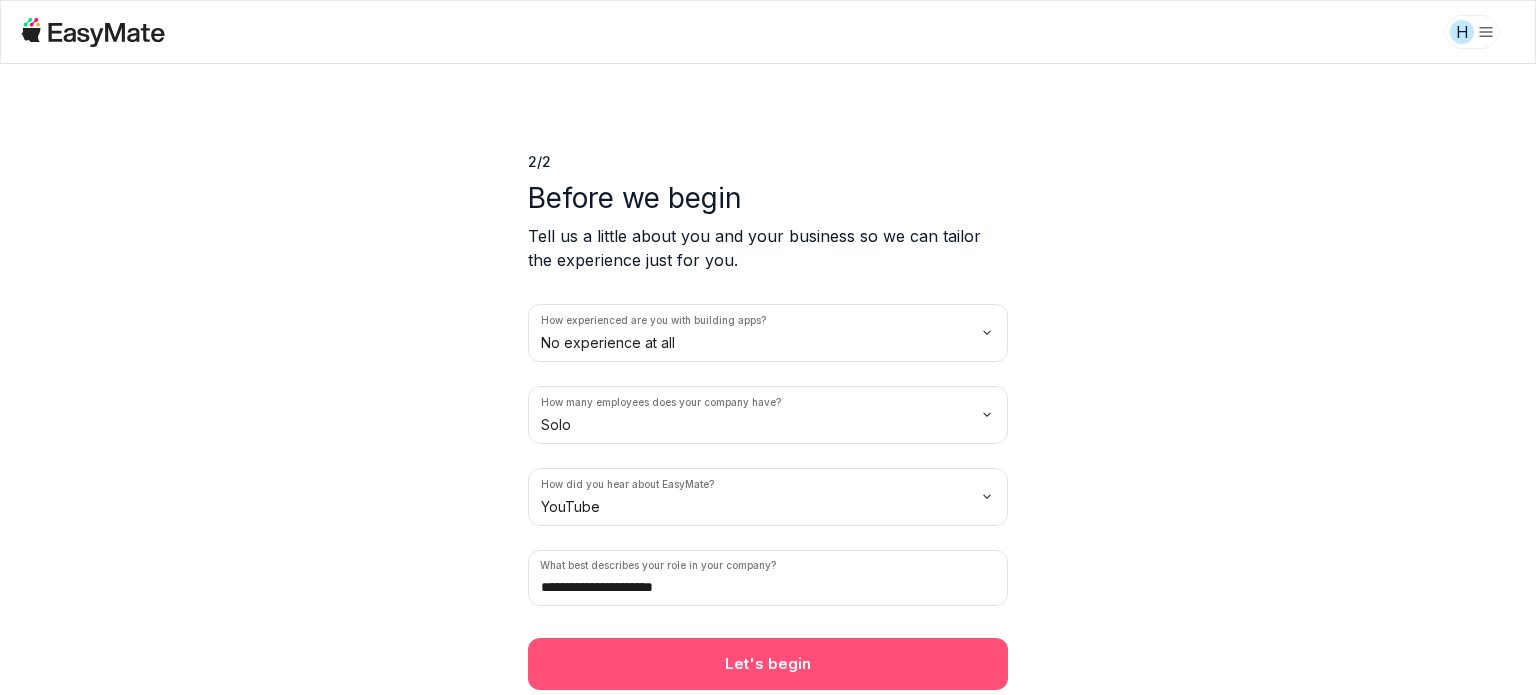 click on "Let's begin" at bounding box center (768, 664) 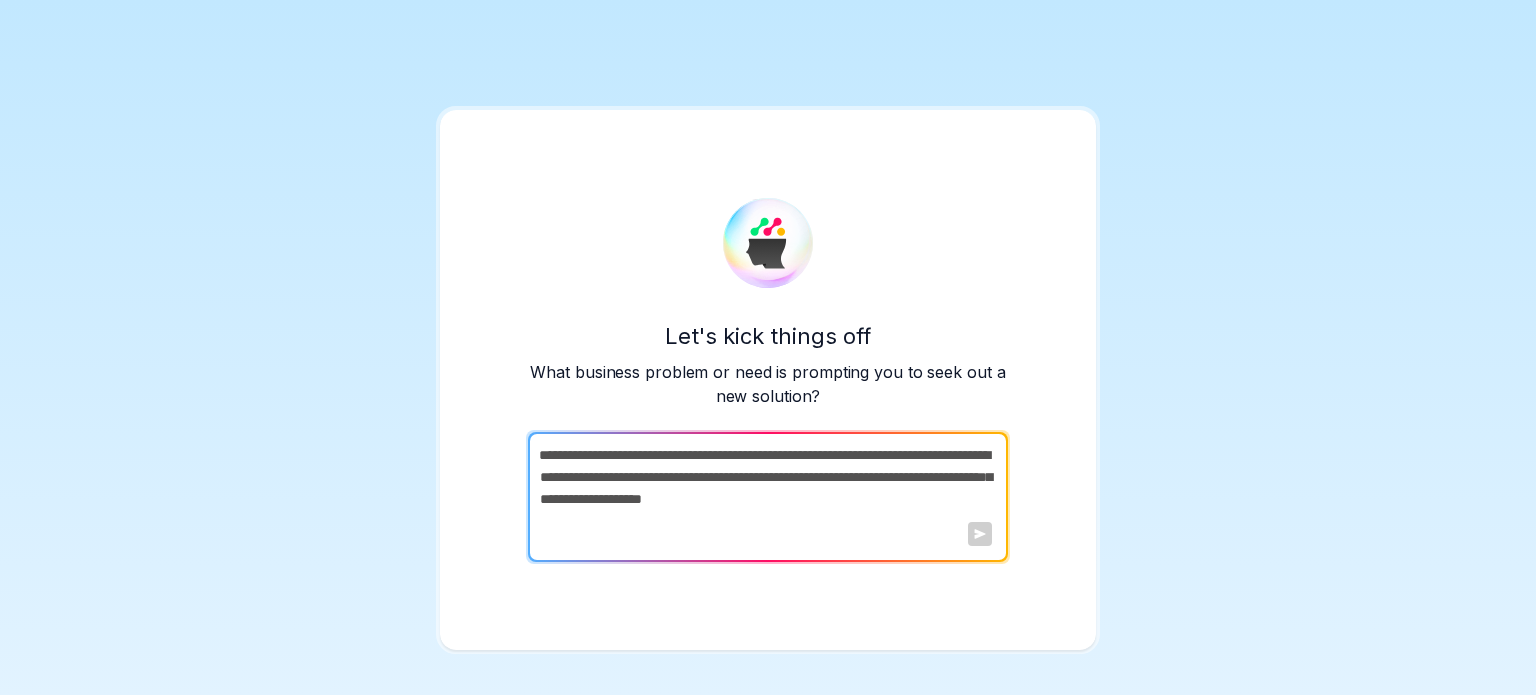 drag, startPoint x: 539, startPoint y: 454, endPoint x: 803, endPoint y: 533, distance: 275.56668 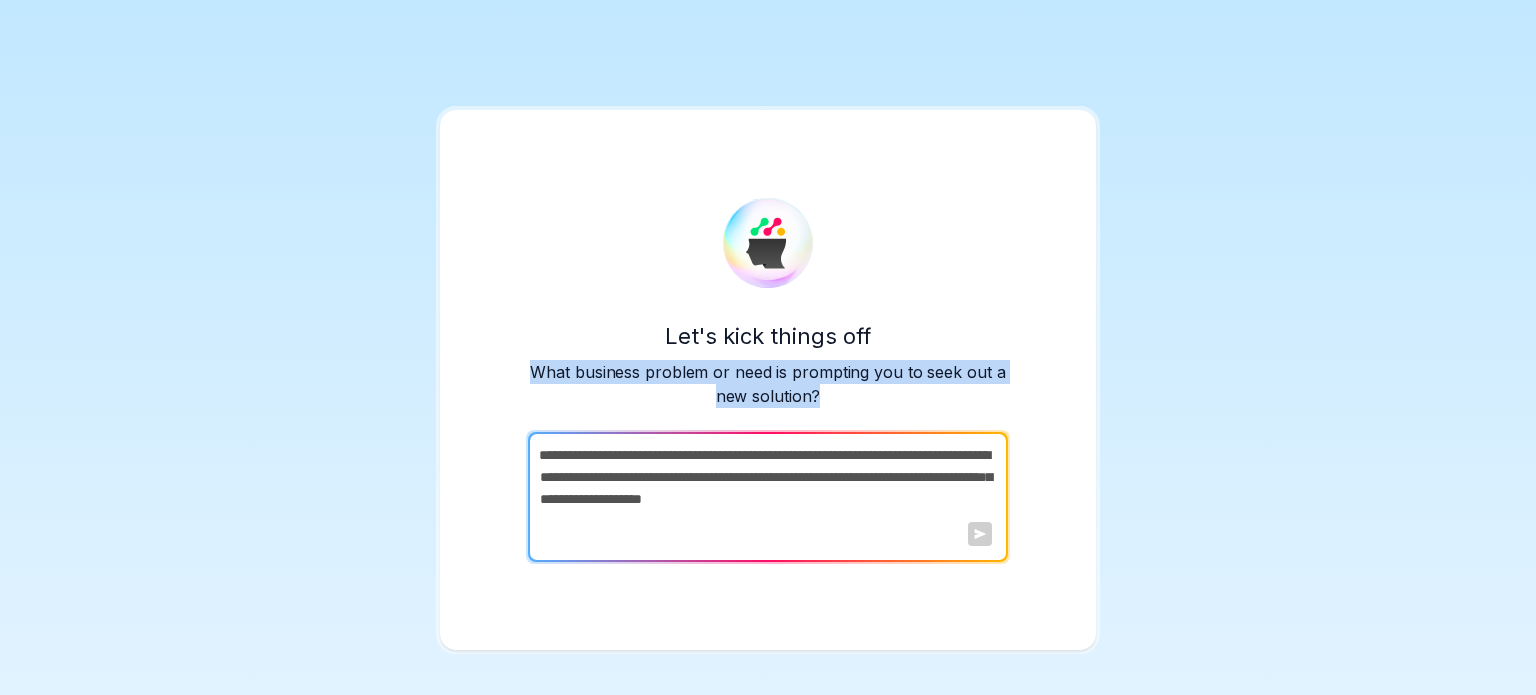 drag, startPoint x: 537, startPoint y: 367, endPoint x: 847, endPoint y: 407, distance: 312.57 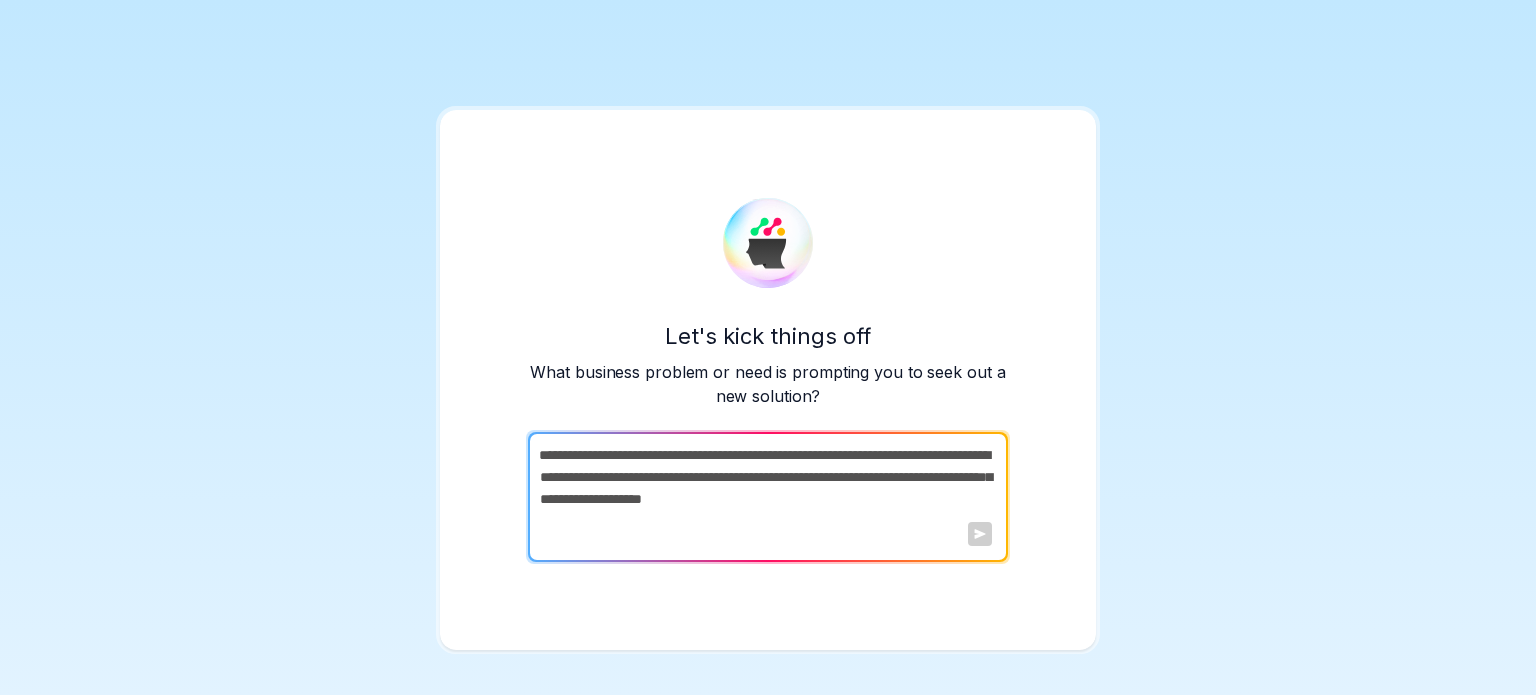 click at bounding box center [766, 497] 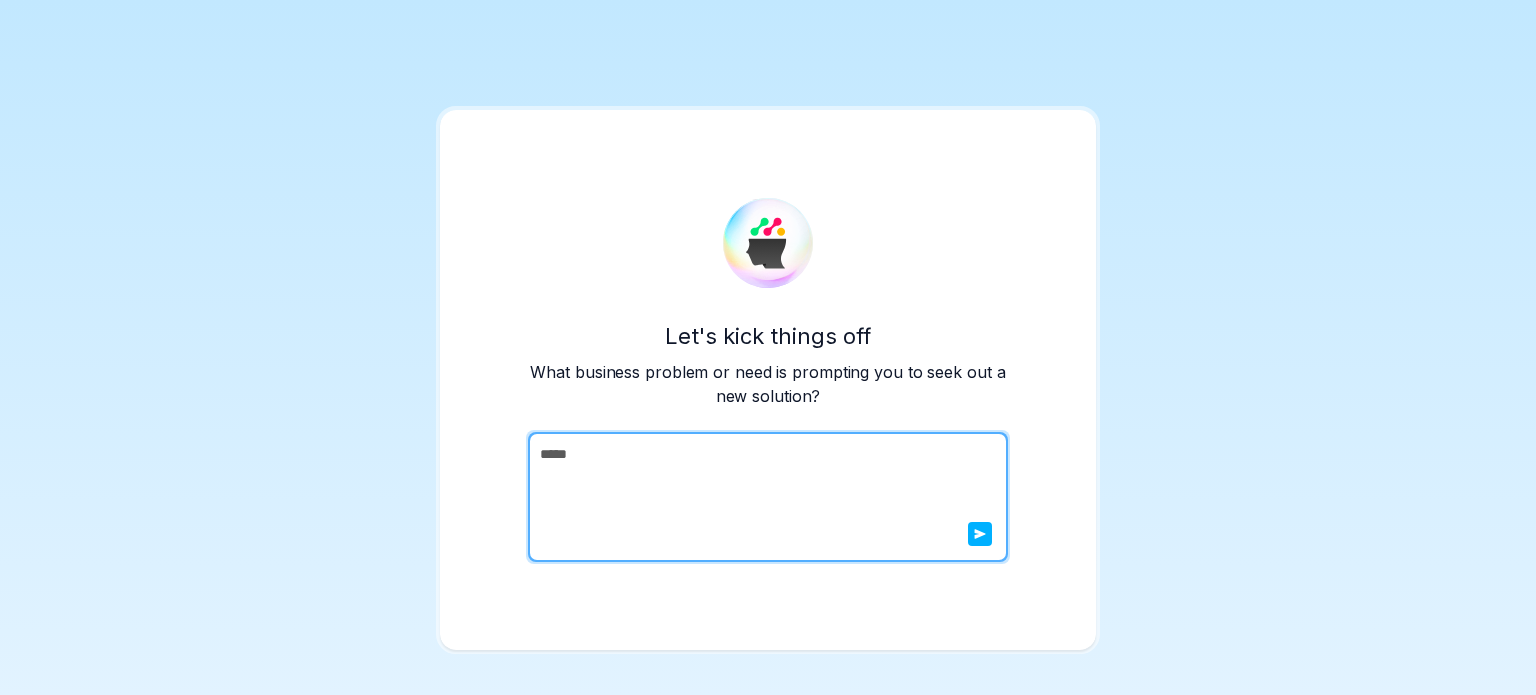 type on "*****" 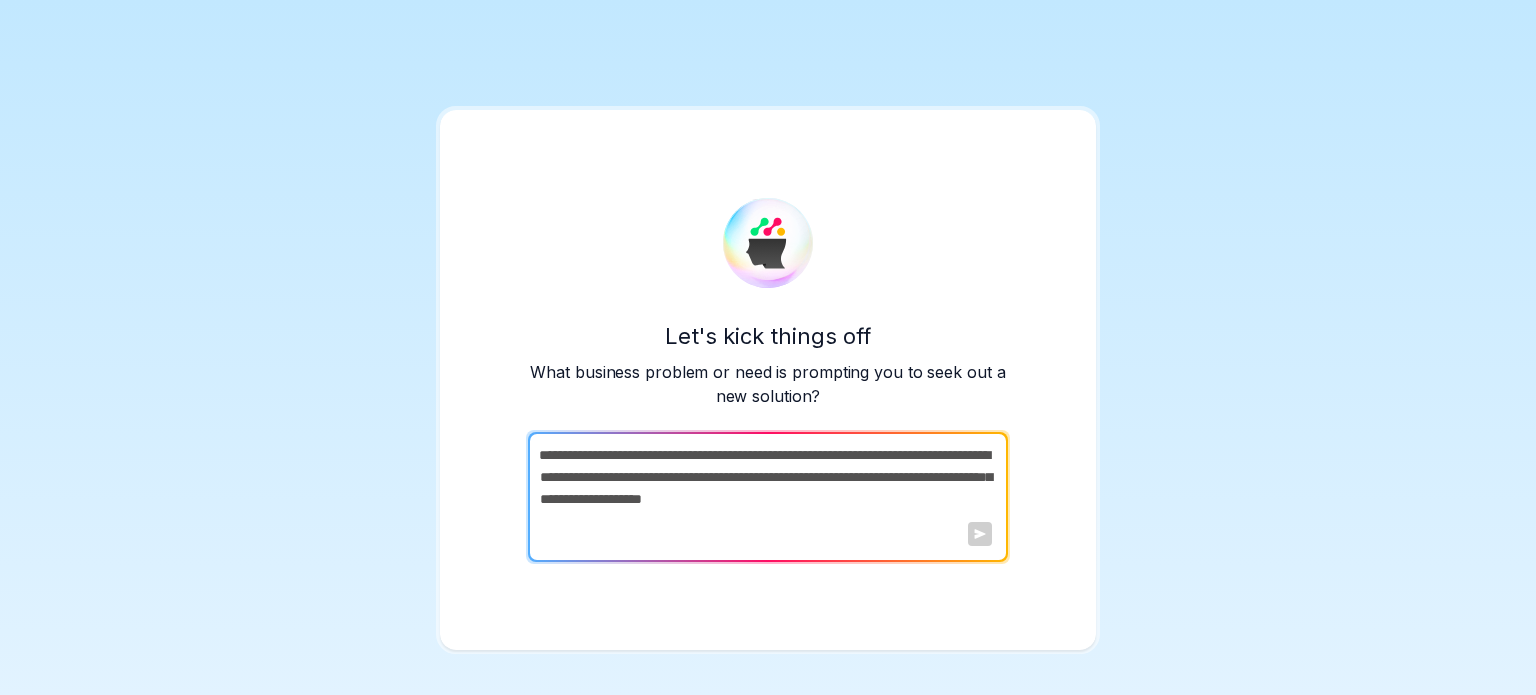 paste on "**********" 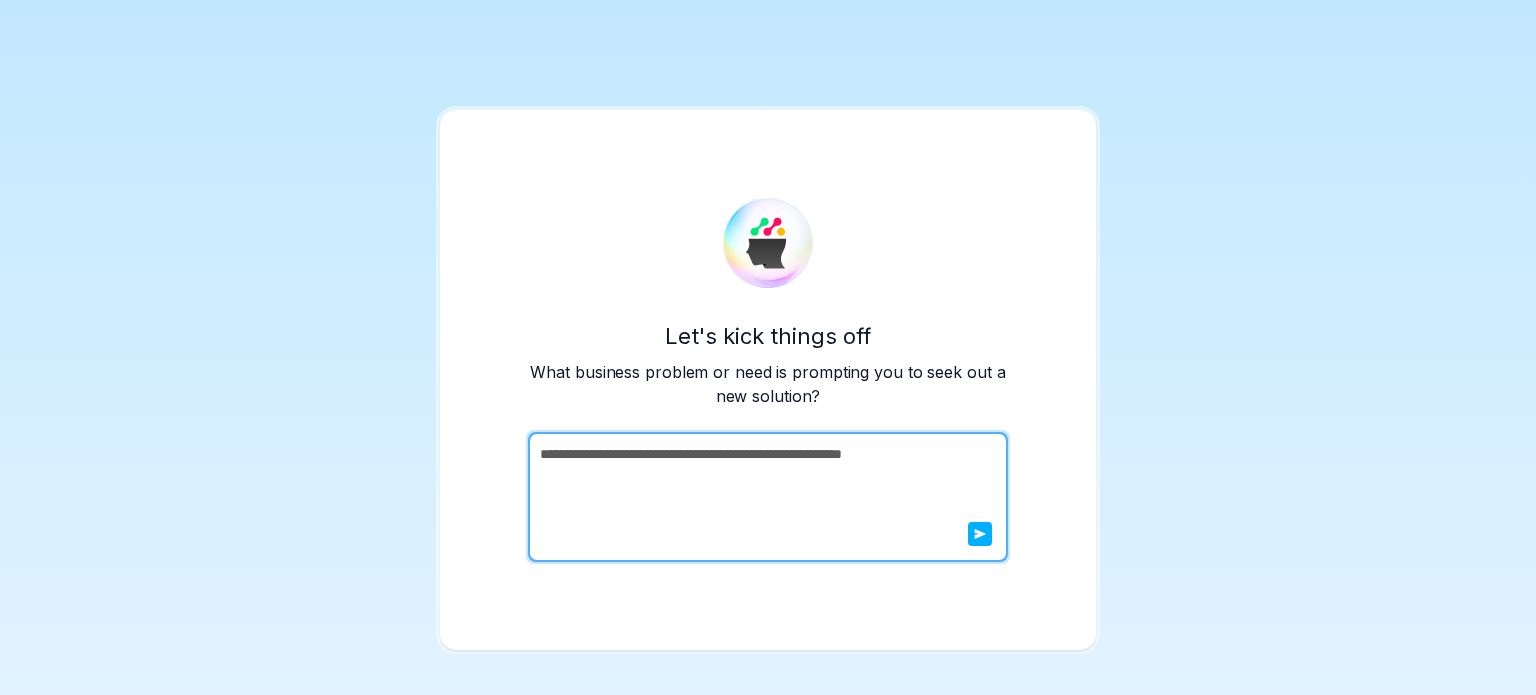 type on "**********" 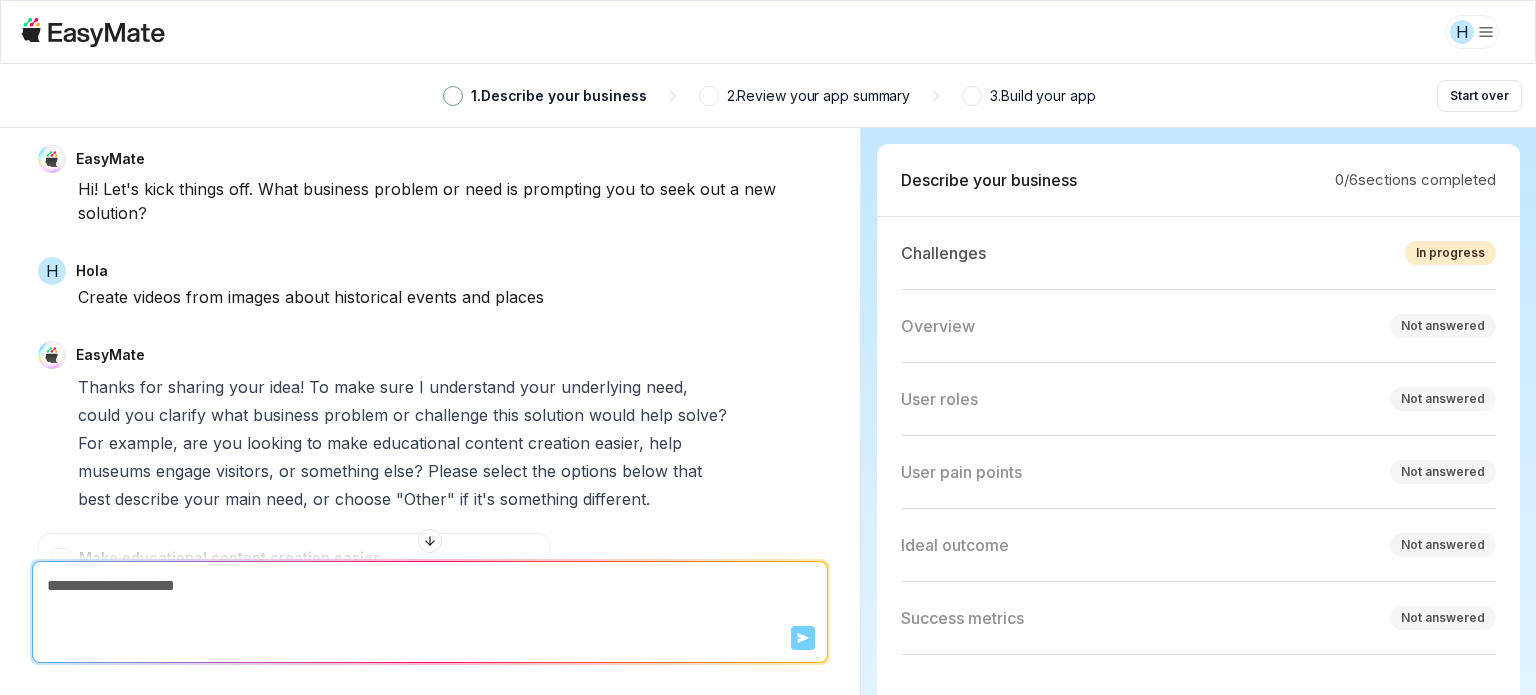 scroll, scrollTop: 0, scrollLeft: 0, axis: both 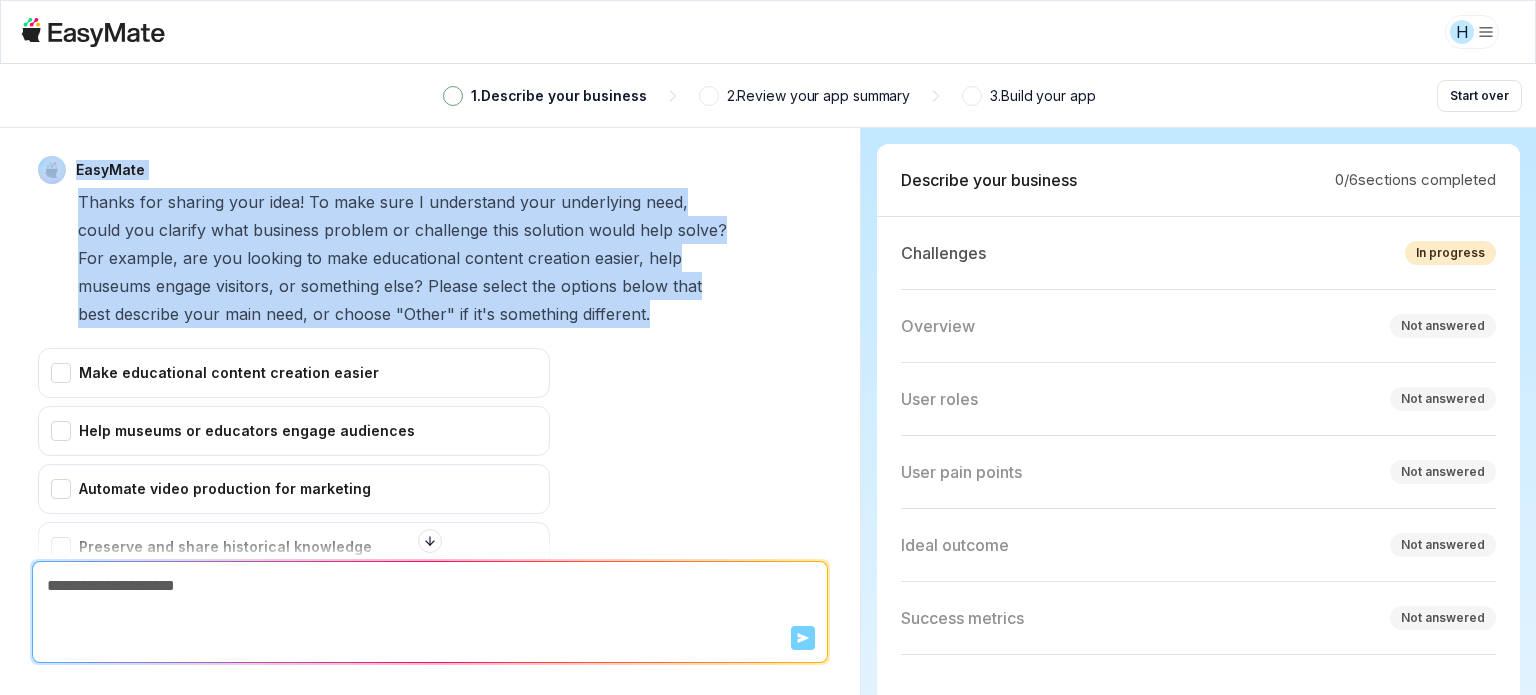drag, startPoint x: 79, startPoint y: 199, endPoint x: 548, endPoint y: 311, distance: 482.1877 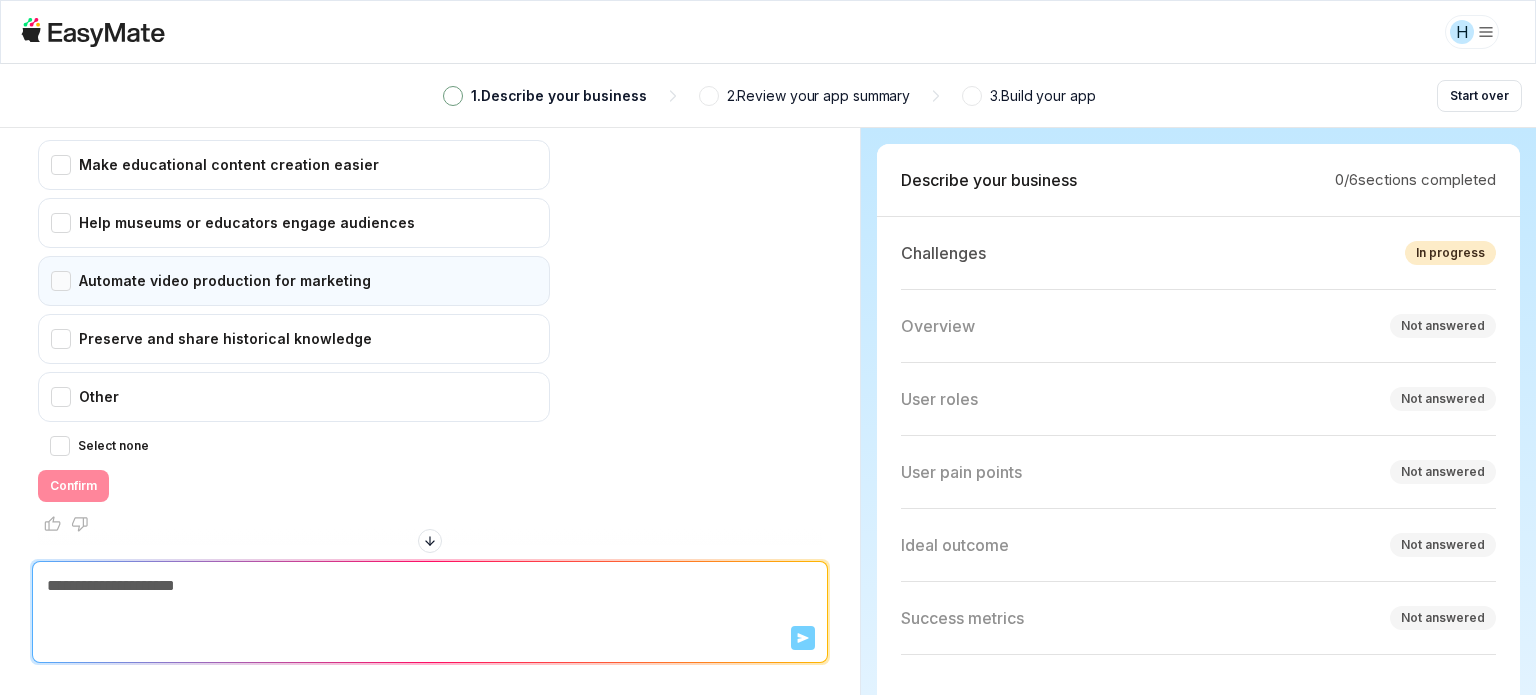 scroll, scrollTop: 414, scrollLeft: 0, axis: vertical 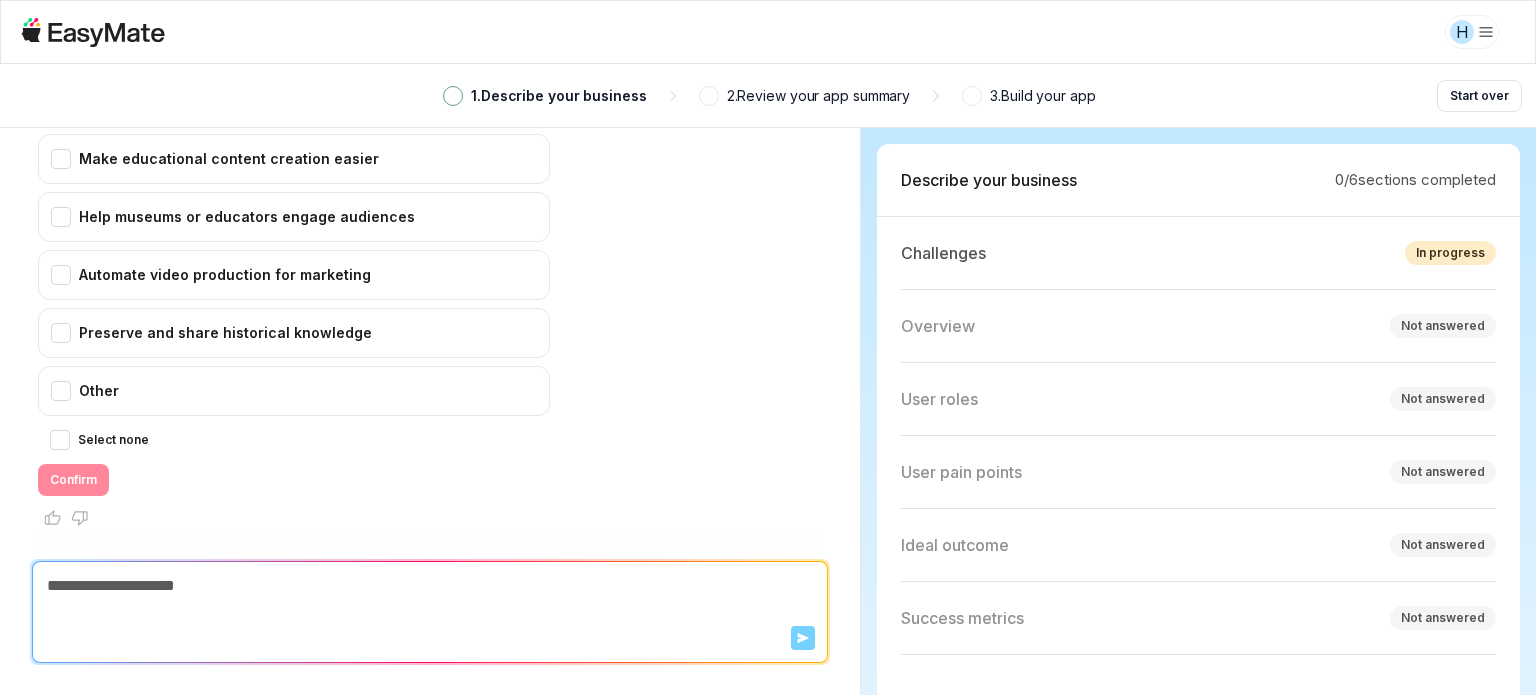 drag, startPoint x: 217, startPoint y: 583, endPoint x: 112, endPoint y: 589, distance: 105.17129 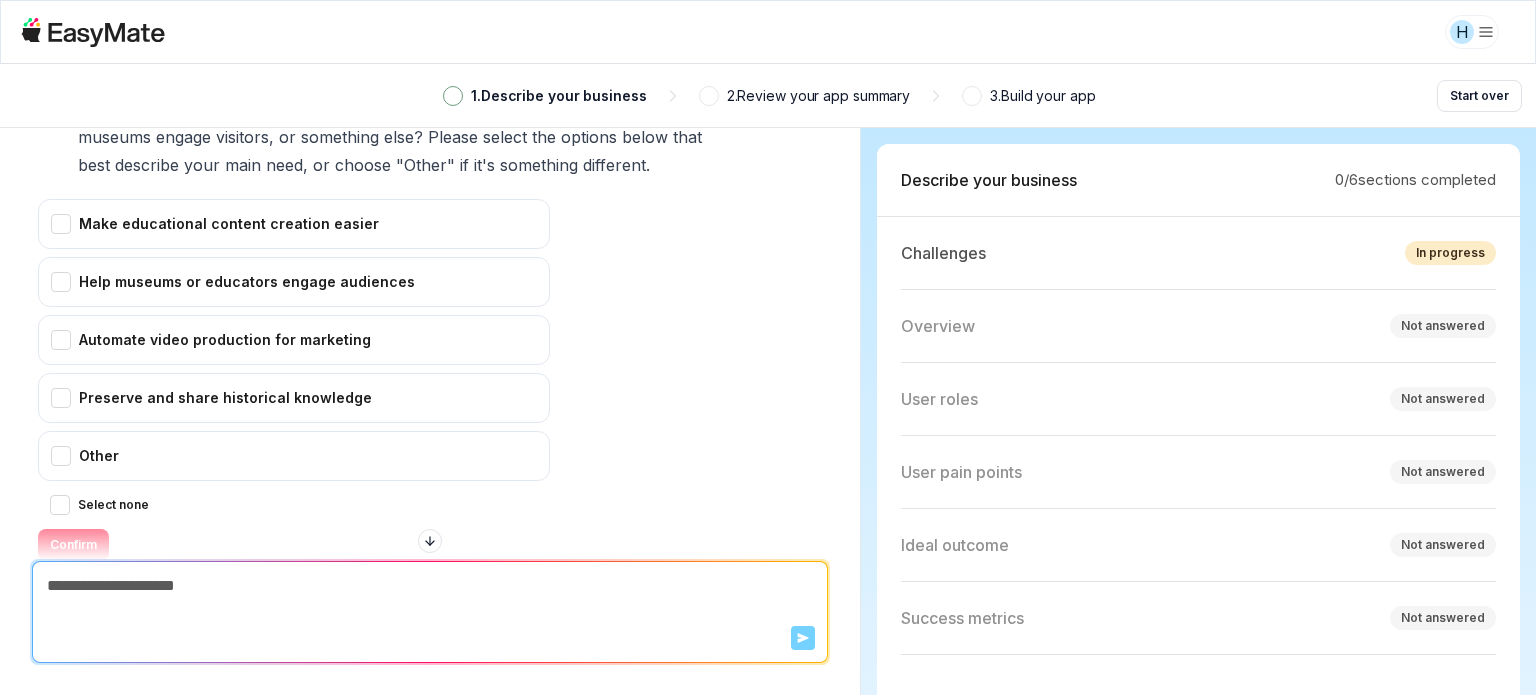 scroll, scrollTop: 314, scrollLeft: 0, axis: vertical 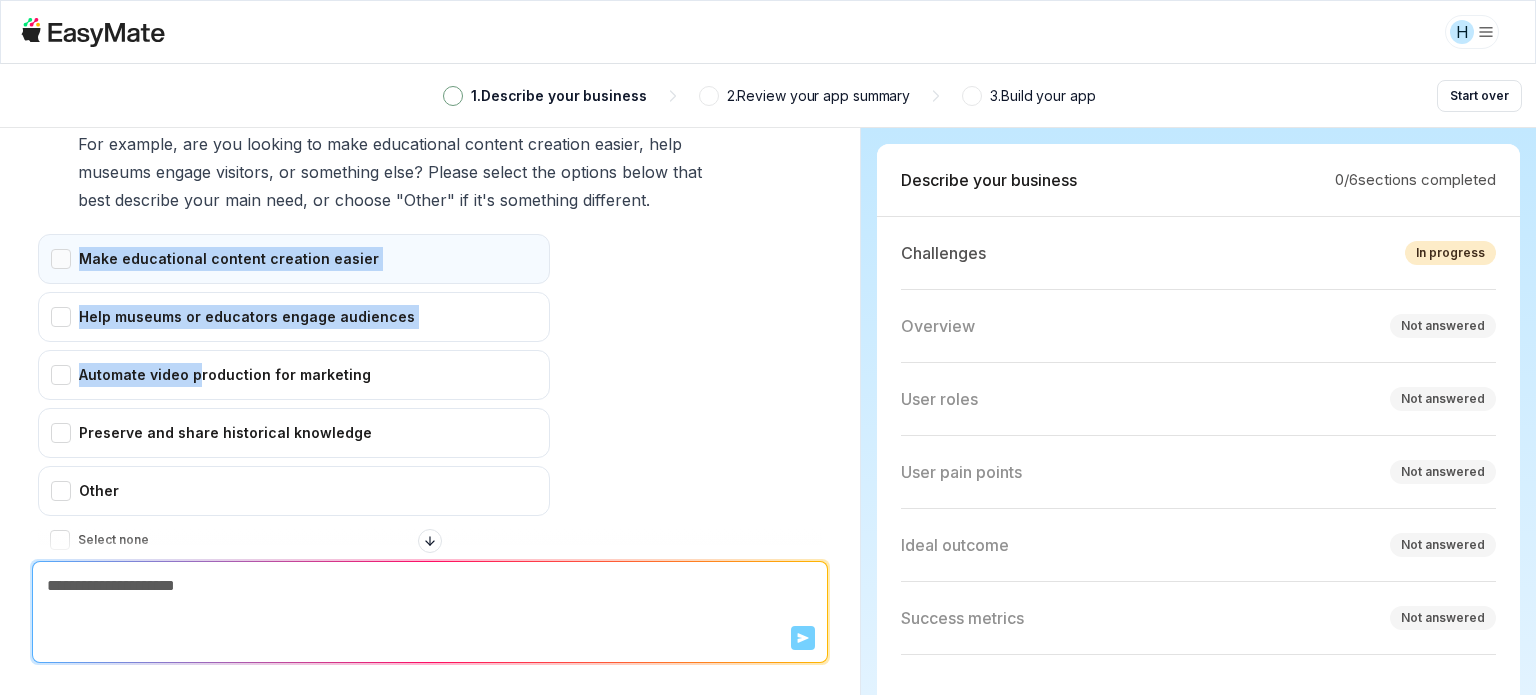 drag, startPoint x: 50, startPoint y: 241, endPoint x: 90, endPoint y: 268, distance: 48.259712 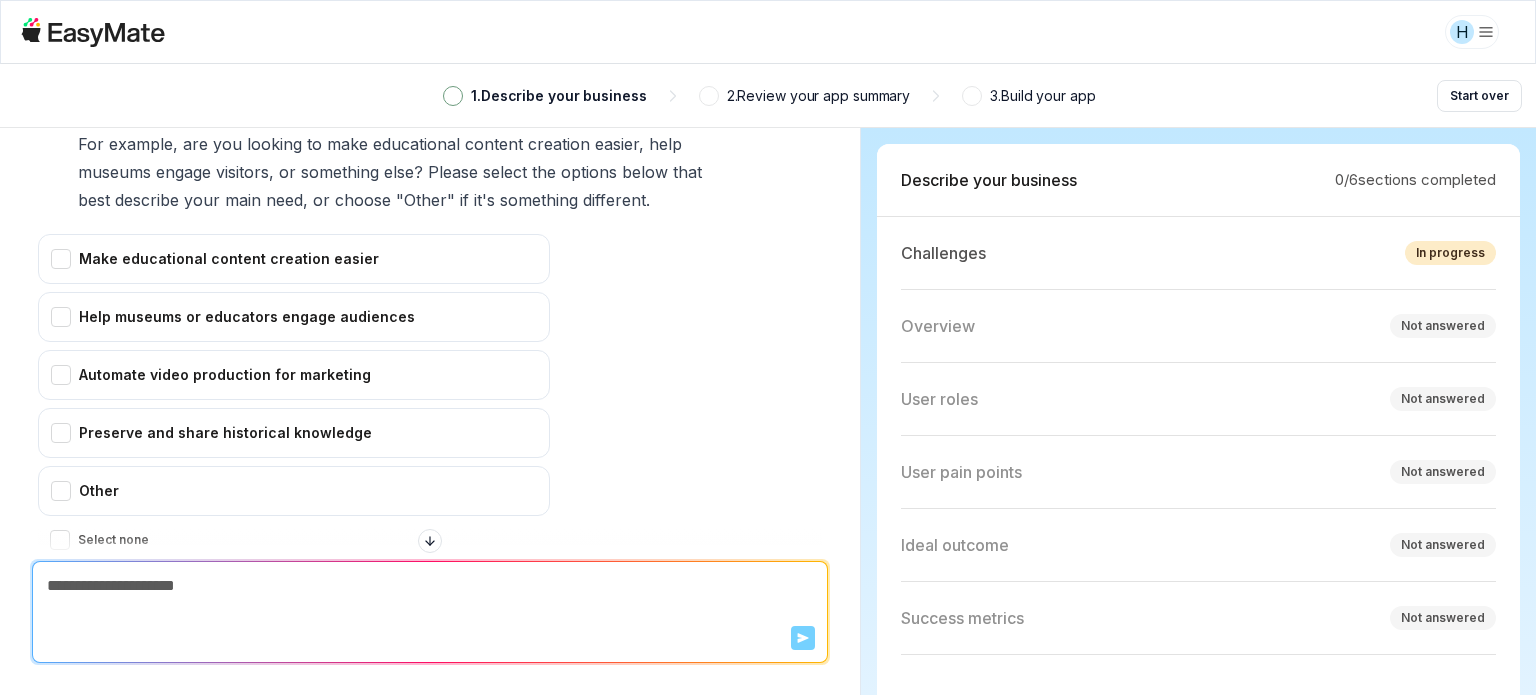 click on "EasyMate Hi! Let's kick things off. What business problem or need is prompting you to seek out a new solution? H Hola Create videos from images about historical events and places EasyMate Thanks for sharing your idea! To make sure I understand your underlying need, could you clarify what business problem or challenge this solution would help solve? For example, are you looking to make educational content creation easier, help museums engage visitors, or something else? Please select the options below that best describe your main need, or choose "Other" if it's something different. Make educational content creation easier Help museums or educators engage audiences Automate video production for marketing Preserve and share historical knowledge Other Select none Confirm Scroll to bottom" at bounding box center [430, 344] 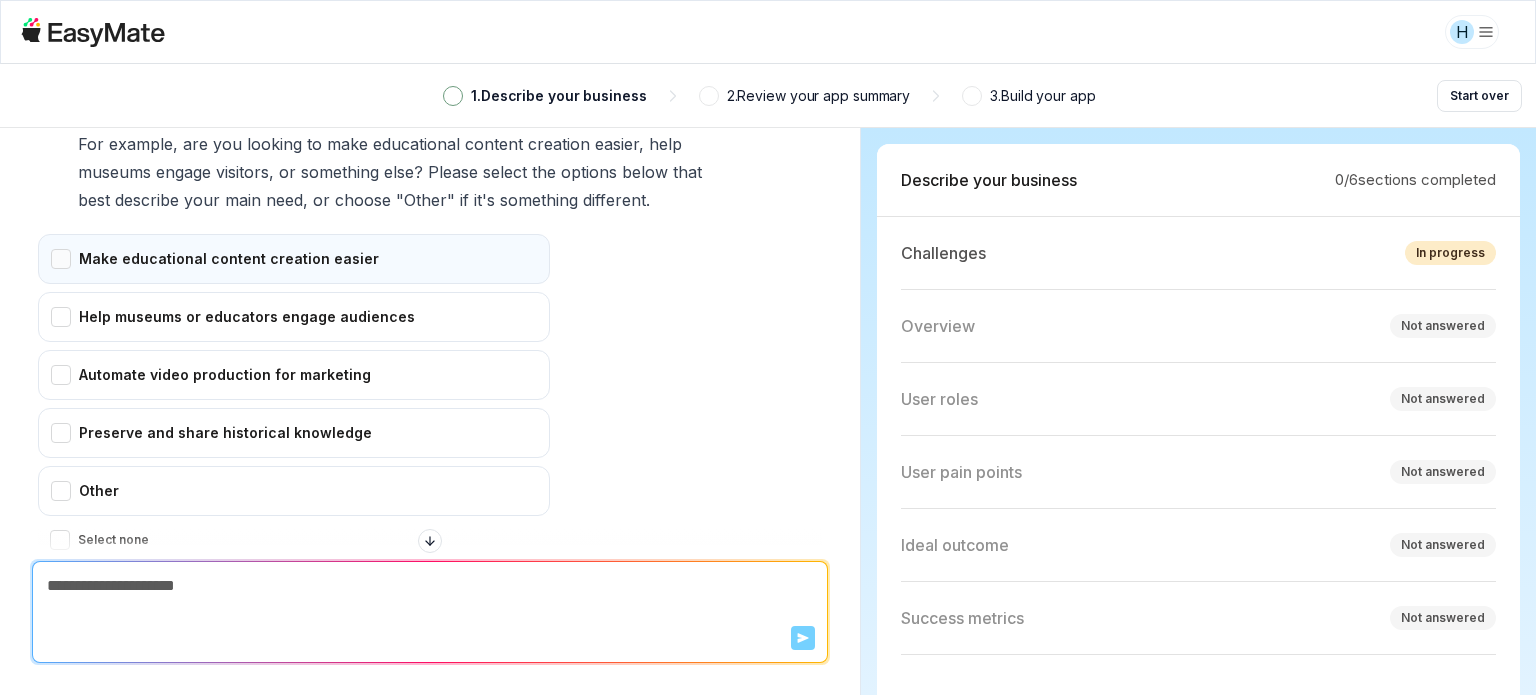click on "Make educational content creation easier" at bounding box center (294, 259) 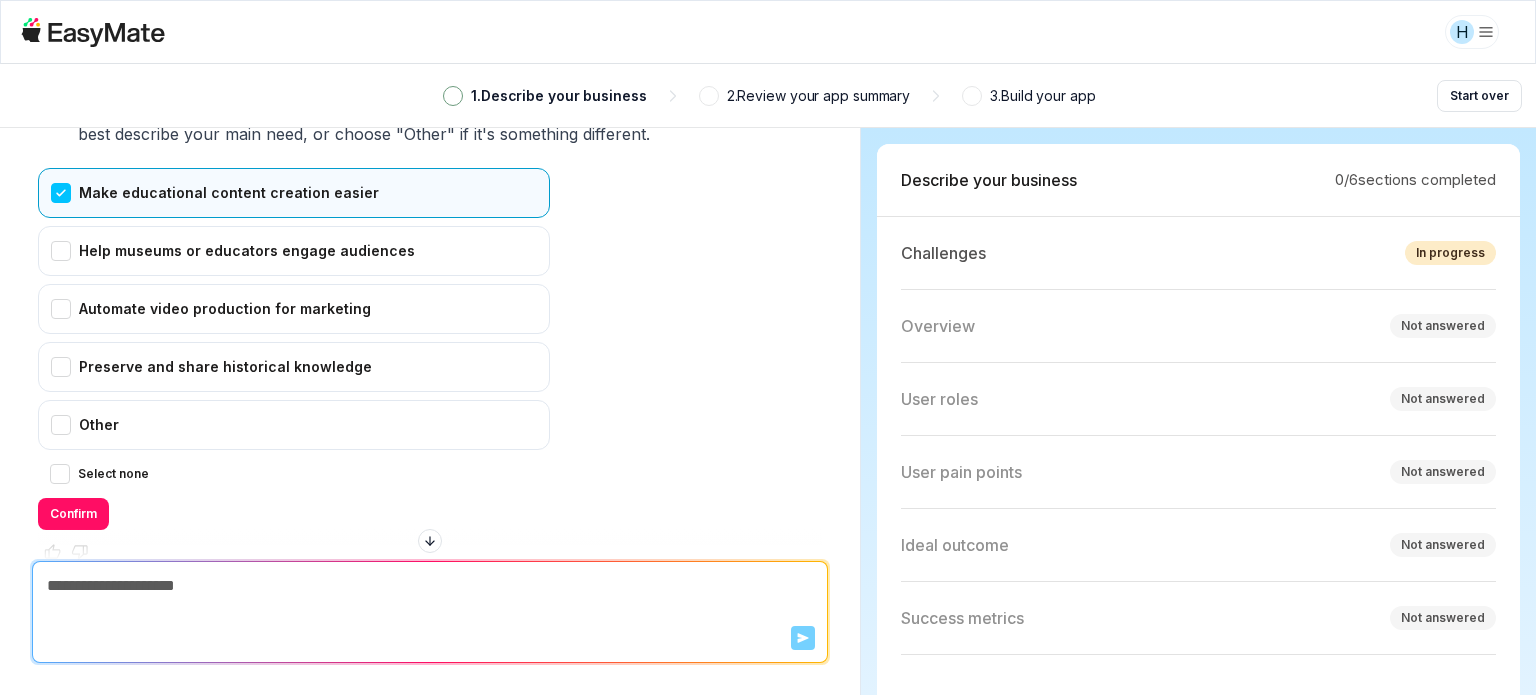 scroll, scrollTop: 414, scrollLeft: 0, axis: vertical 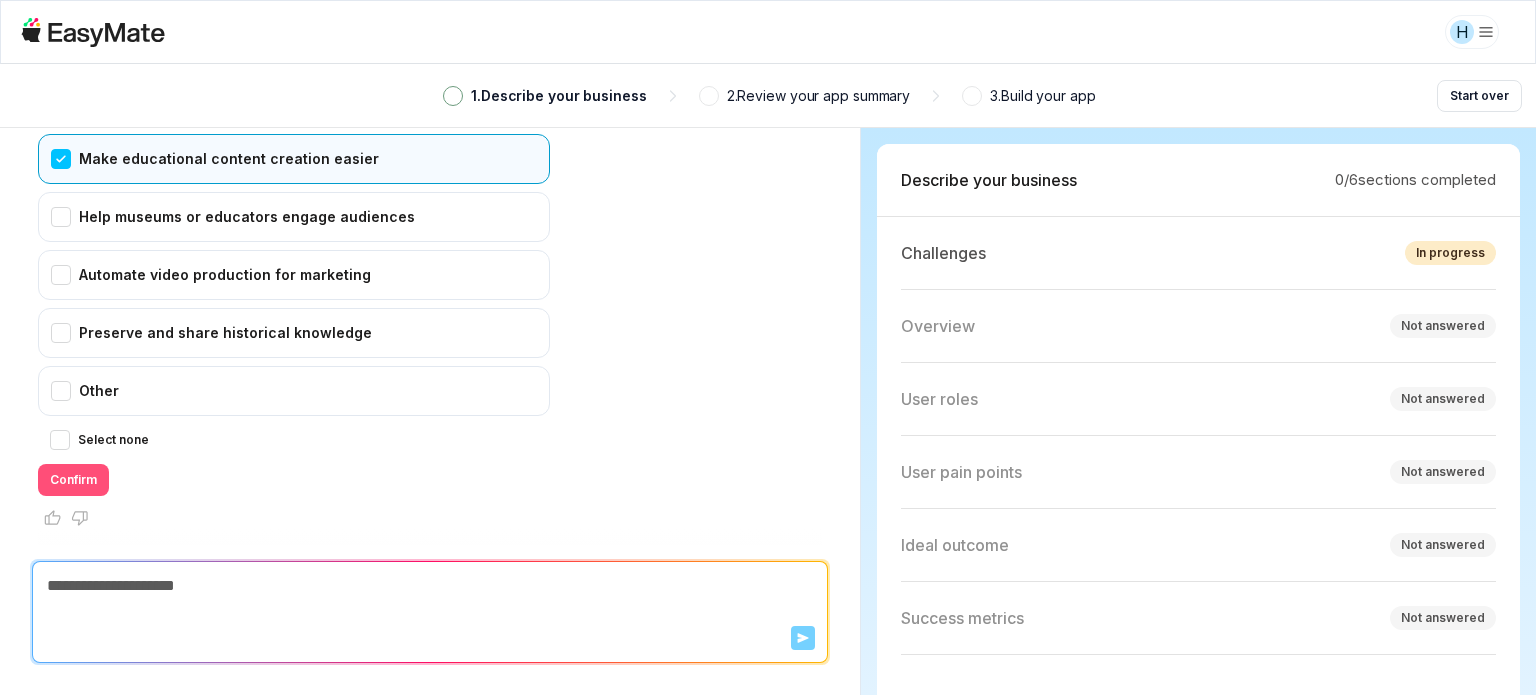 click on "Confirm" at bounding box center (73, 480) 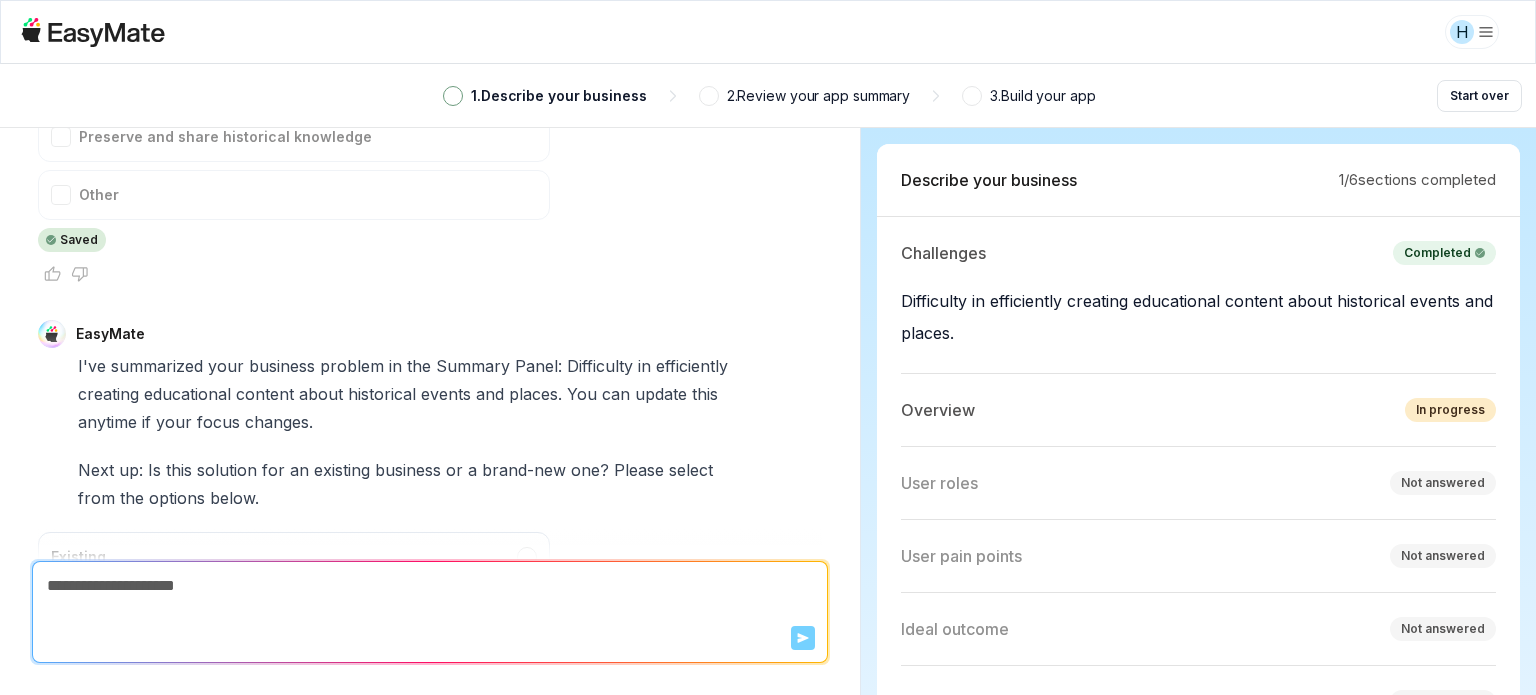scroll, scrollTop: 753, scrollLeft: 0, axis: vertical 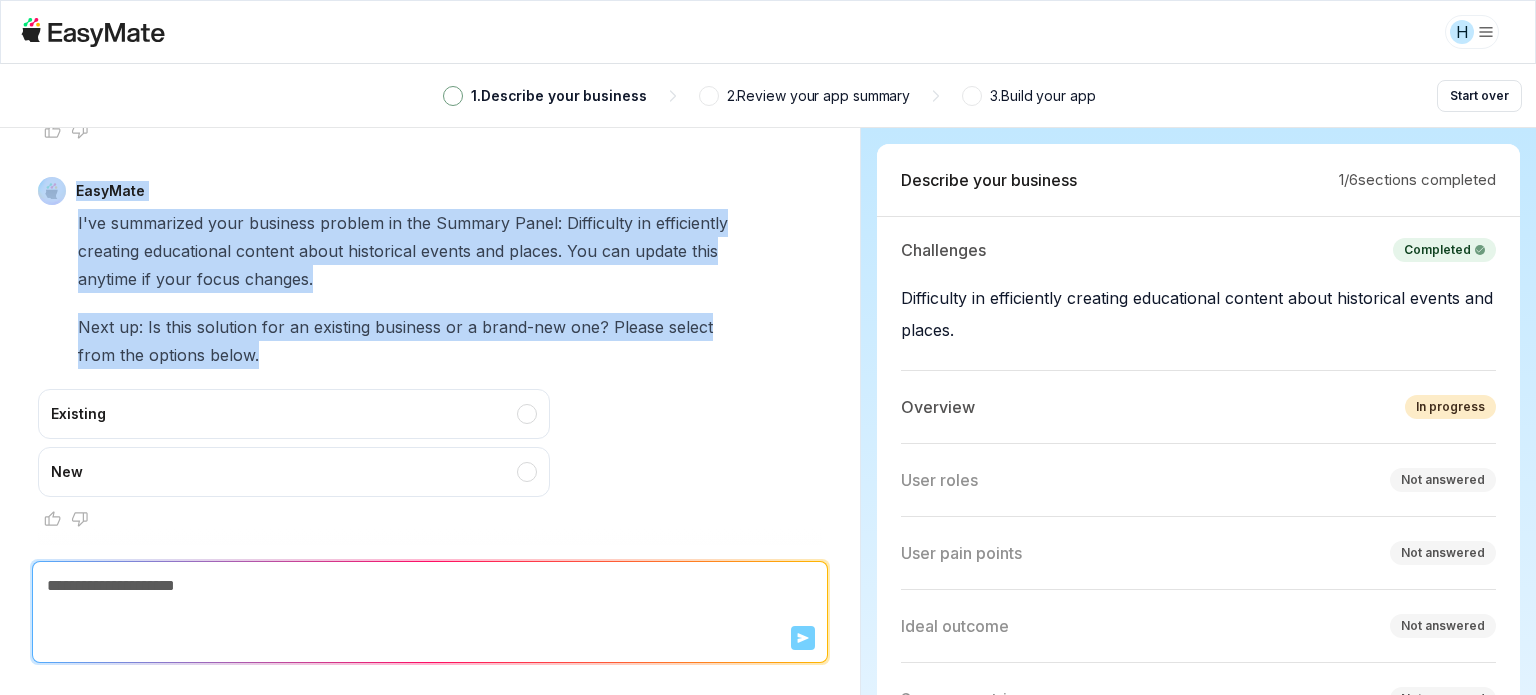 drag, startPoint x: 272, startPoint y: 351, endPoint x: 63, endPoint y: 186, distance: 266.2818 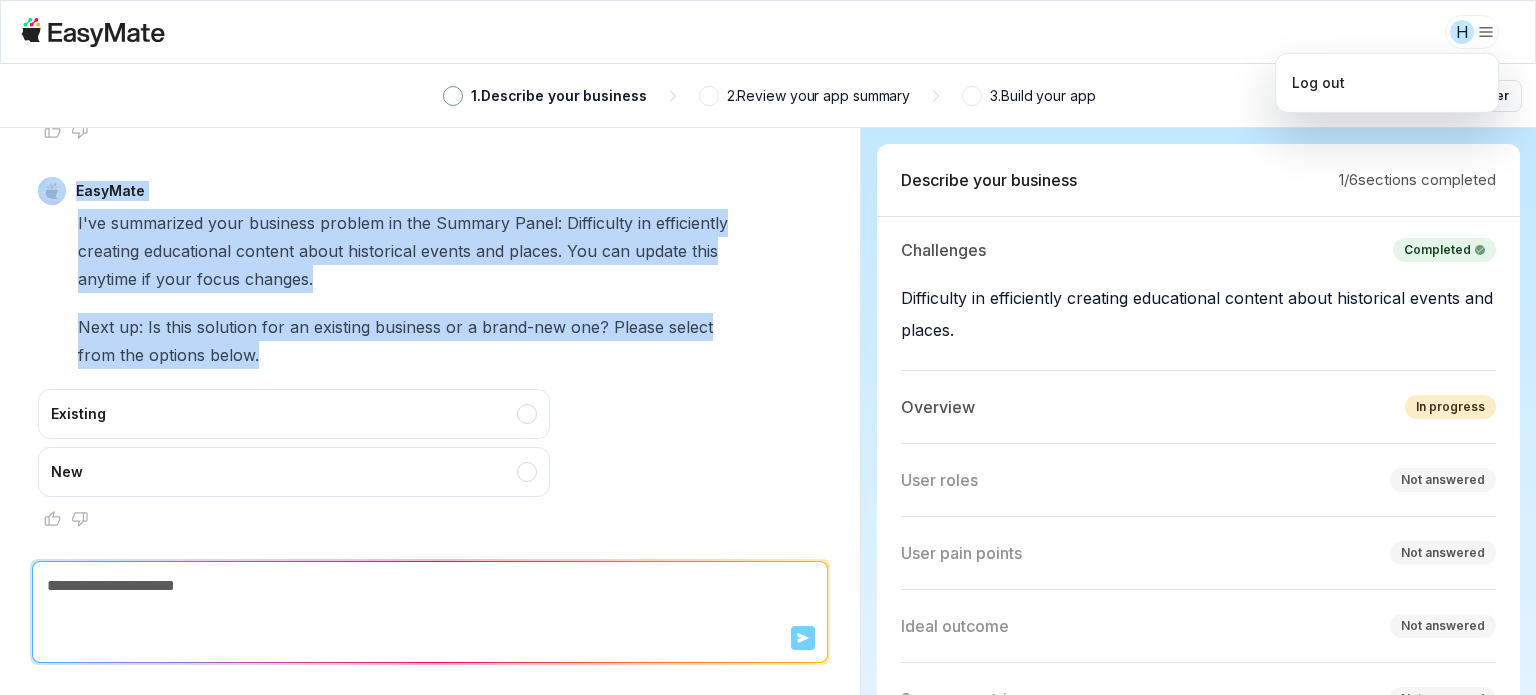 click on "H 1 . Describe your business 2 . Review your app summary 3 . Build your app Start over EasyMate Hi! Let's kick things off. What business problem or need is prompting you to seek out a new solution? H Hola Create videos from images about historical events and places EasyMate Thanks for sharing your idea! To make sure I understand your underlying need, could you clarify what business problem or challenge this solution would help solve? For example, are you looking to make educational content creation easier, help museums engage visitors, or something else? Please select the options below that best describe your main need, or choose "Other" if it's something different. Make educational content creation easier Help museums or educators engage audiences Automate video production for marketing Preserve and share historical knowledge Other Saved EasyMate I've summarized your business" at bounding box center (768, 347) 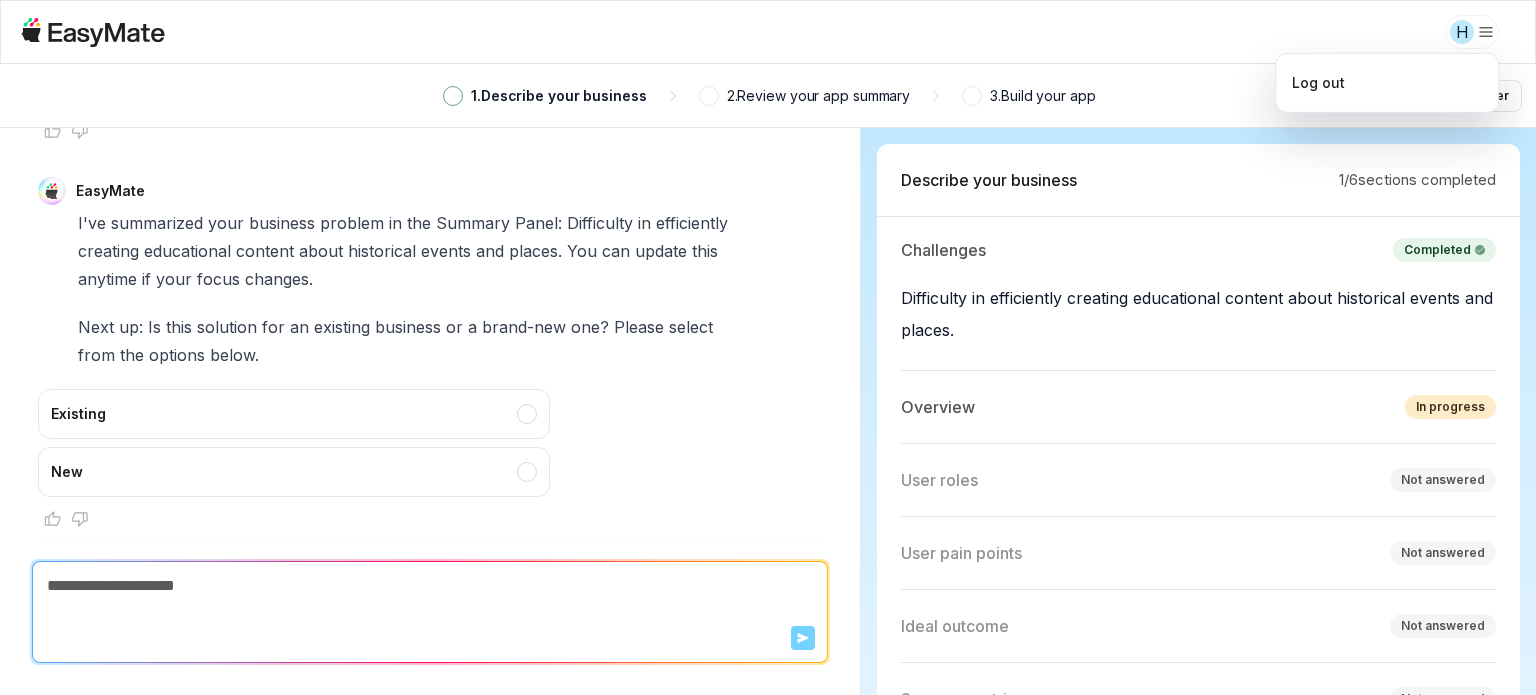 click on "H 1 . Describe your business 2 . Review your app summary 3 . Build your app Start over EasyMate Hi! Let's kick things off. What business problem or need is prompting you to seek out a new solution? H Hola Create videos from images about historical events and places EasyMate Thanks for sharing your idea! To make sure I understand your underlying need, could you clarify what business problem or challenge this solution would help solve? For example, are you looking to make educational content creation easier, help museums engage visitors, or something else? Please select the options below that best describe your main need, or choose "Other" if it's something different. Make educational content creation easier Help museums or educators engage audiences Automate video production for marketing Preserve and share historical knowledge Other Saved EasyMate I've summarized your business" at bounding box center (768, 347) 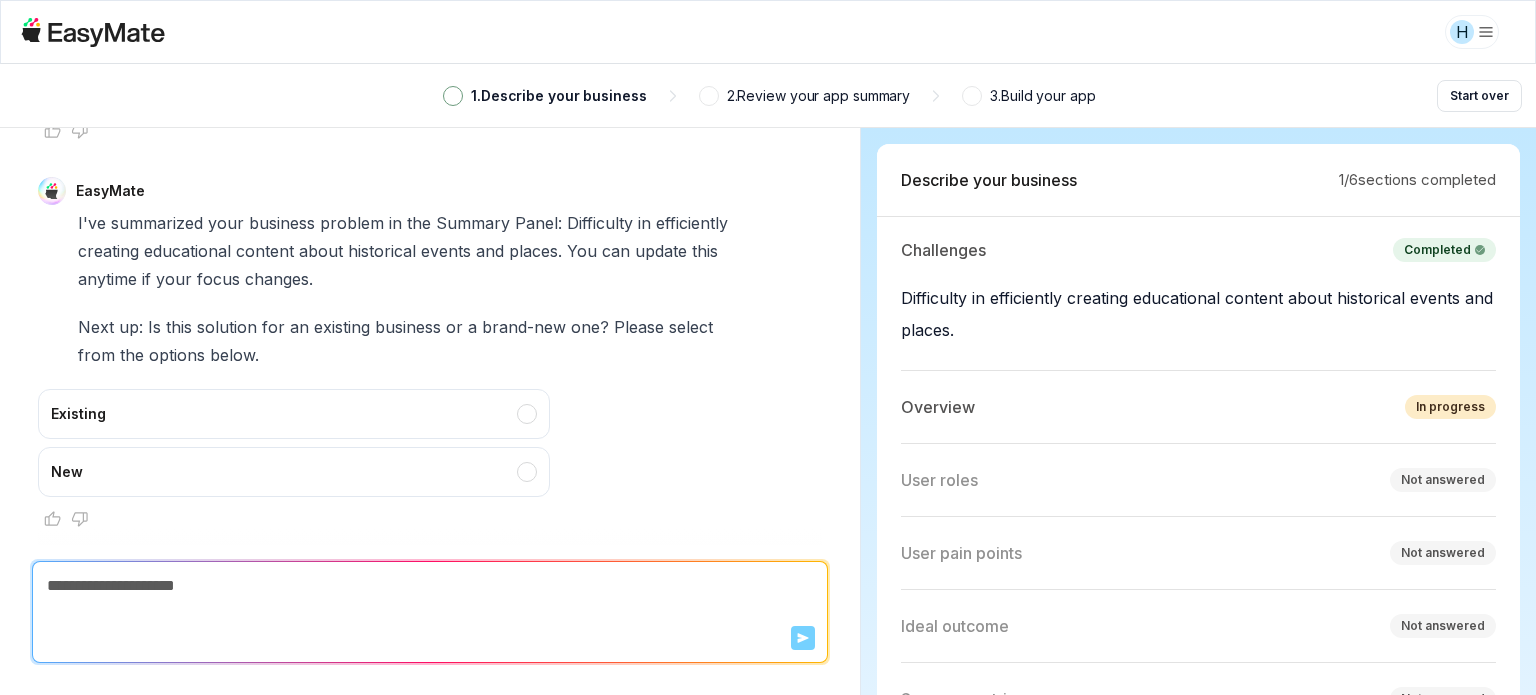 click on "New" at bounding box center [294, 472] 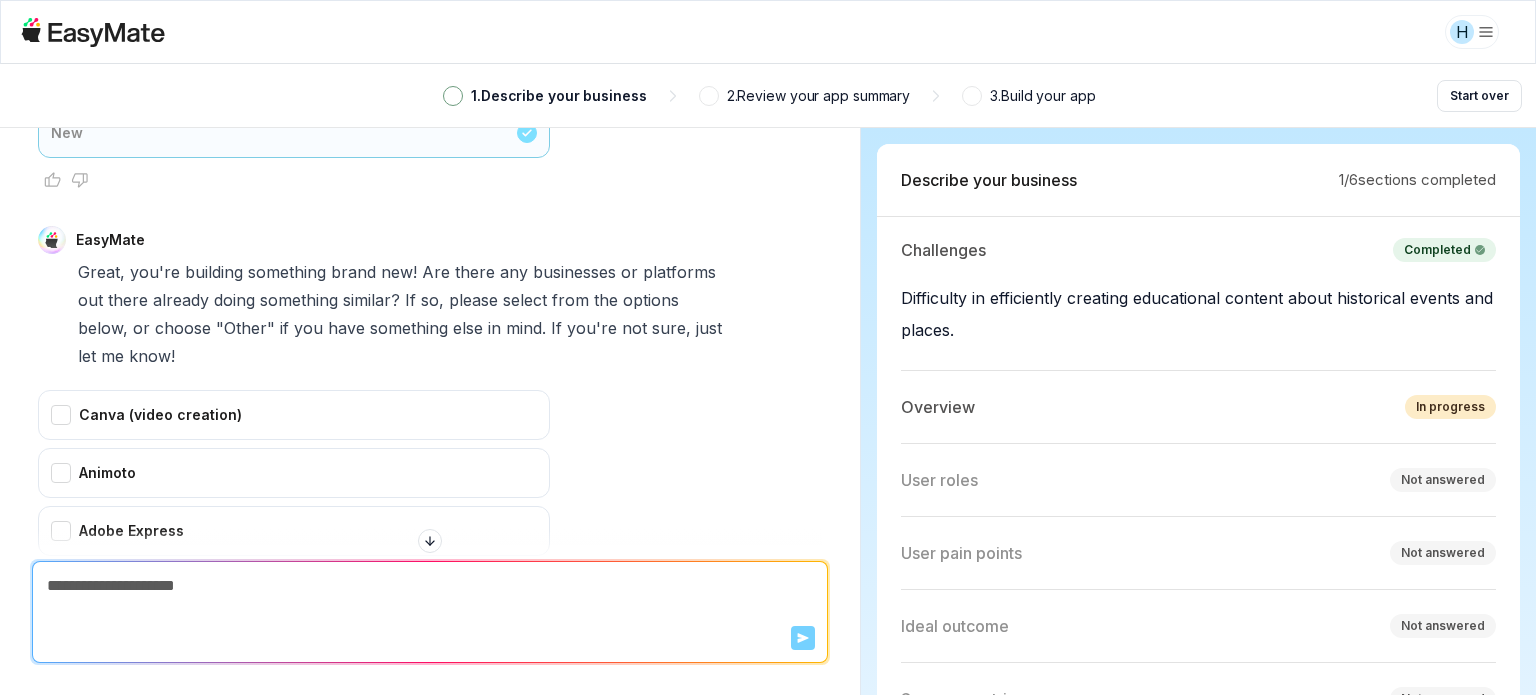 scroll, scrollTop: 1088, scrollLeft: 0, axis: vertical 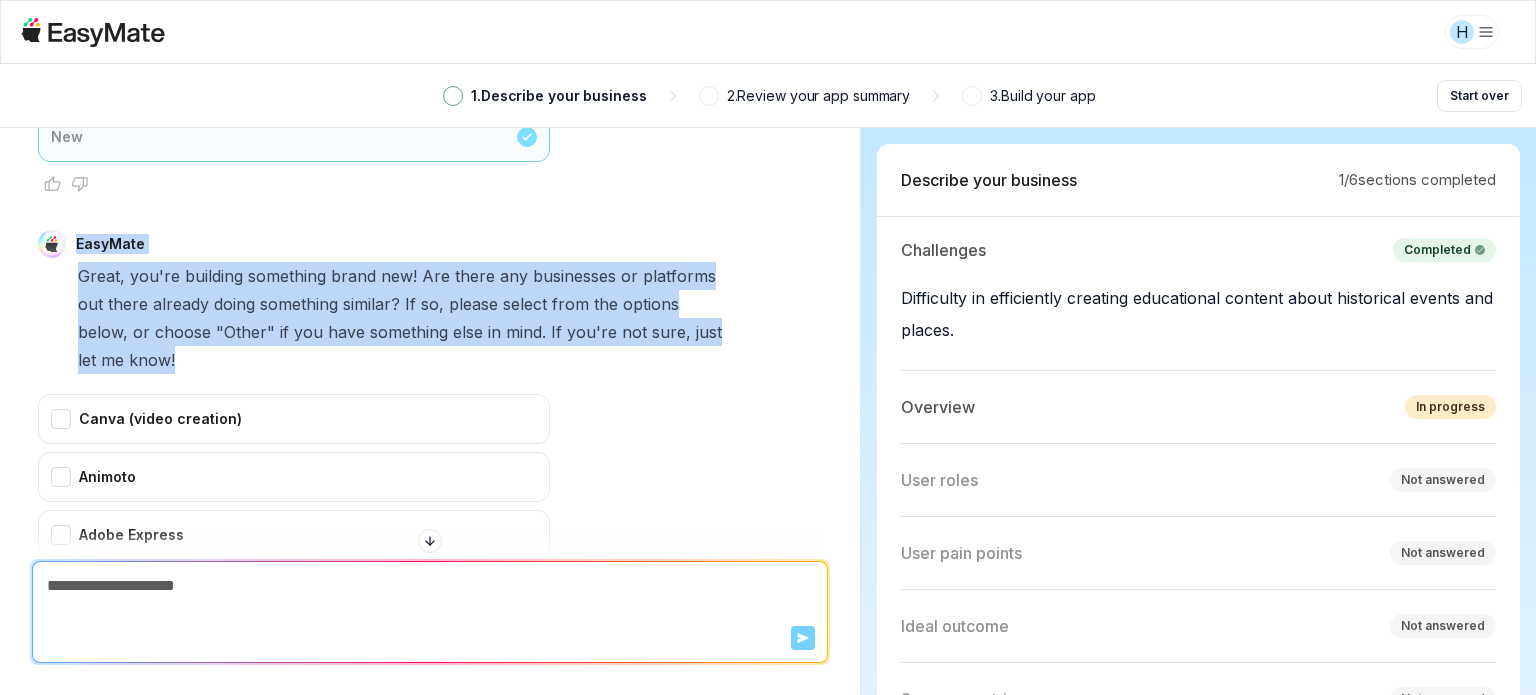 drag, startPoint x: 144, startPoint y: 359, endPoint x: 72, endPoint y: 246, distance: 133.9888 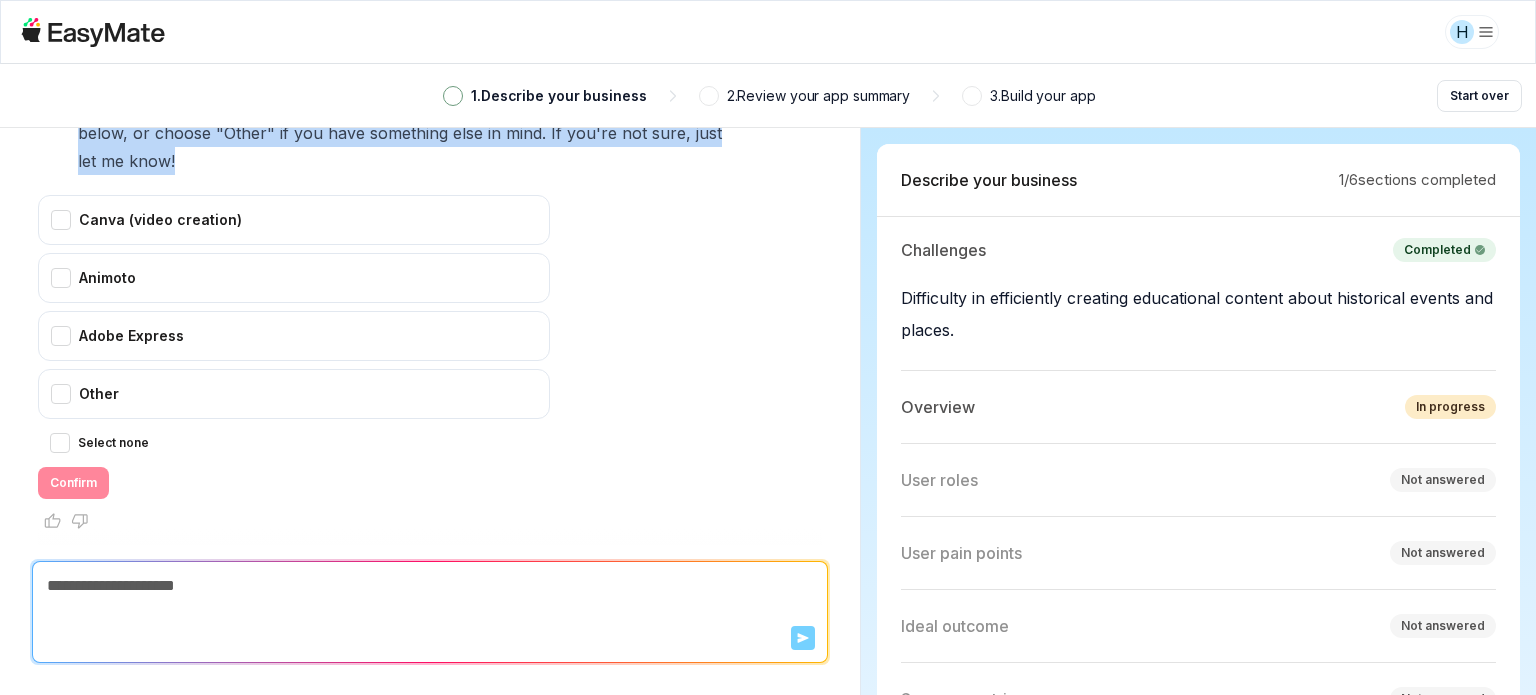 scroll, scrollTop: 1288, scrollLeft: 0, axis: vertical 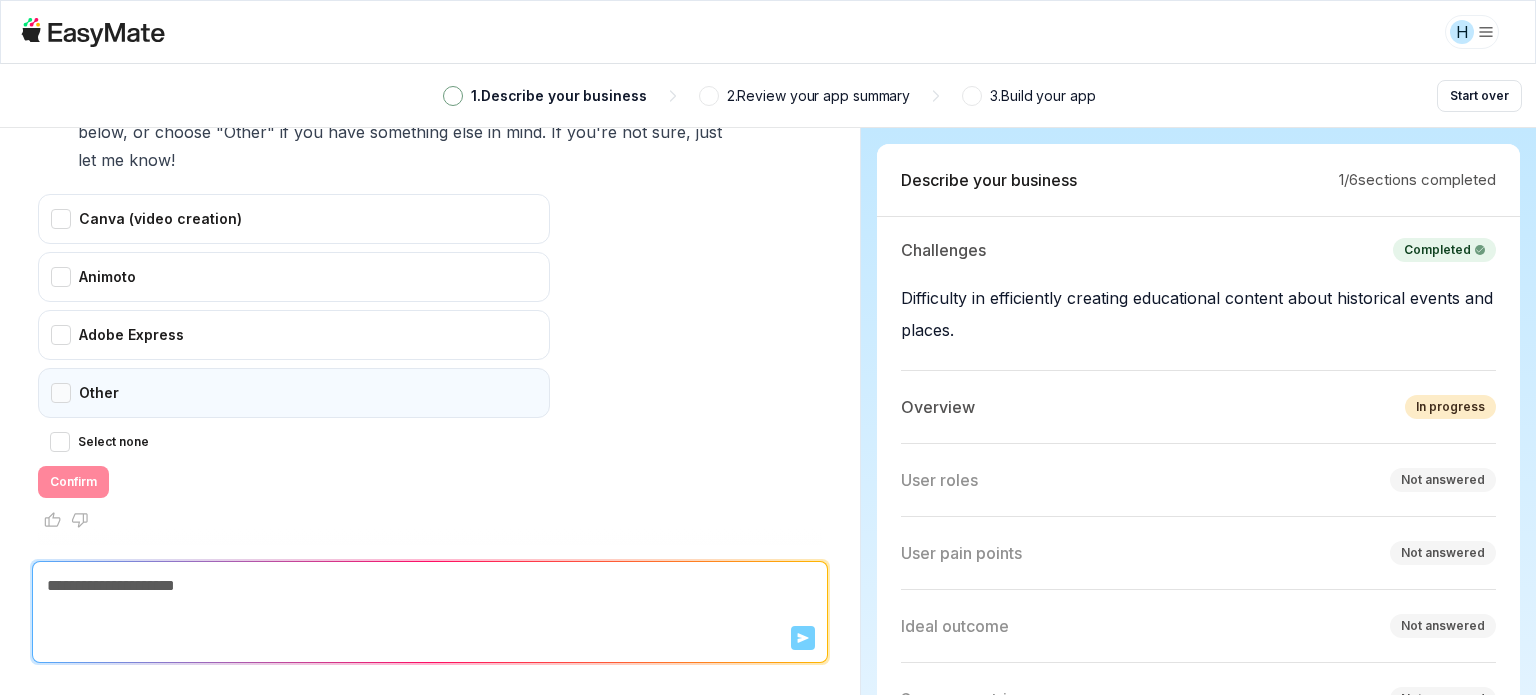 click on "Other" at bounding box center [294, 393] 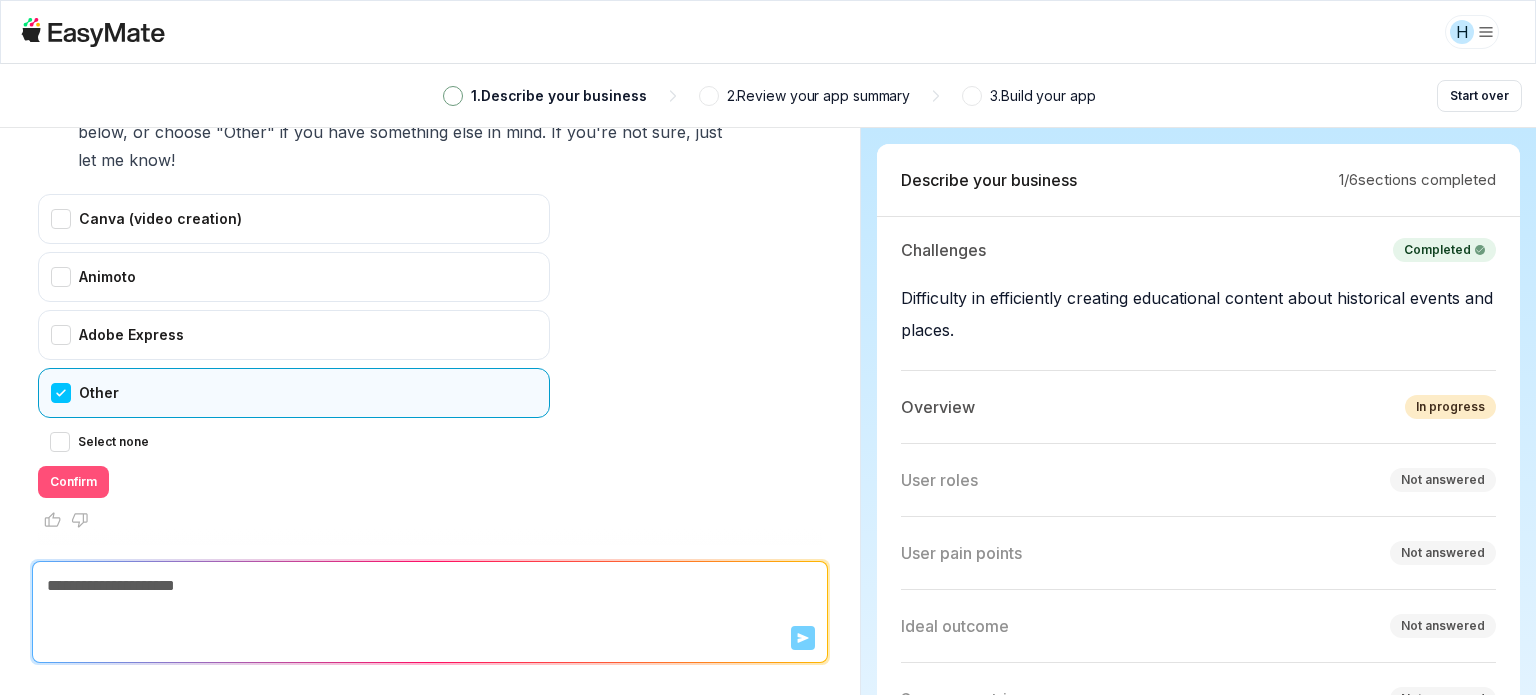 click on "Confirm" at bounding box center (73, 482) 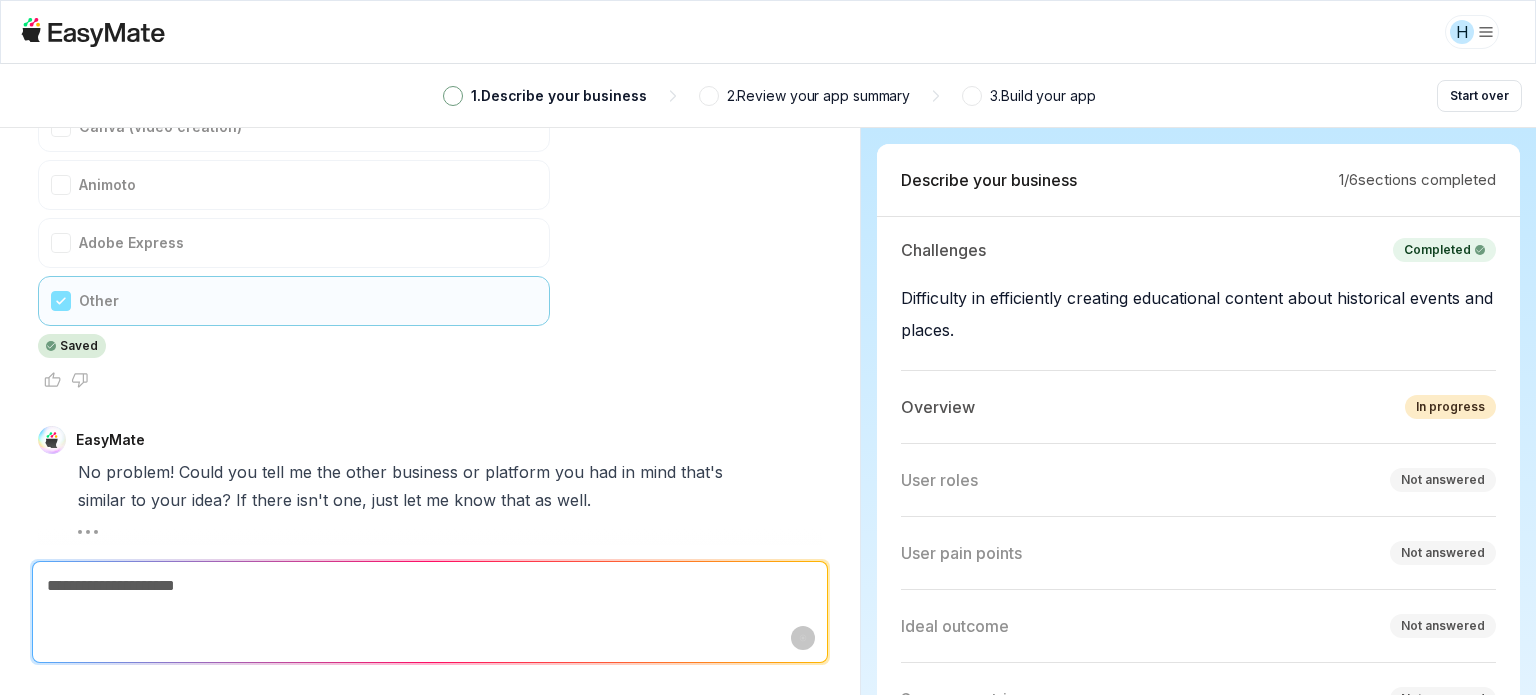 scroll, scrollTop: 1416, scrollLeft: 0, axis: vertical 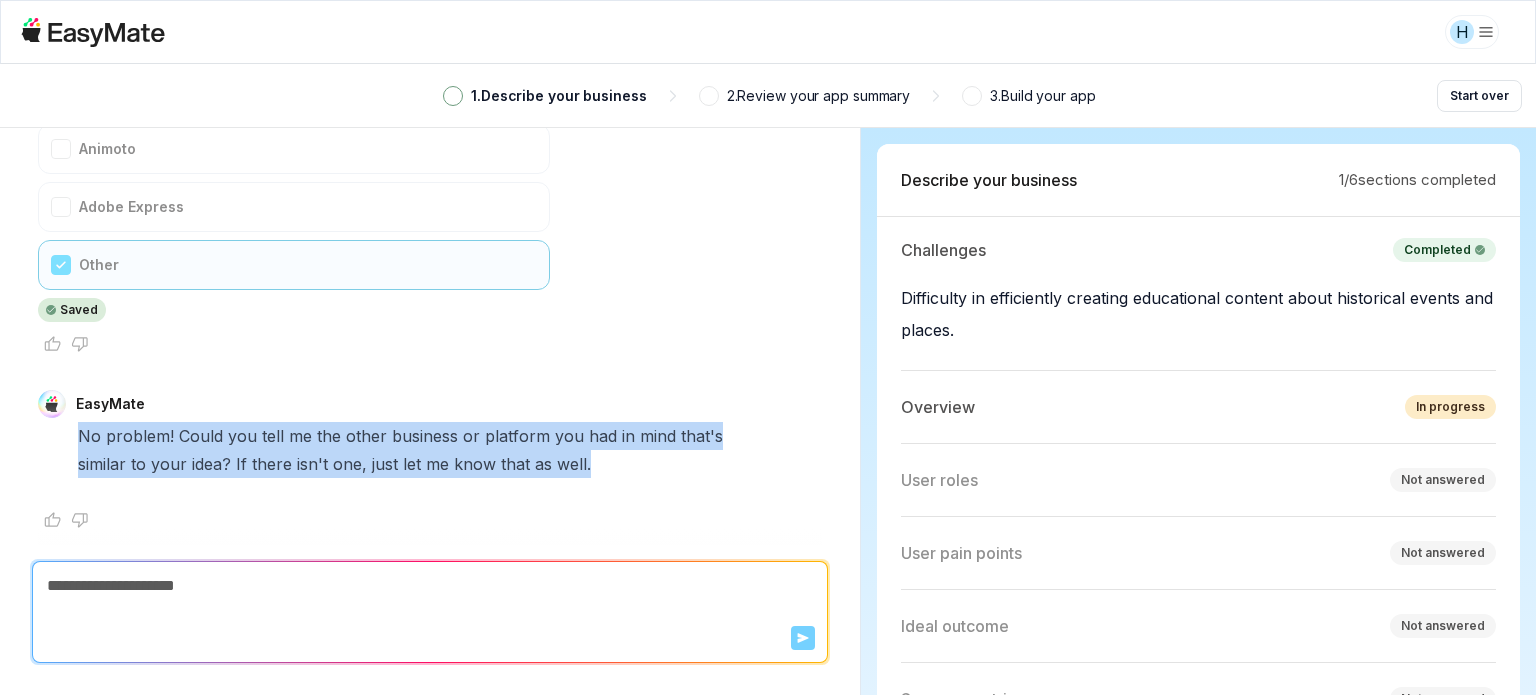 drag, startPoint x: 78, startPoint y: 431, endPoint x: 634, endPoint y: 488, distance: 558.9141 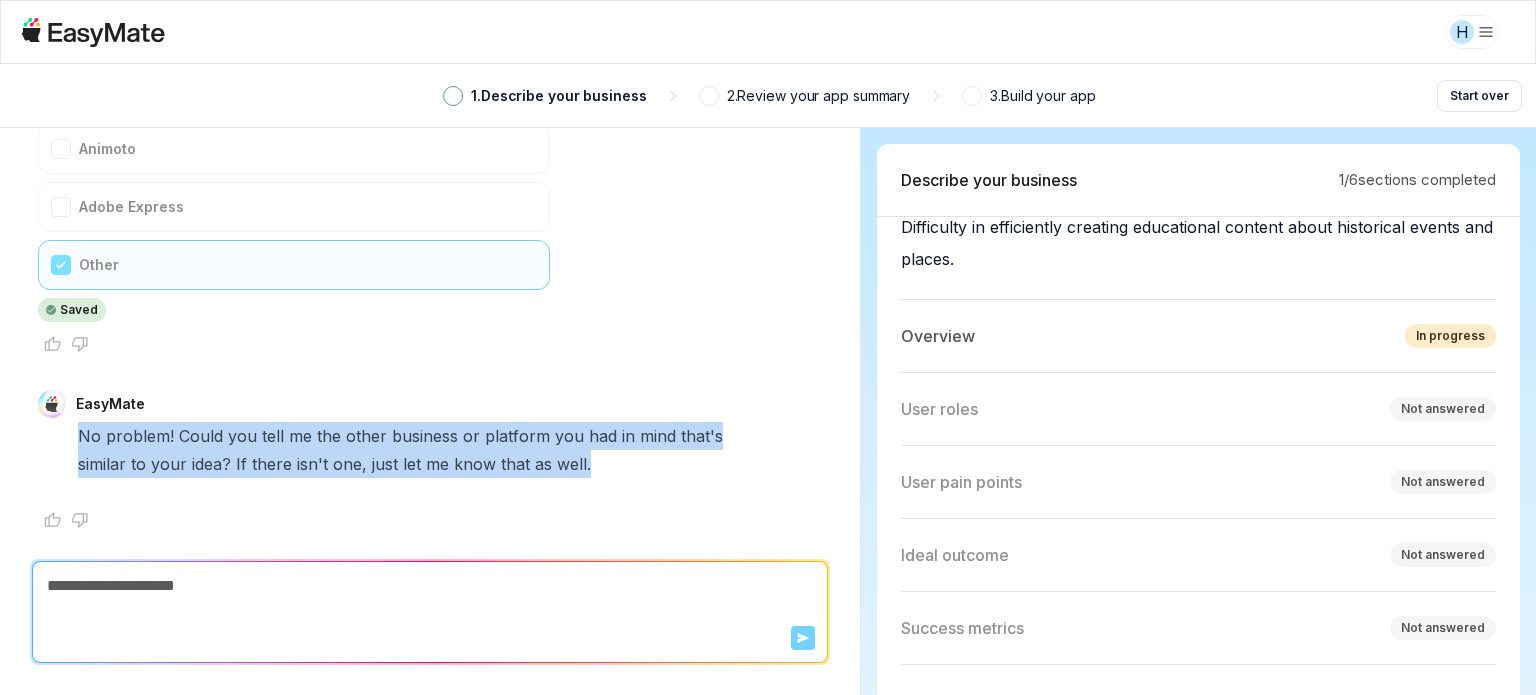 scroll, scrollTop: 203, scrollLeft: 0, axis: vertical 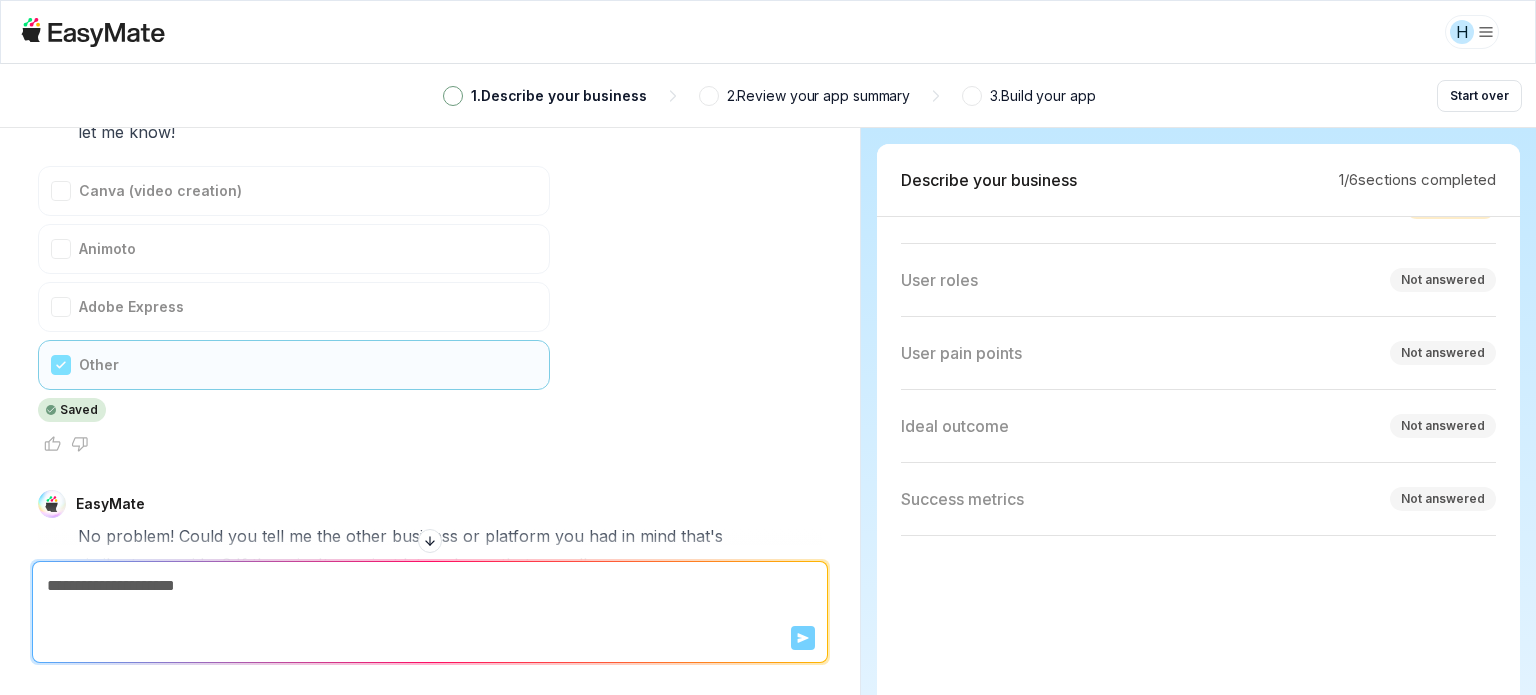click at bounding box center [430, 586] 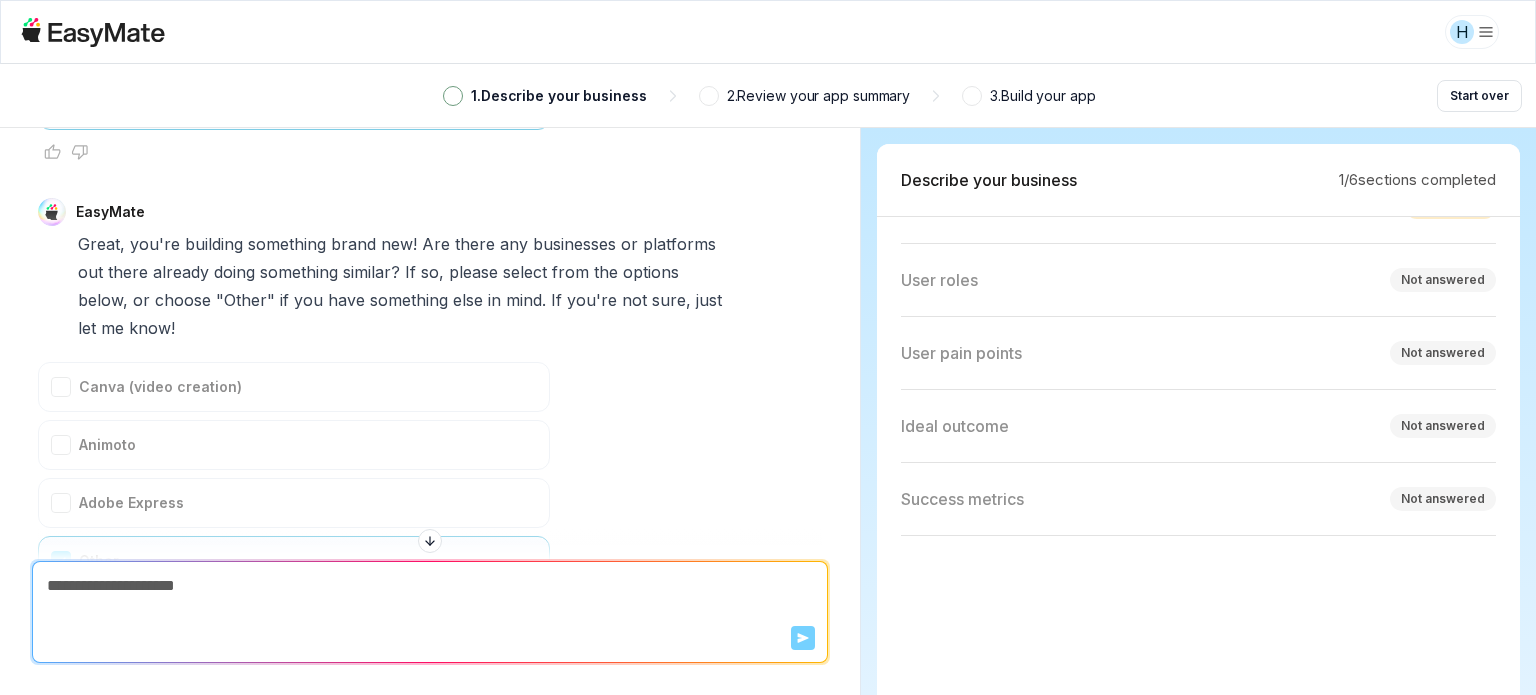 scroll, scrollTop: 1116, scrollLeft: 0, axis: vertical 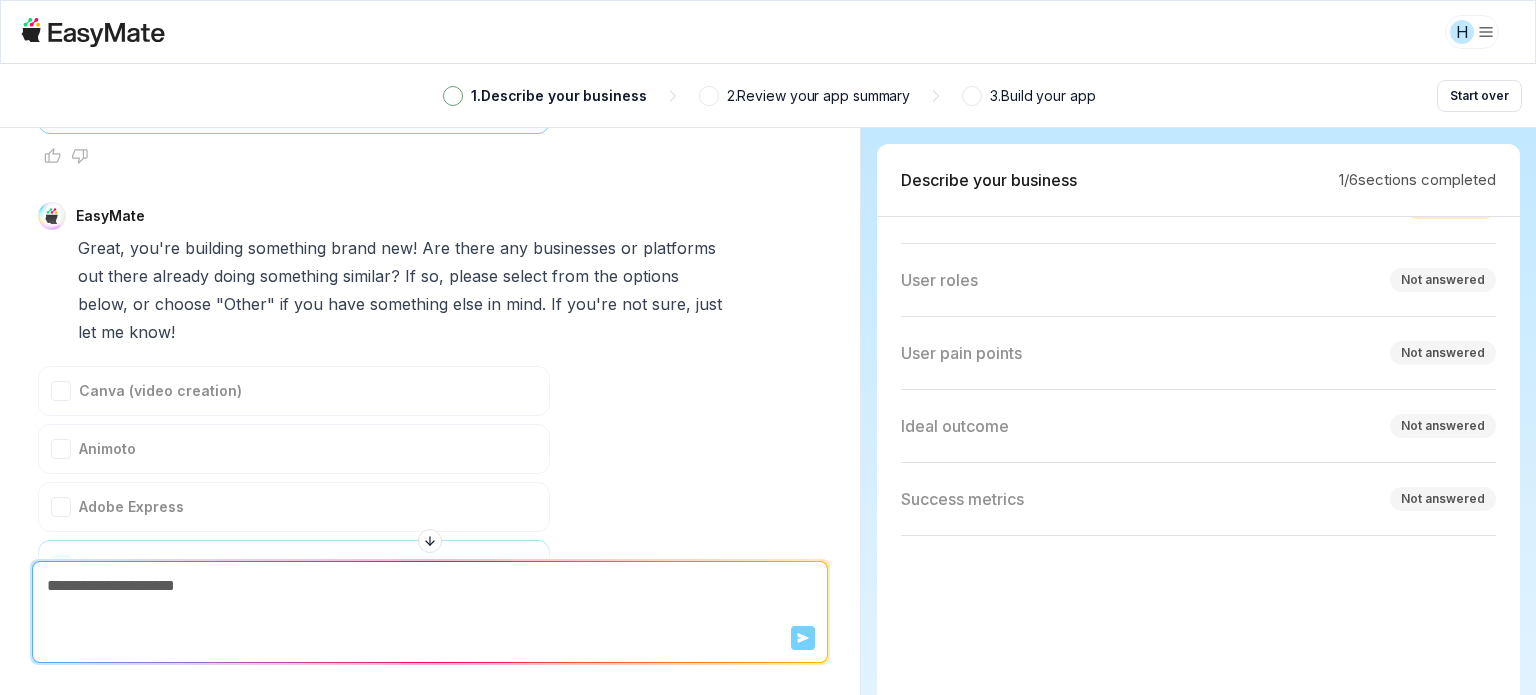 click on "Canva (video creation) Animoto Adobe Express Other Saved" at bounding box center [294, 494] 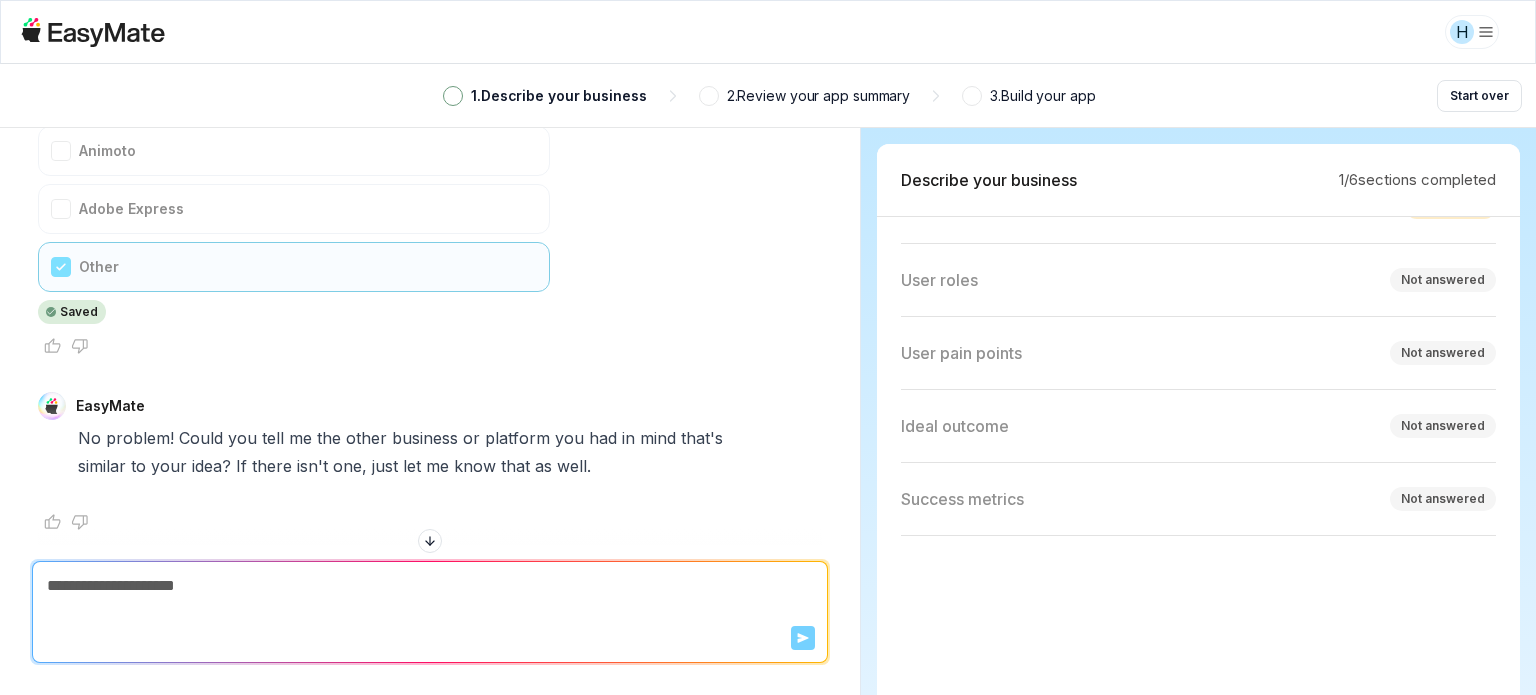 scroll, scrollTop: 1416, scrollLeft: 0, axis: vertical 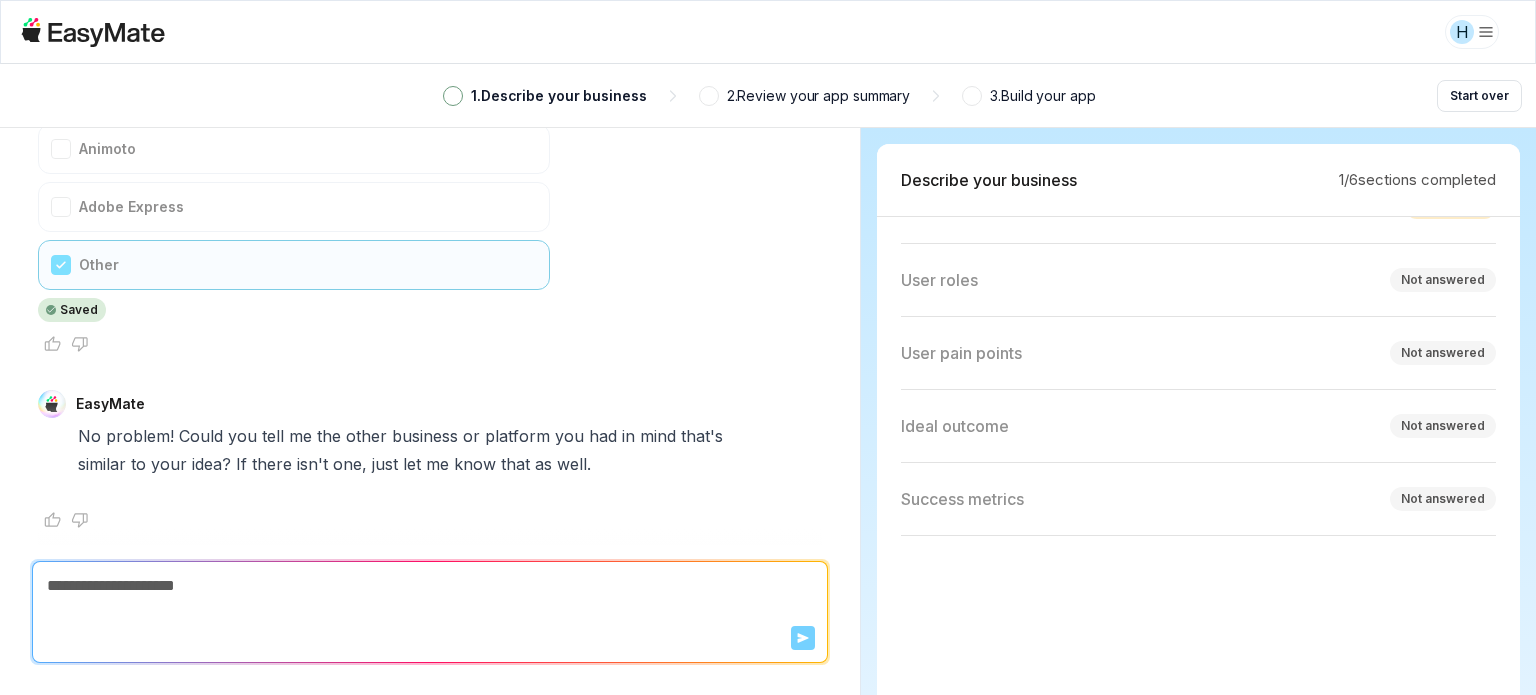 click on "Canva (video creation) Animoto Adobe Express Other Saved" at bounding box center (294, 194) 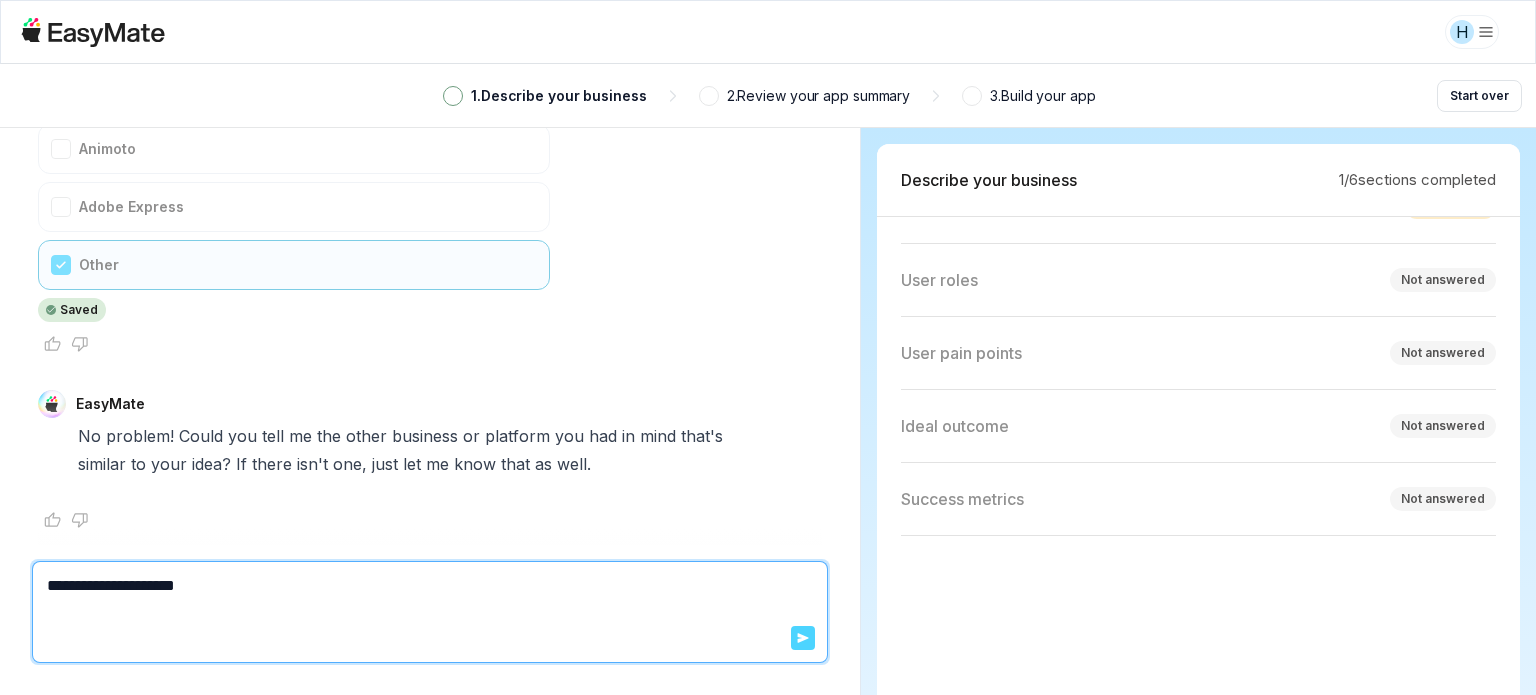 type on "**********" 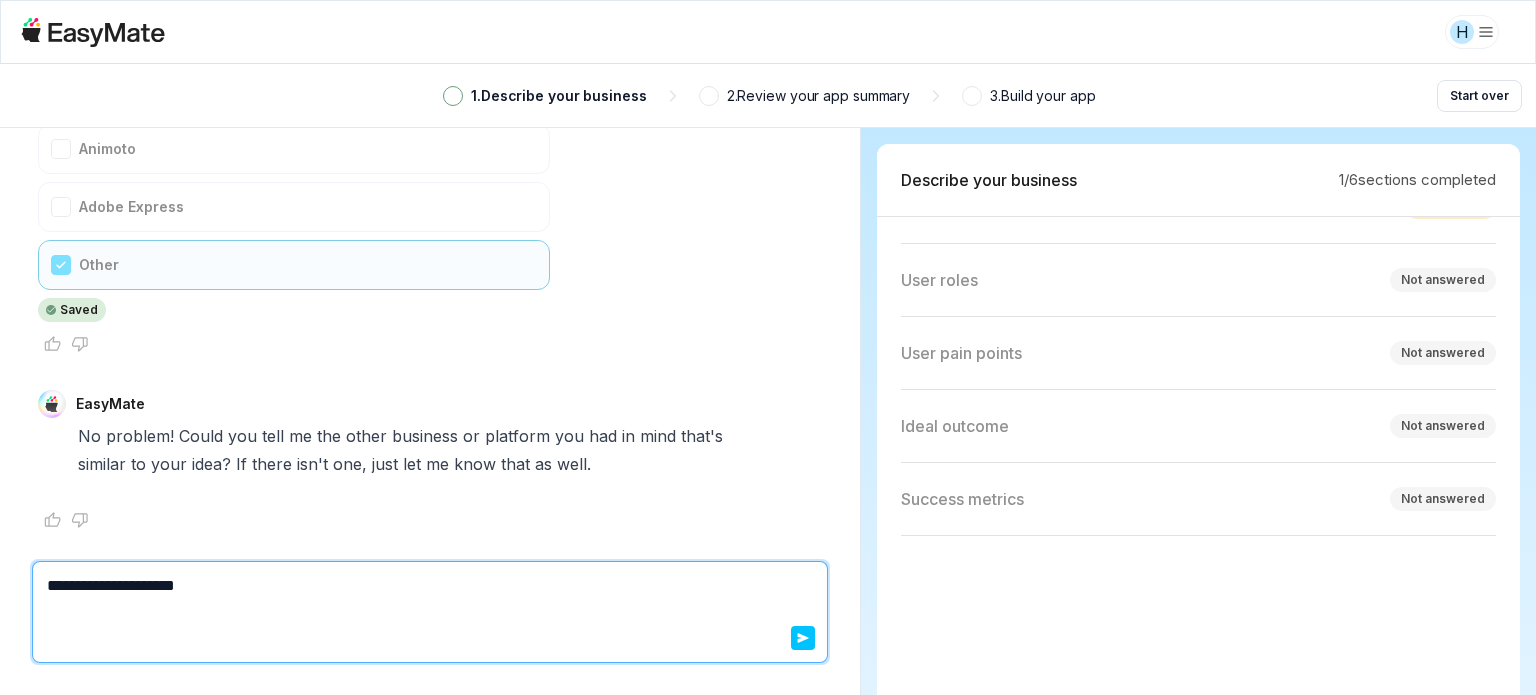 click 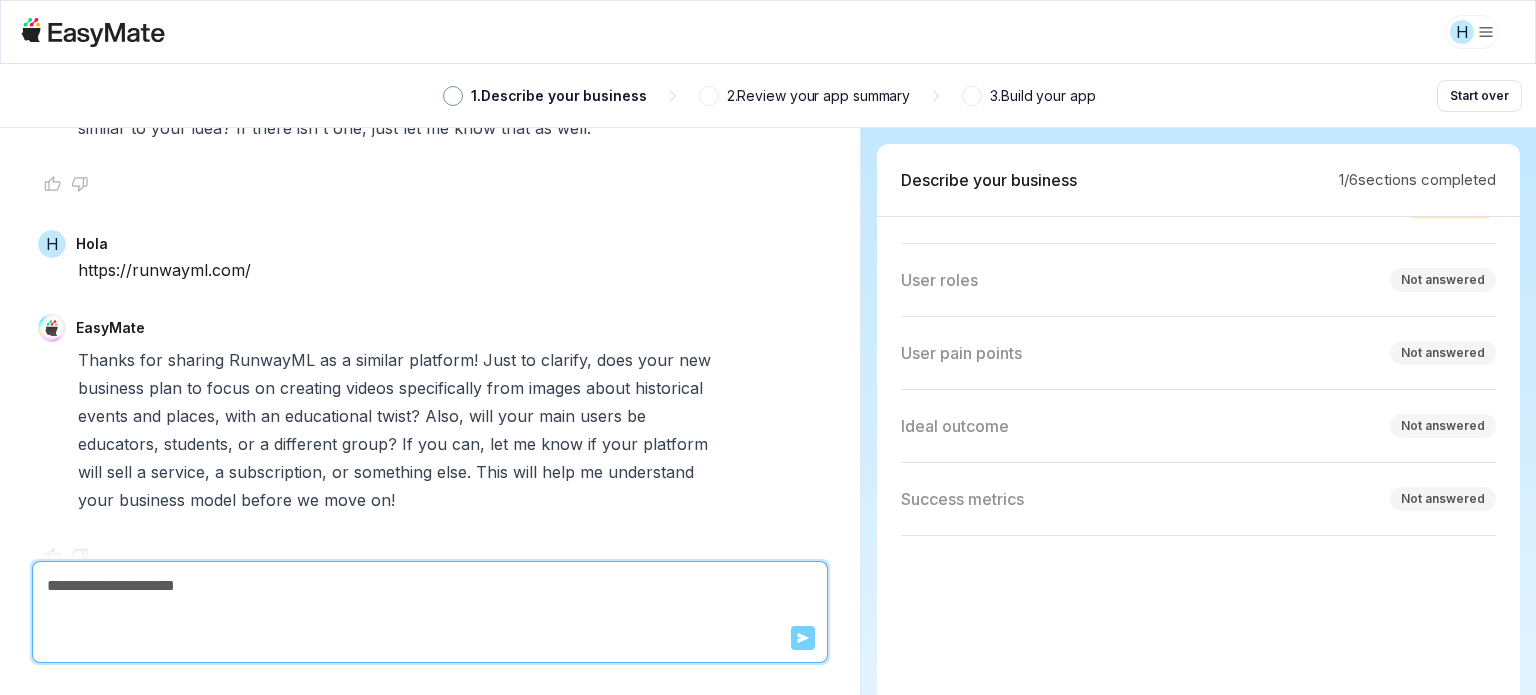 scroll, scrollTop: 1788, scrollLeft: 0, axis: vertical 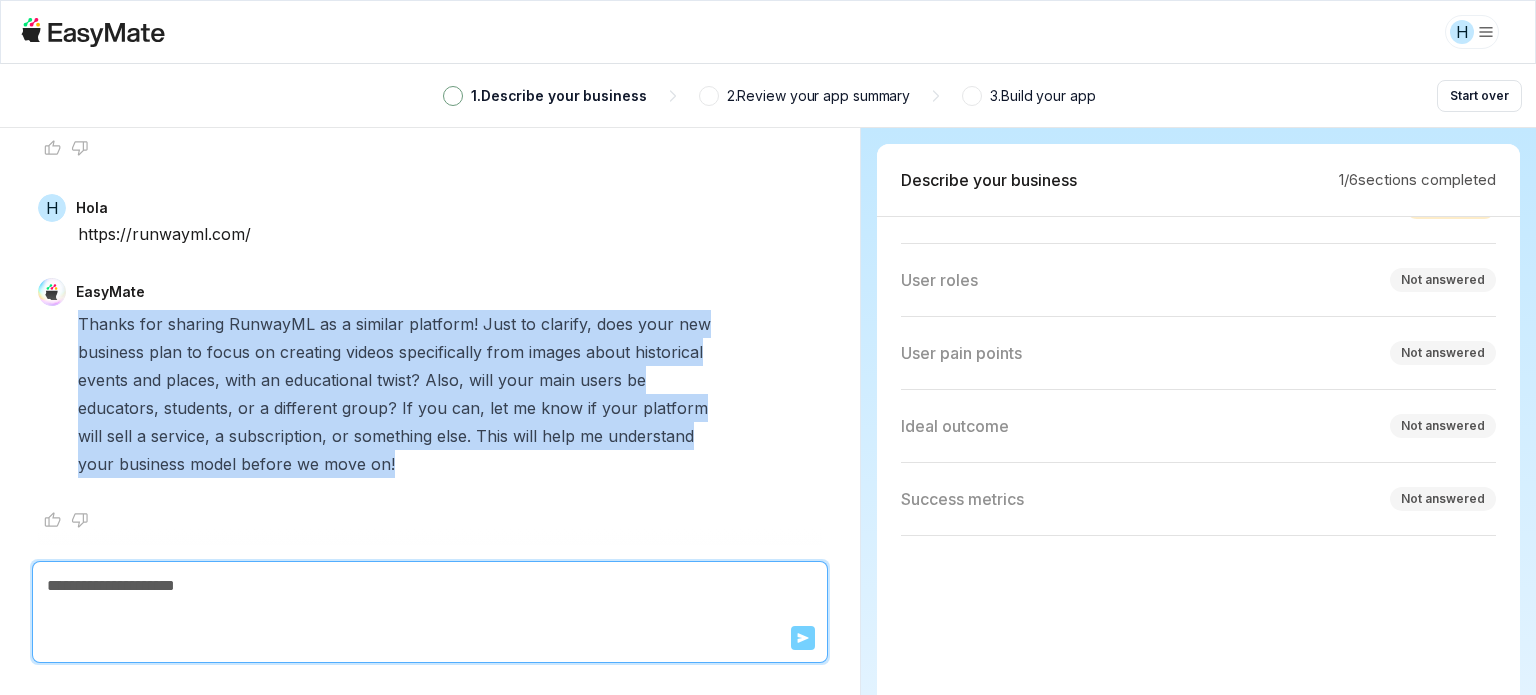 drag, startPoint x: 81, startPoint y: 317, endPoint x: 300, endPoint y: 461, distance: 262.10114 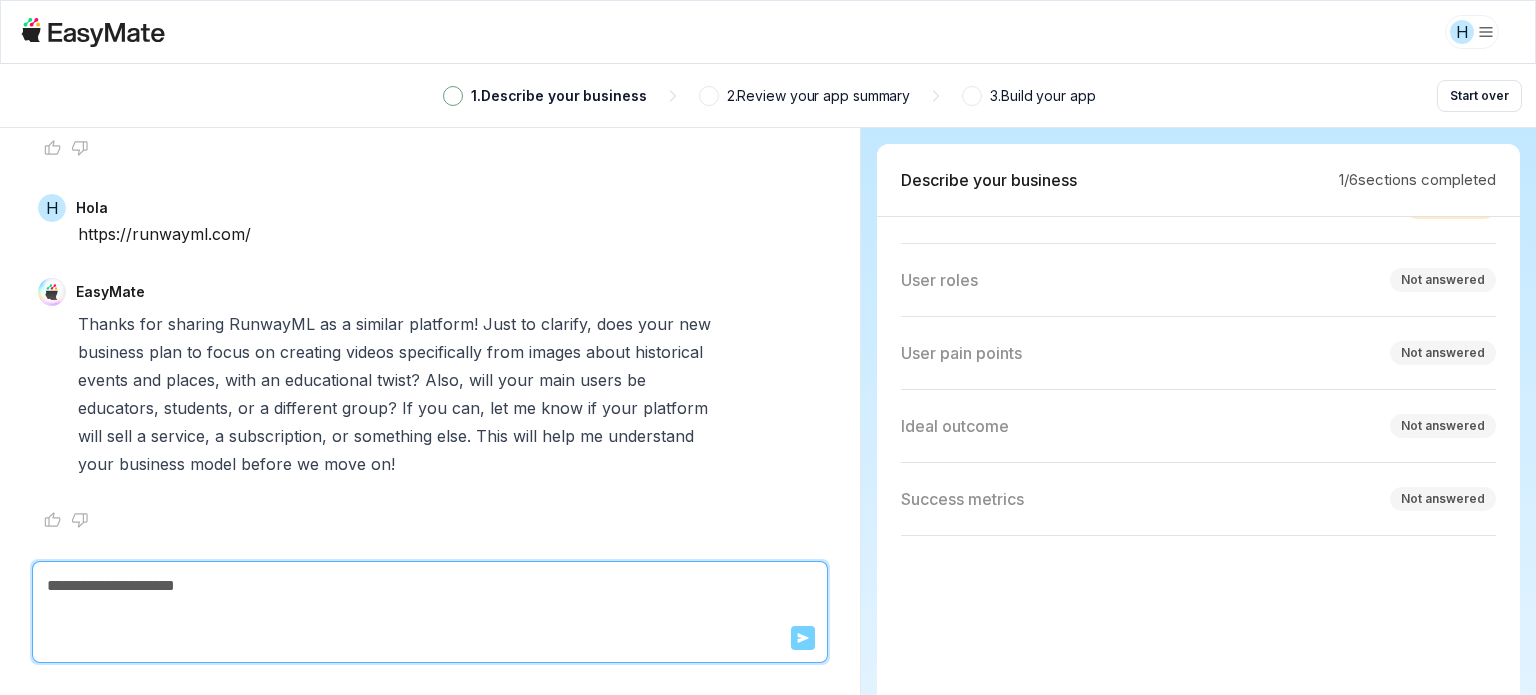 click at bounding box center [430, 586] 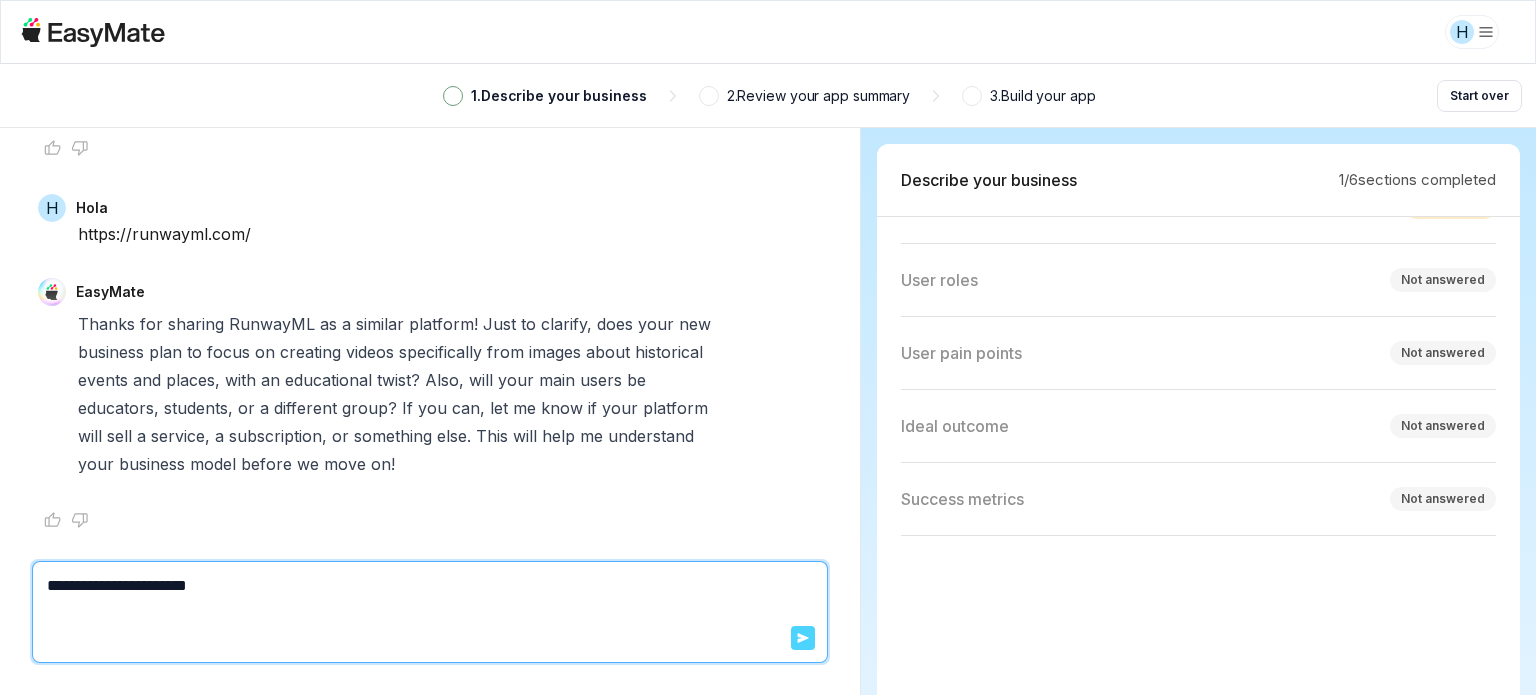 type on "**********" 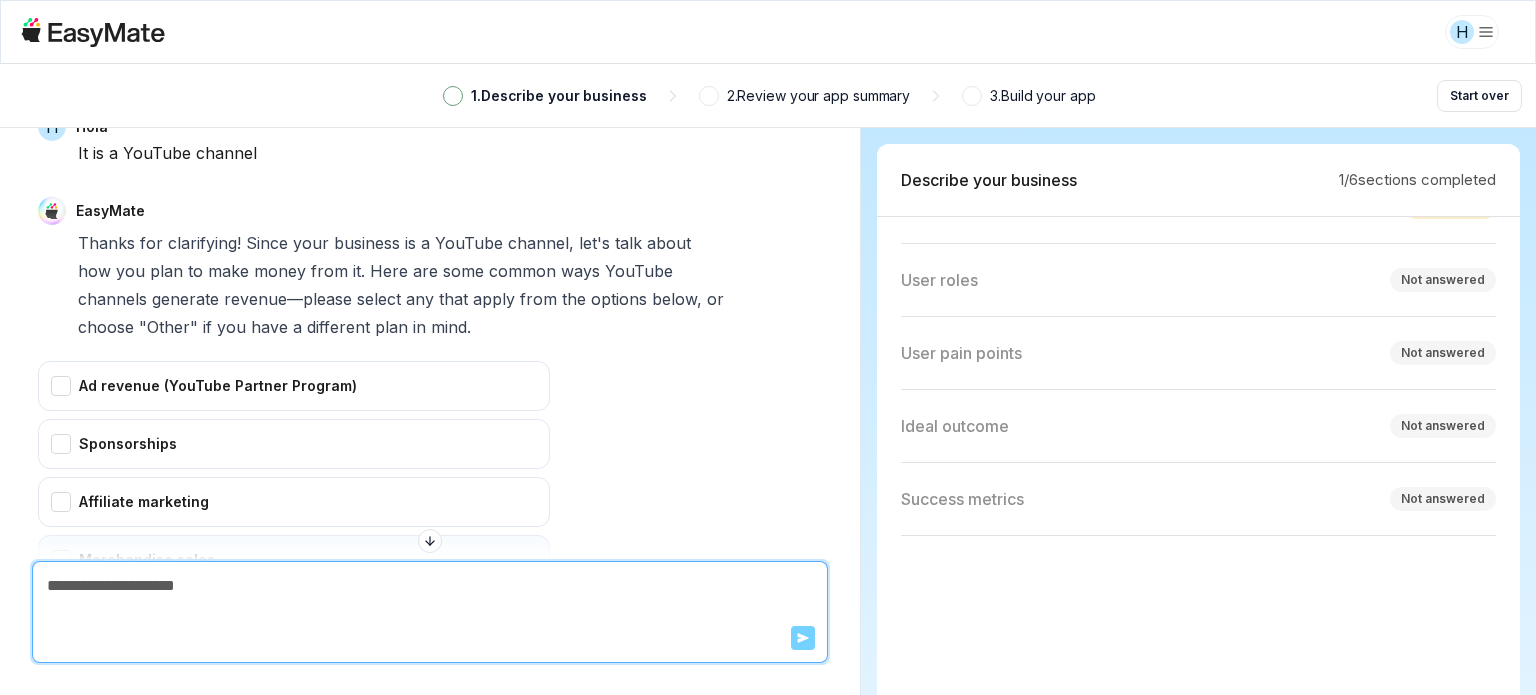 scroll, scrollTop: 2121, scrollLeft: 0, axis: vertical 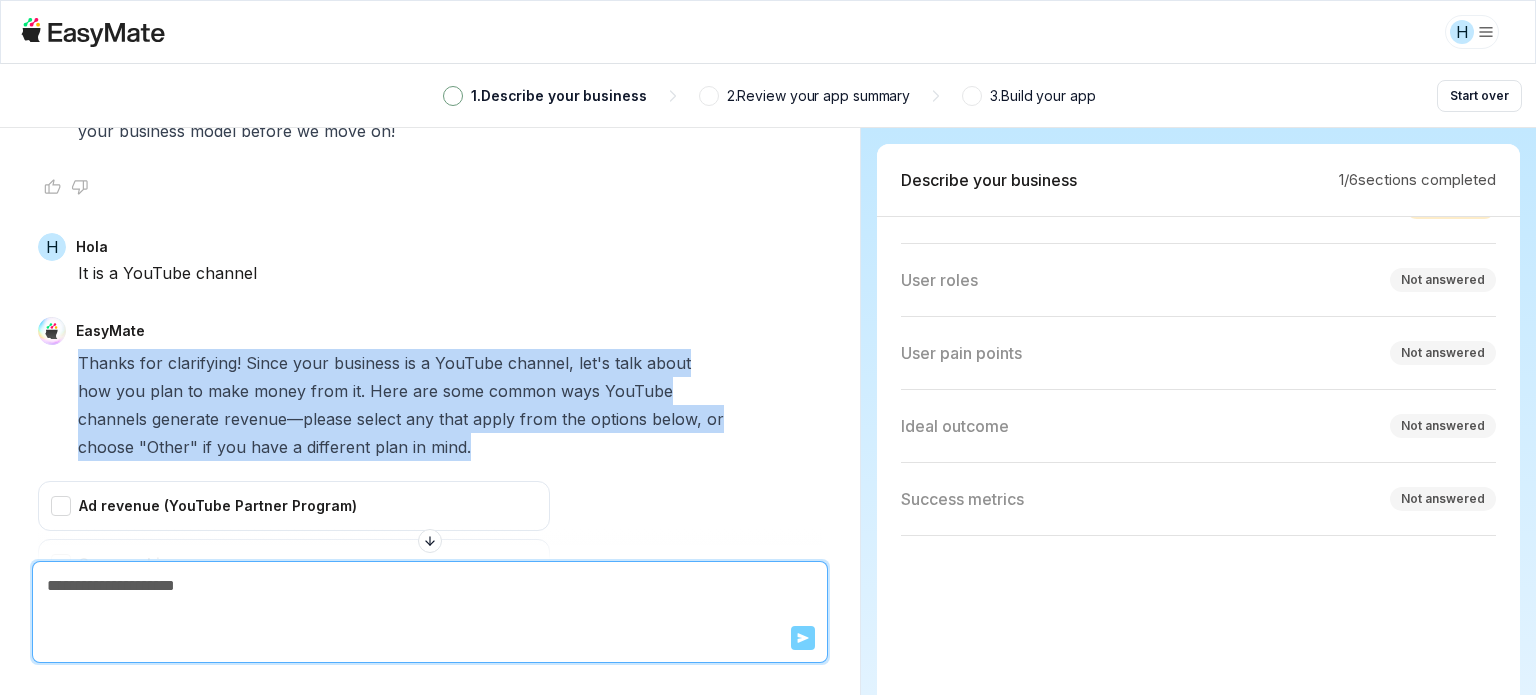 drag, startPoint x: 80, startPoint y: 355, endPoint x: 340, endPoint y: 427, distance: 269.7851 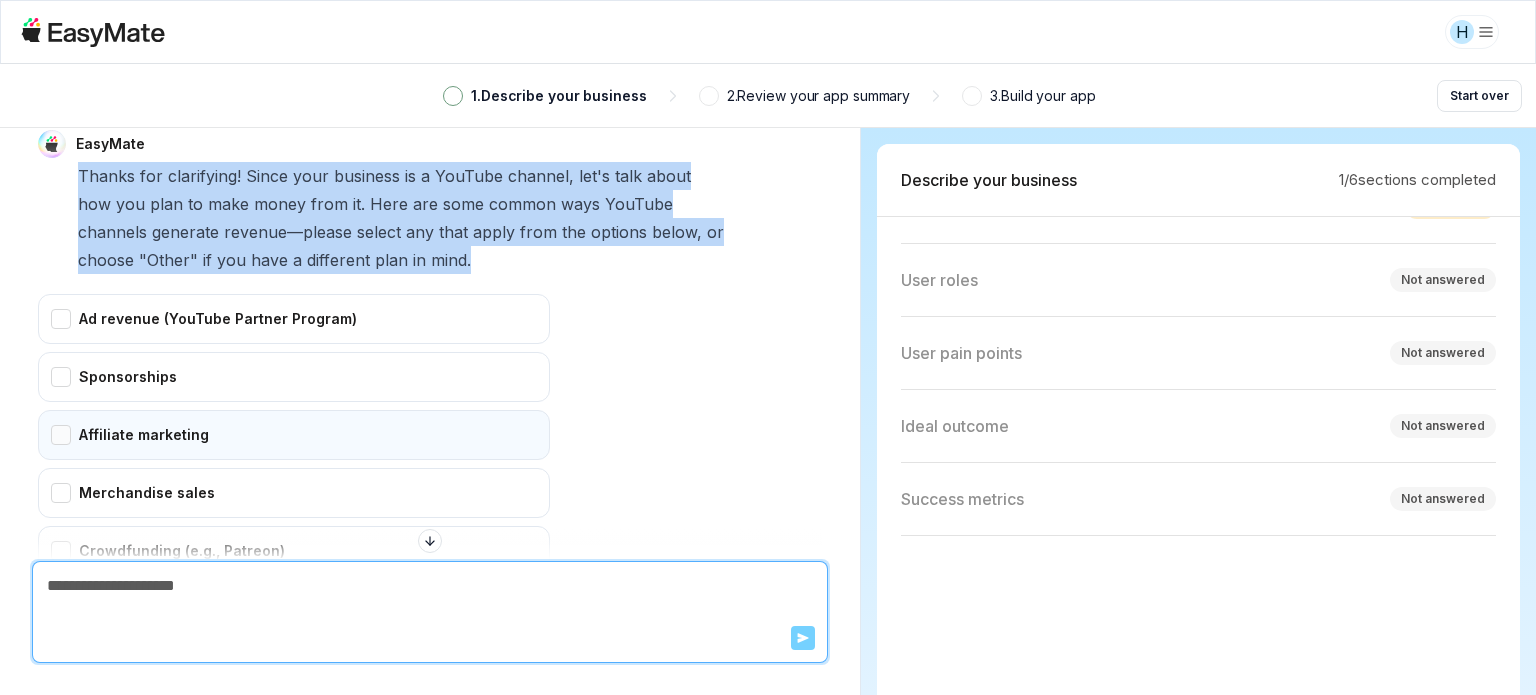 scroll, scrollTop: 2321, scrollLeft: 0, axis: vertical 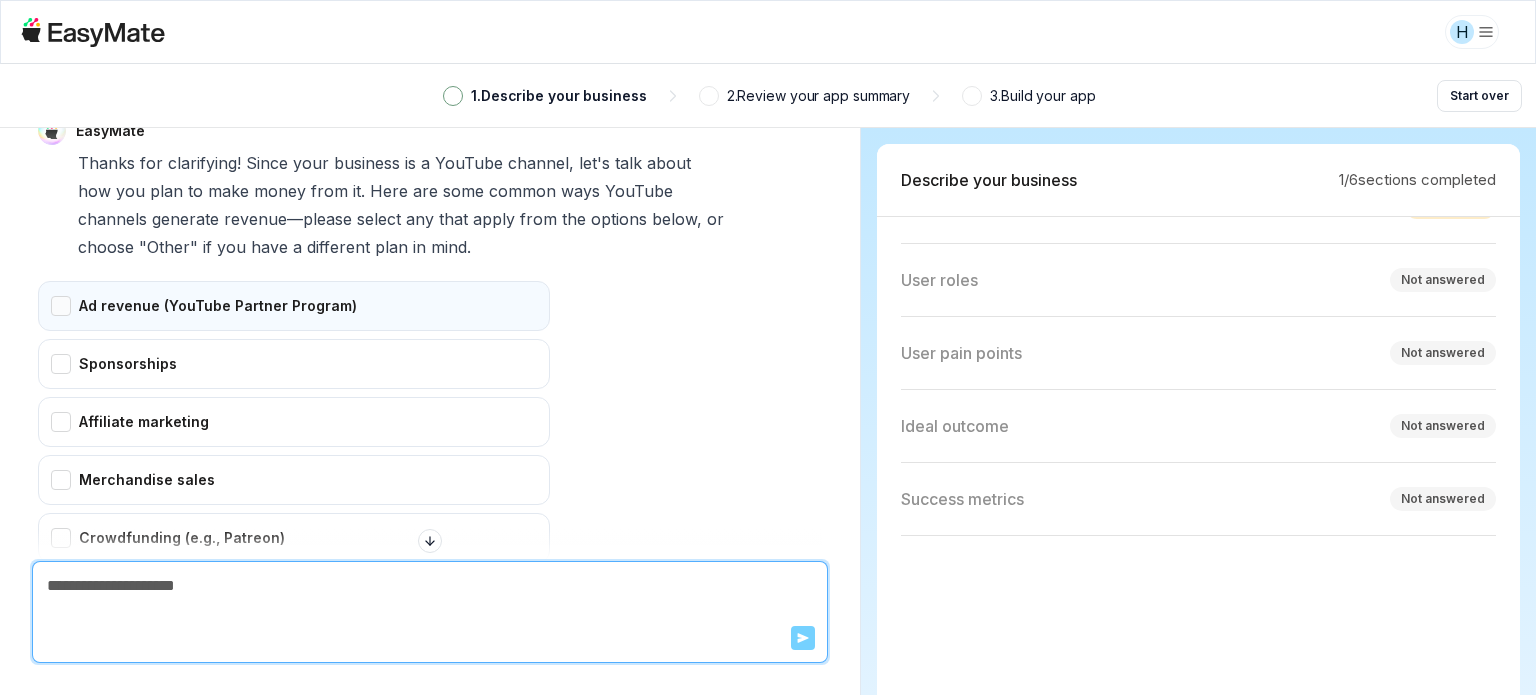 click on "Ad revenue (YouTube Partner Program)" at bounding box center (294, 306) 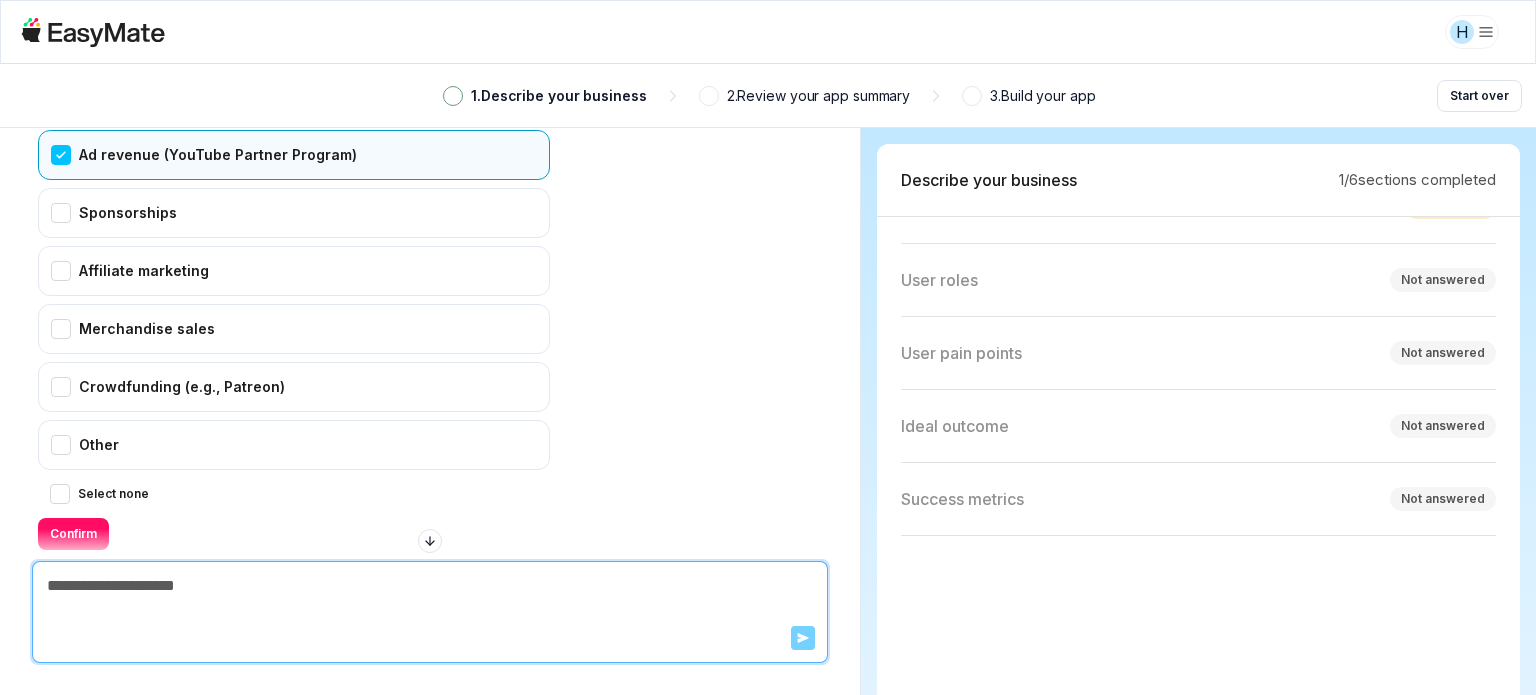 scroll, scrollTop: 2521, scrollLeft: 0, axis: vertical 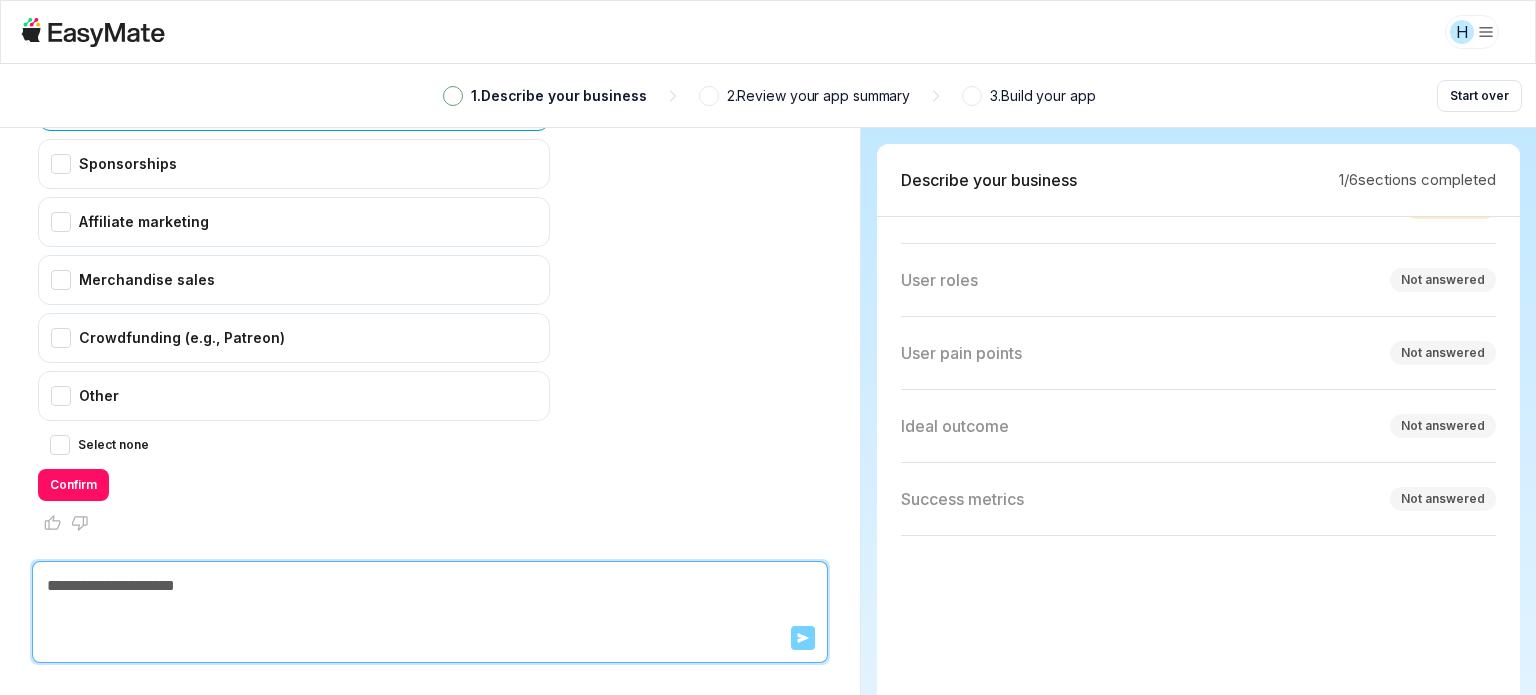 click on "Confirm" at bounding box center [73, 485] 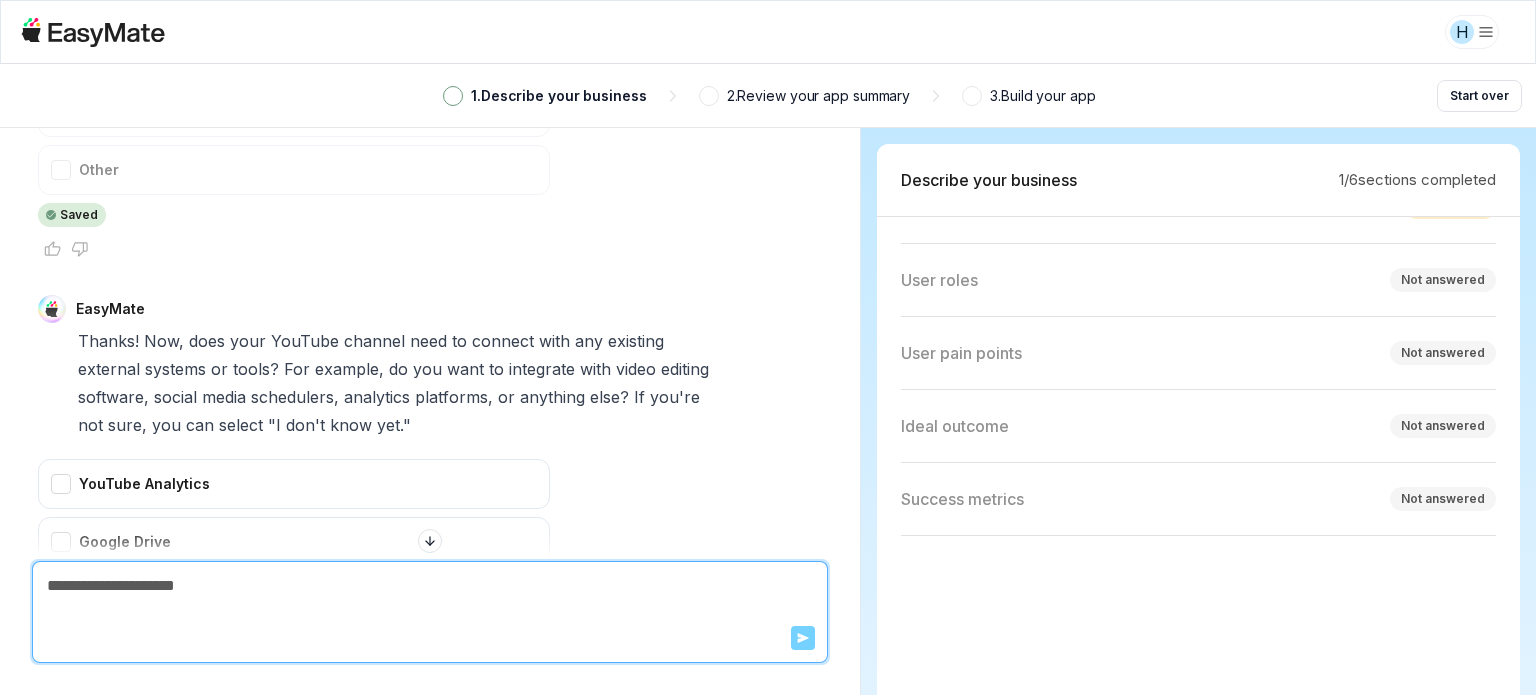 scroll, scrollTop: 2723, scrollLeft: 0, axis: vertical 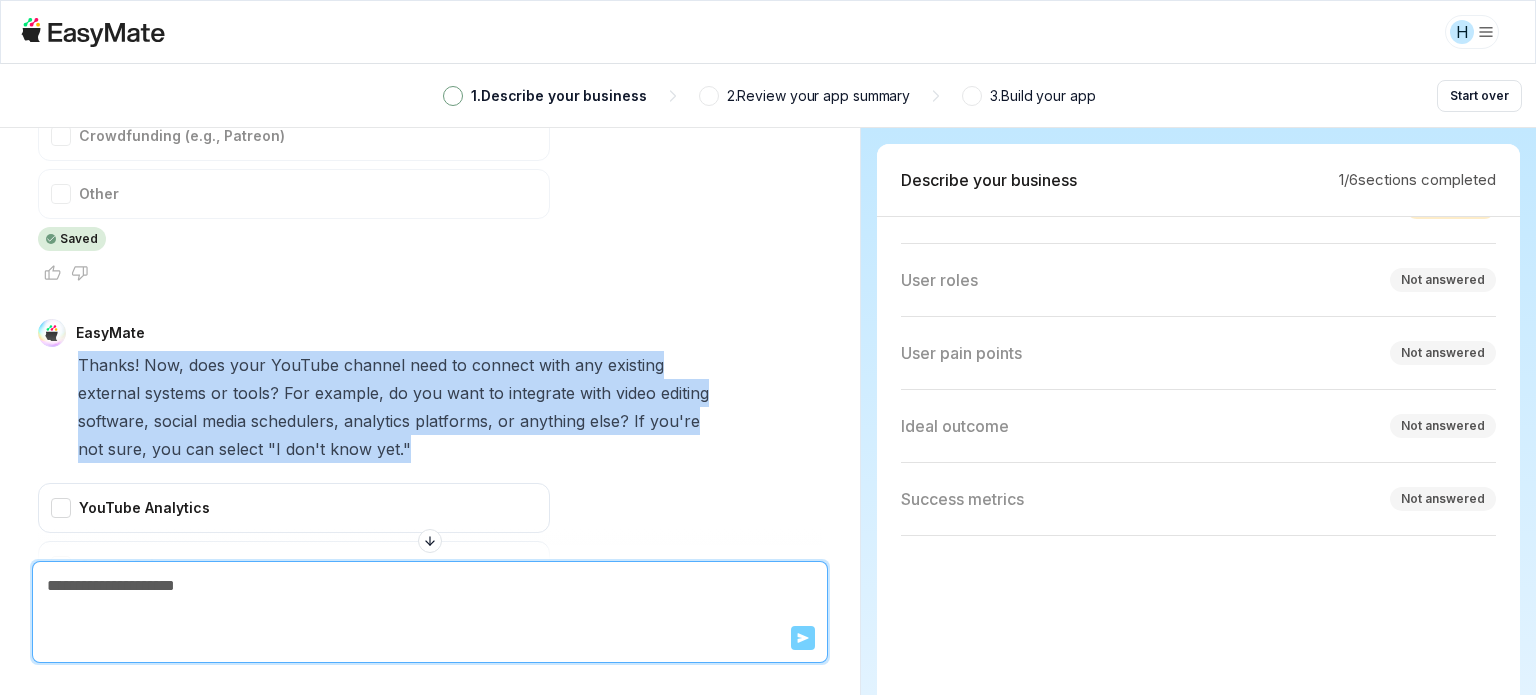 drag, startPoint x: 80, startPoint y: 355, endPoint x: 344, endPoint y: 452, distance: 281.2561 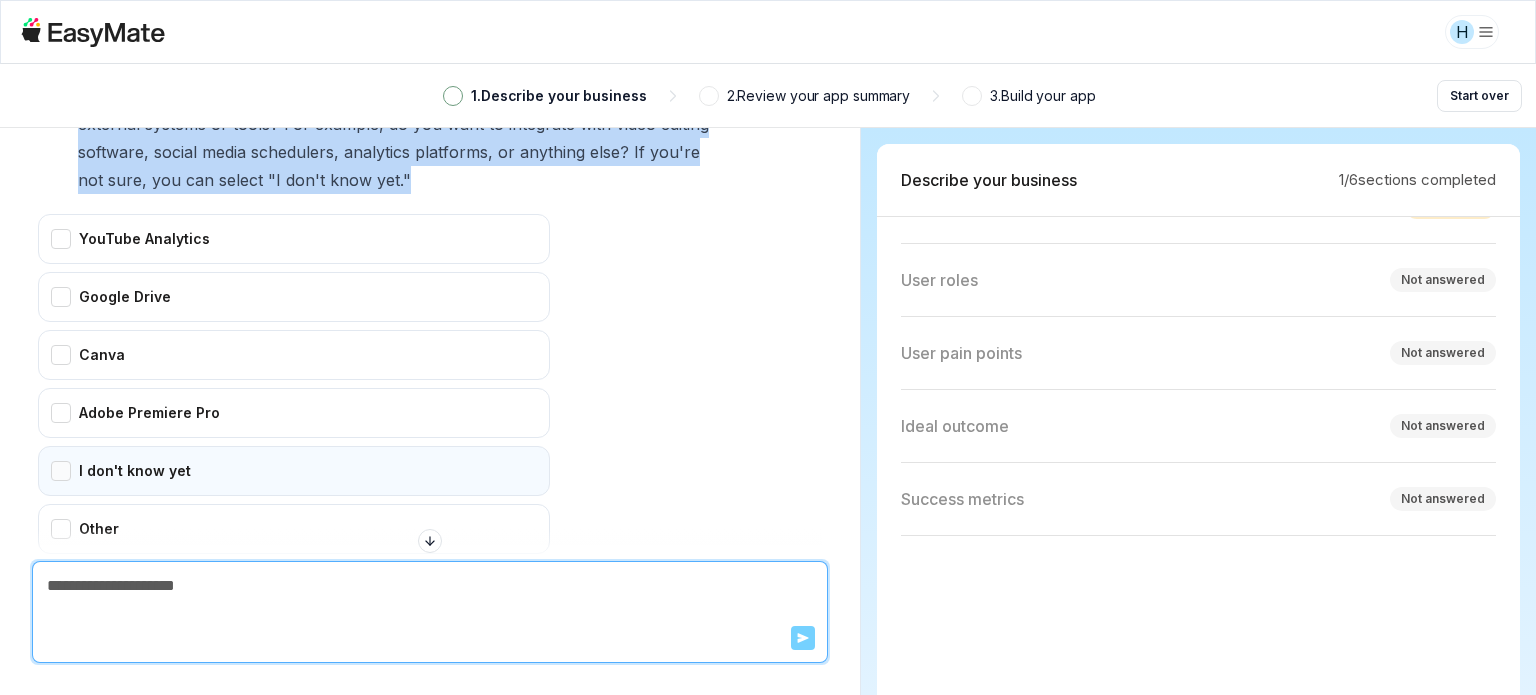 scroll, scrollTop: 3023, scrollLeft: 0, axis: vertical 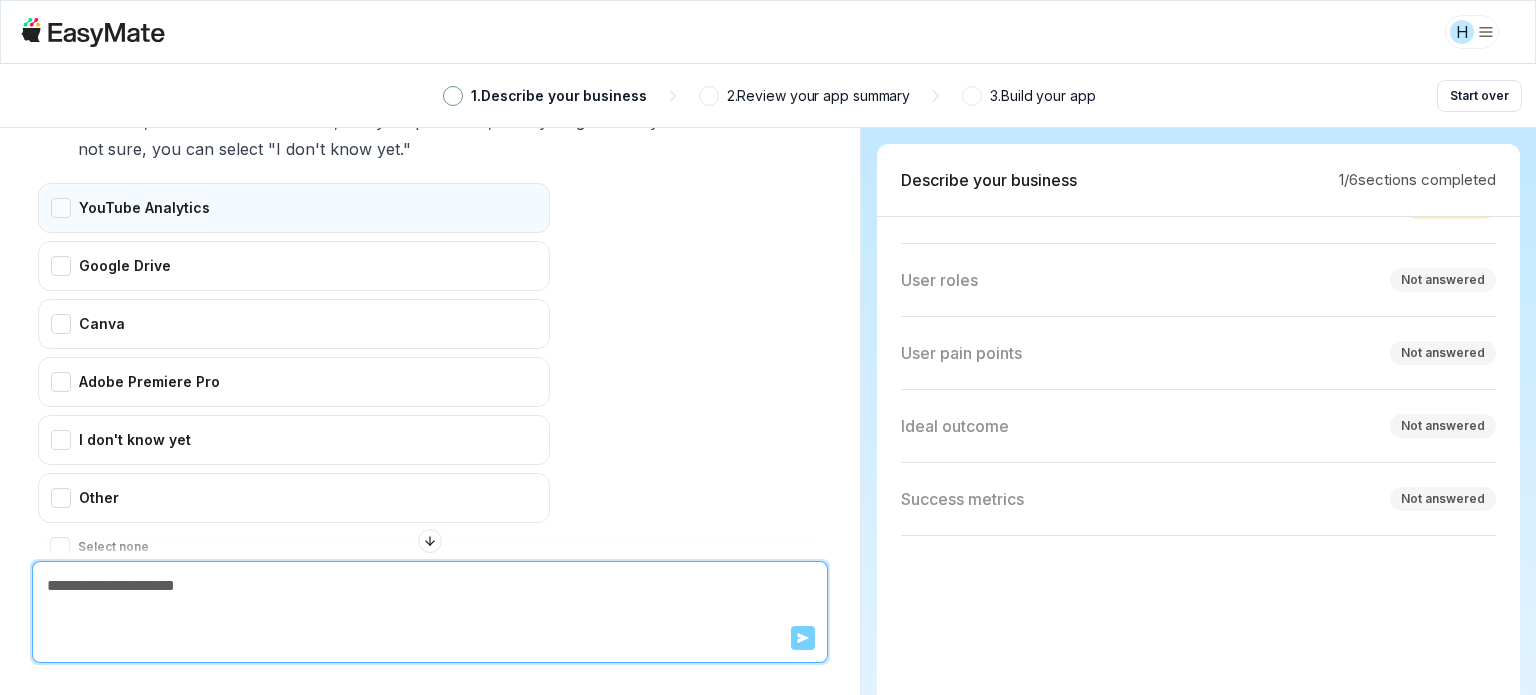 click on "YouTube Analytics" at bounding box center (294, 208) 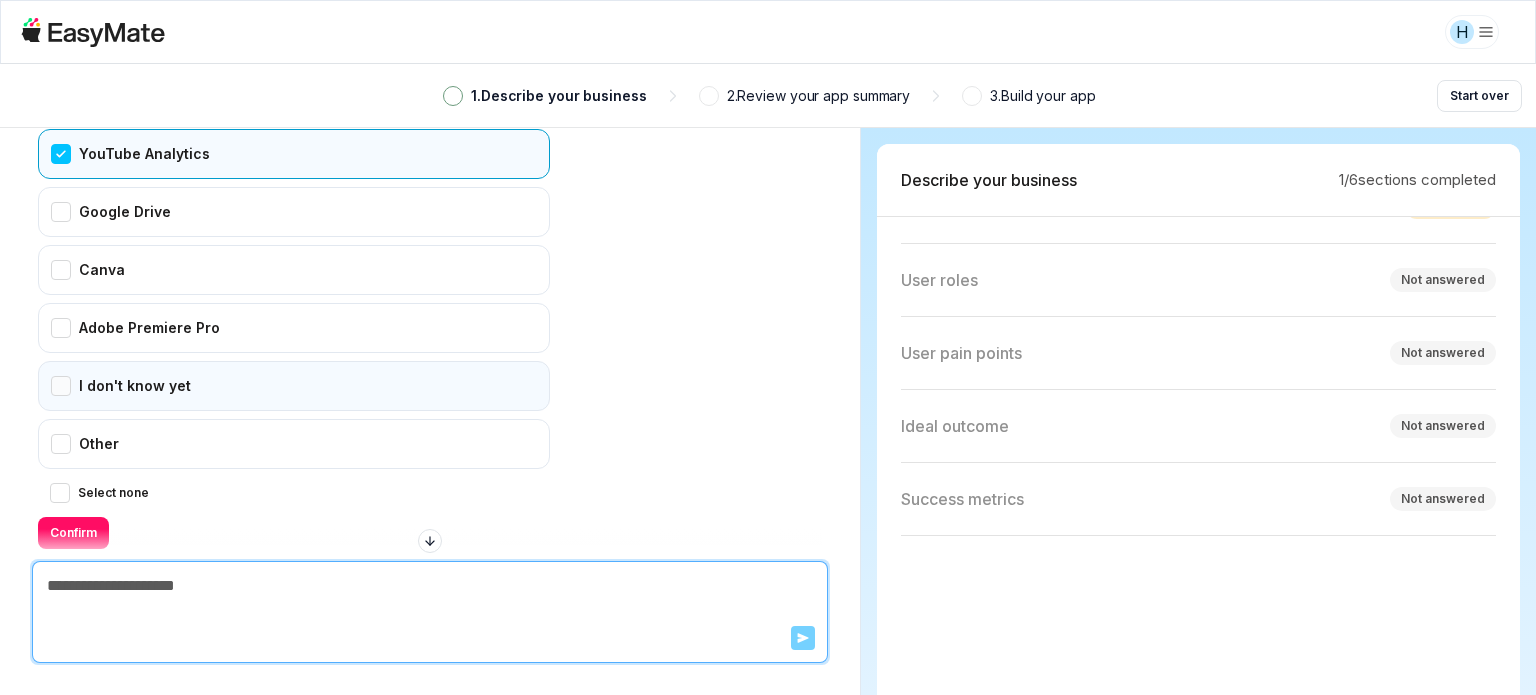 scroll, scrollTop: 3123, scrollLeft: 0, axis: vertical 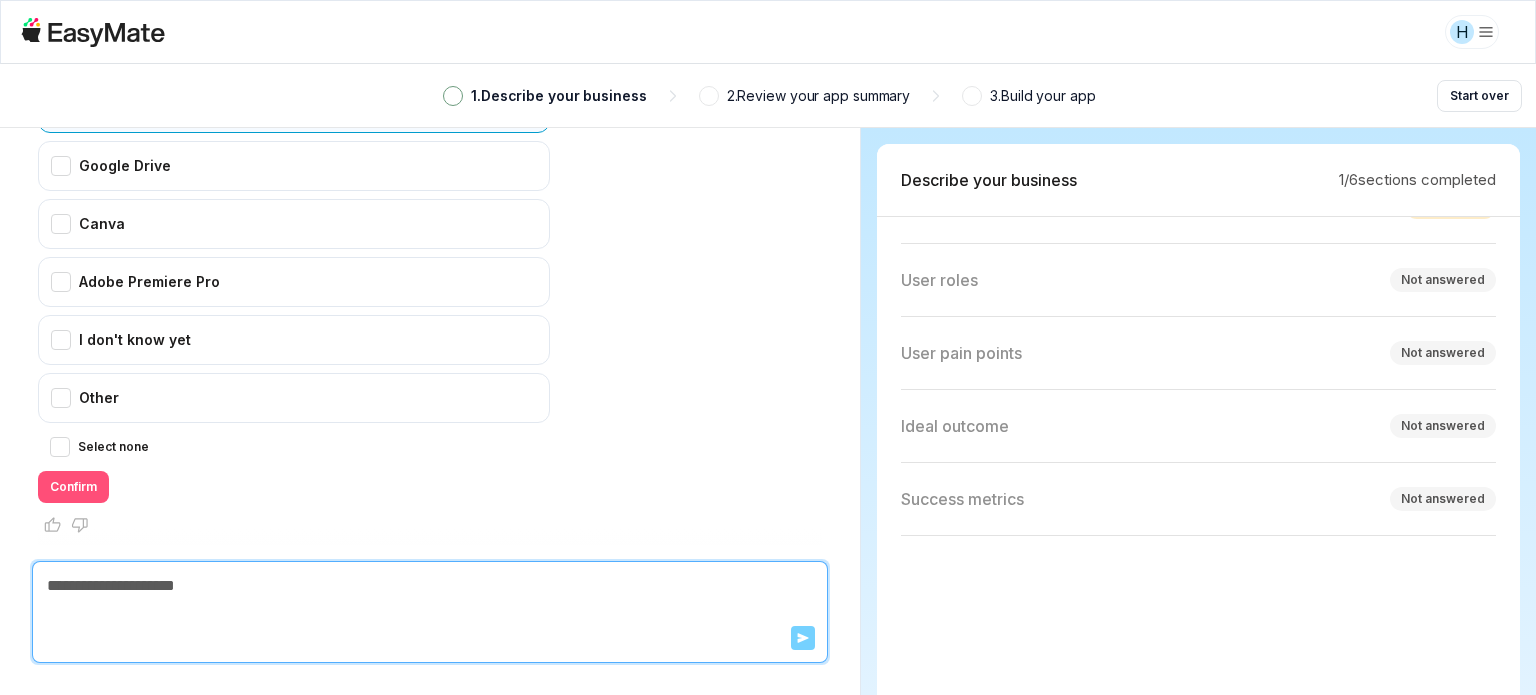 click on "Confirm" at bounding box center [73, 487] 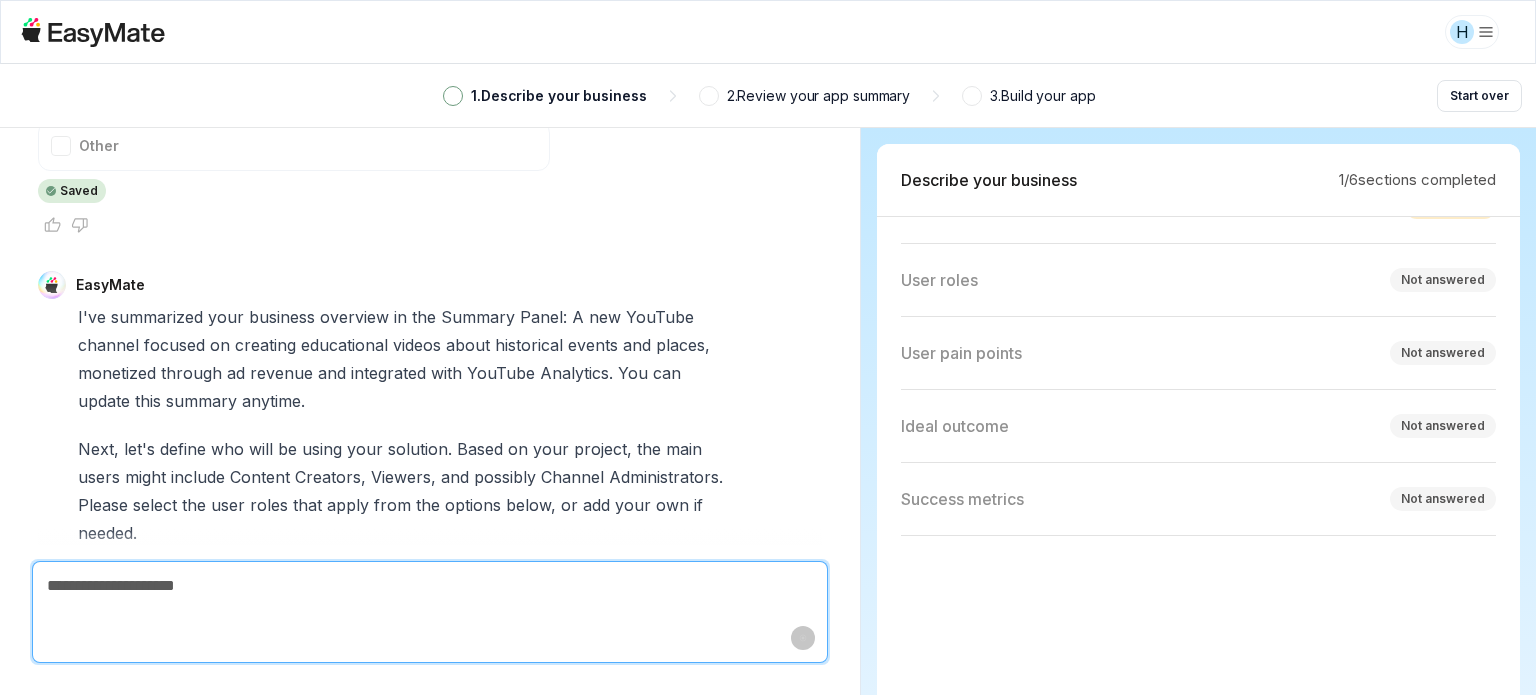 scroll, scrollTop: 3403, scrollLeft: 0, axis: vertical 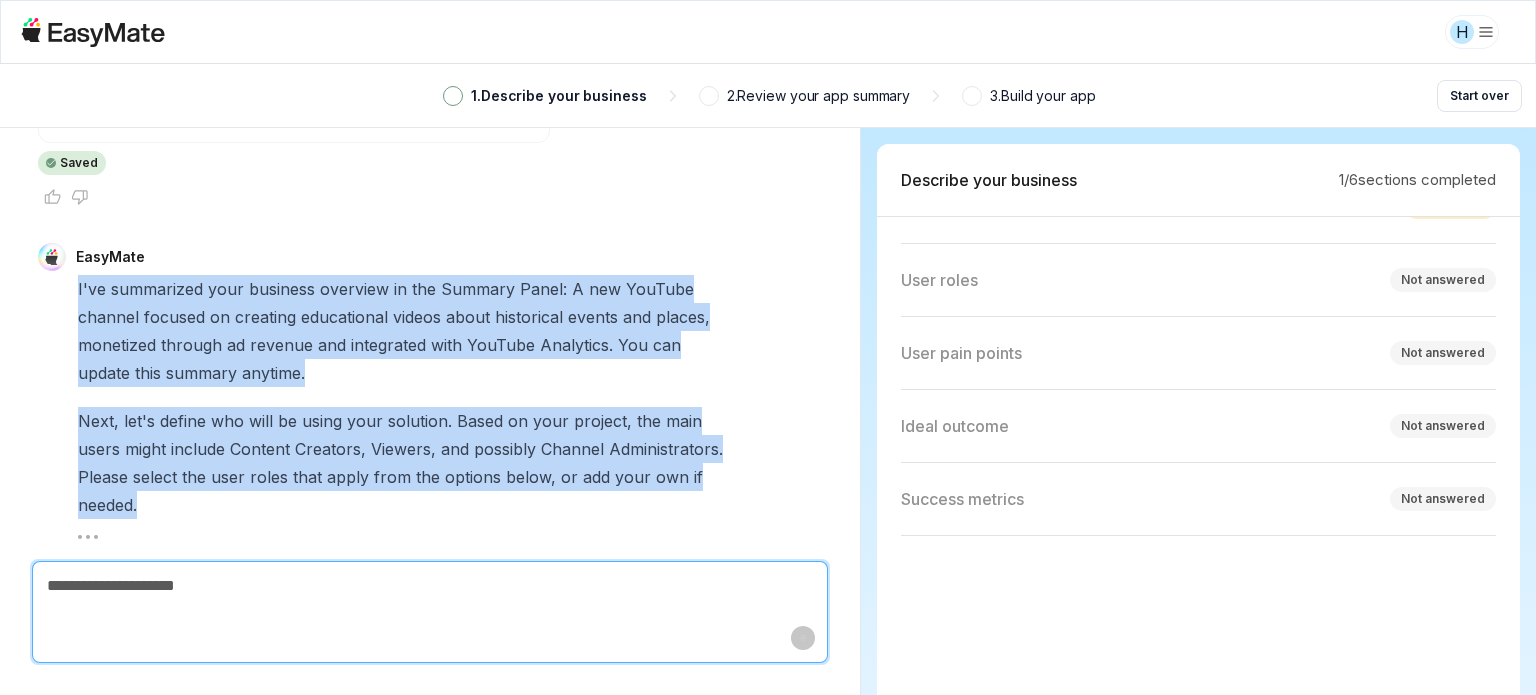 drag, startPoint x: 71, startPoint y: 277, endPoint x: 270, endPoint y: 501, distance: 299.6281 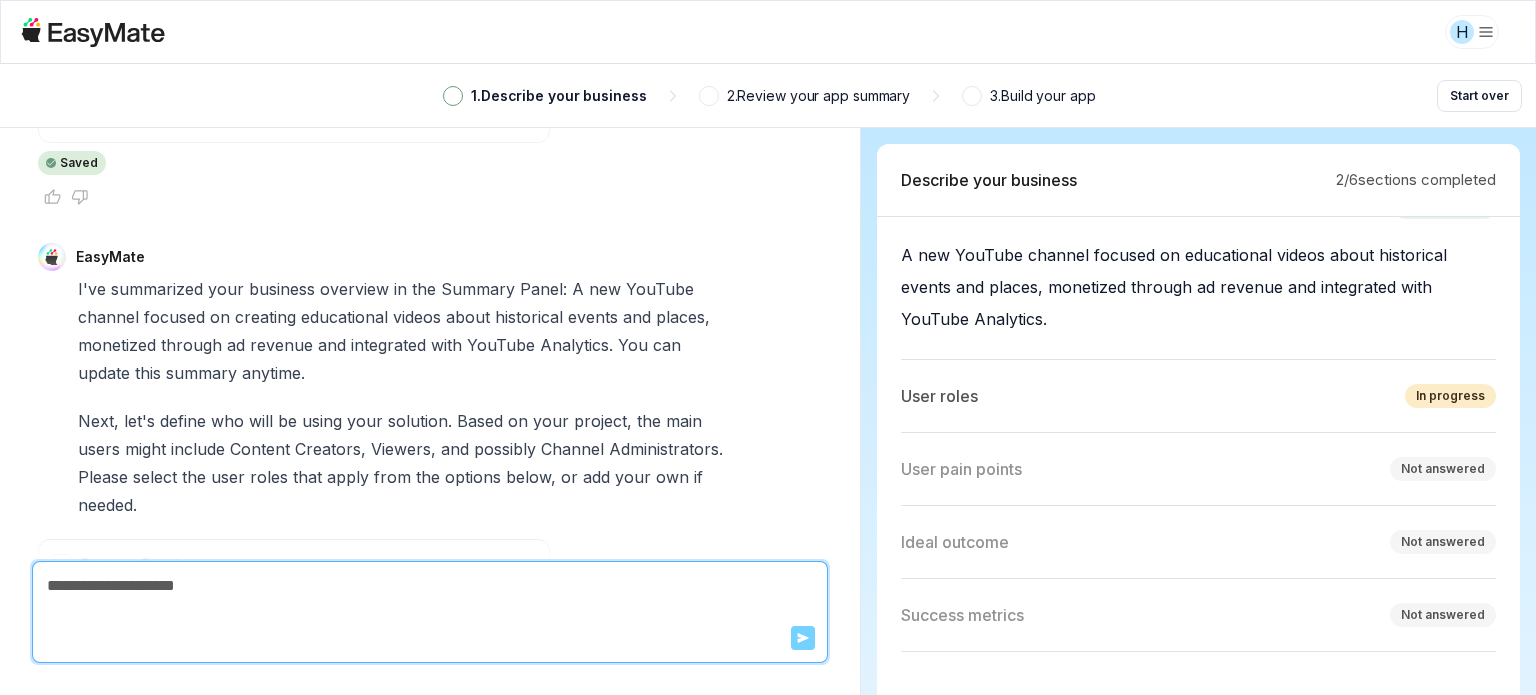 scroll, scrollTop: 3741, scrollLeft: 0, axis: vertical 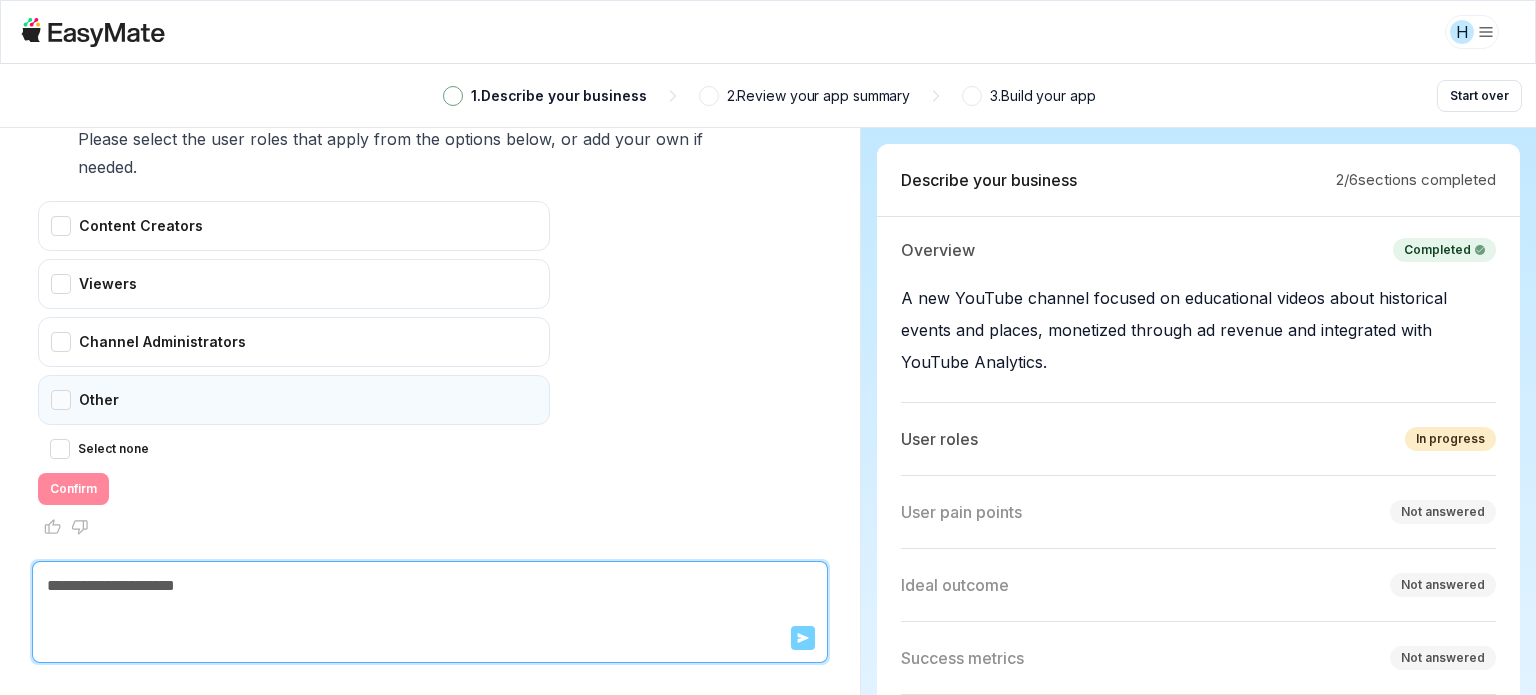 click on "Other" at bounding box center [294, 400] 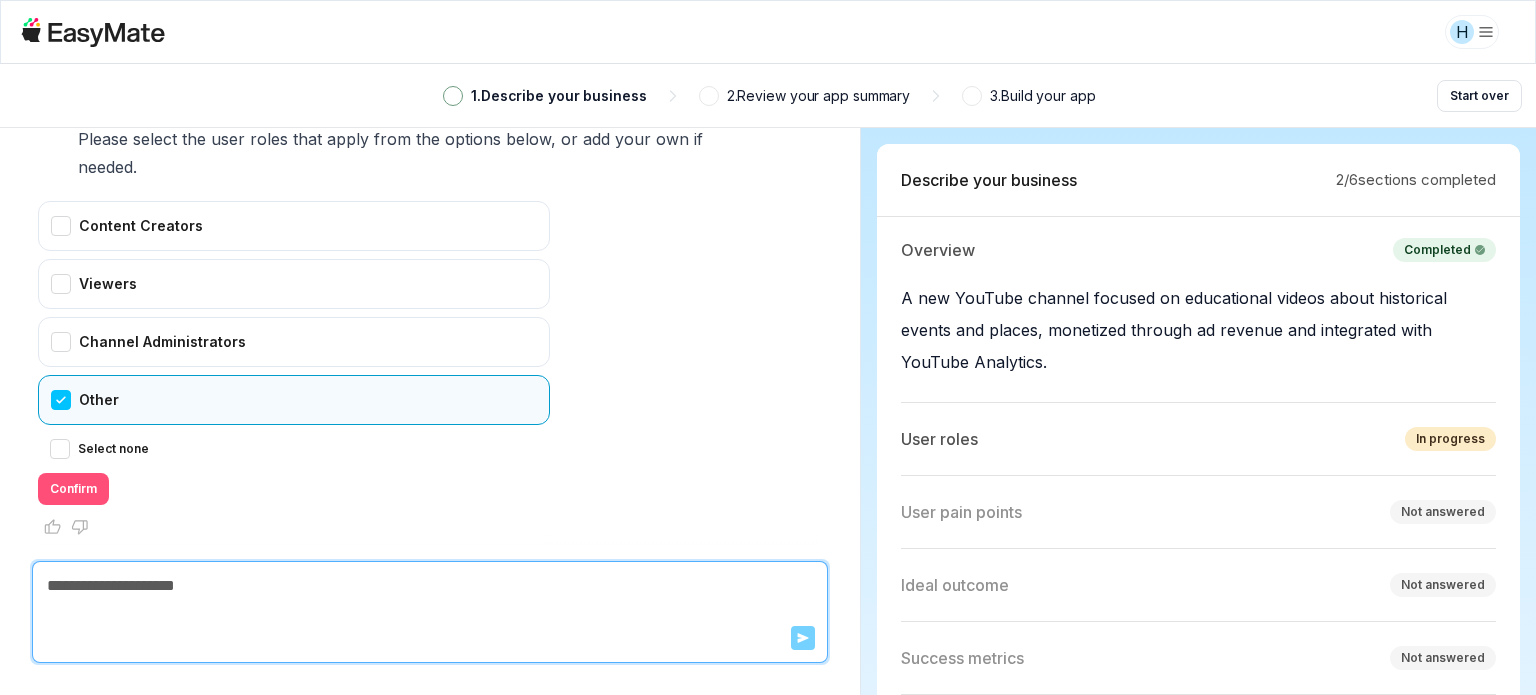 click on "Confirm" at bounding box center (73, 489) 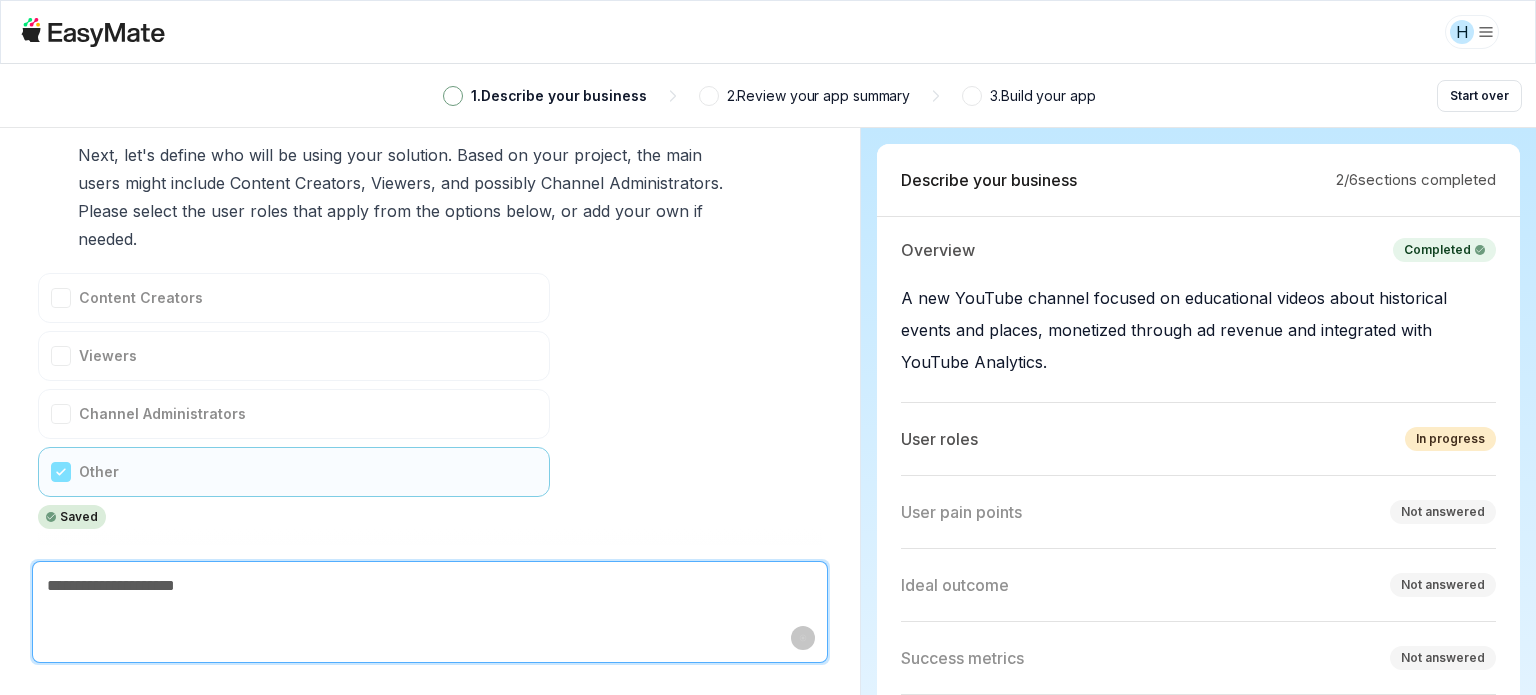 scroll, scrollTop: 3797, scrollLeft: 0, axis: vertical 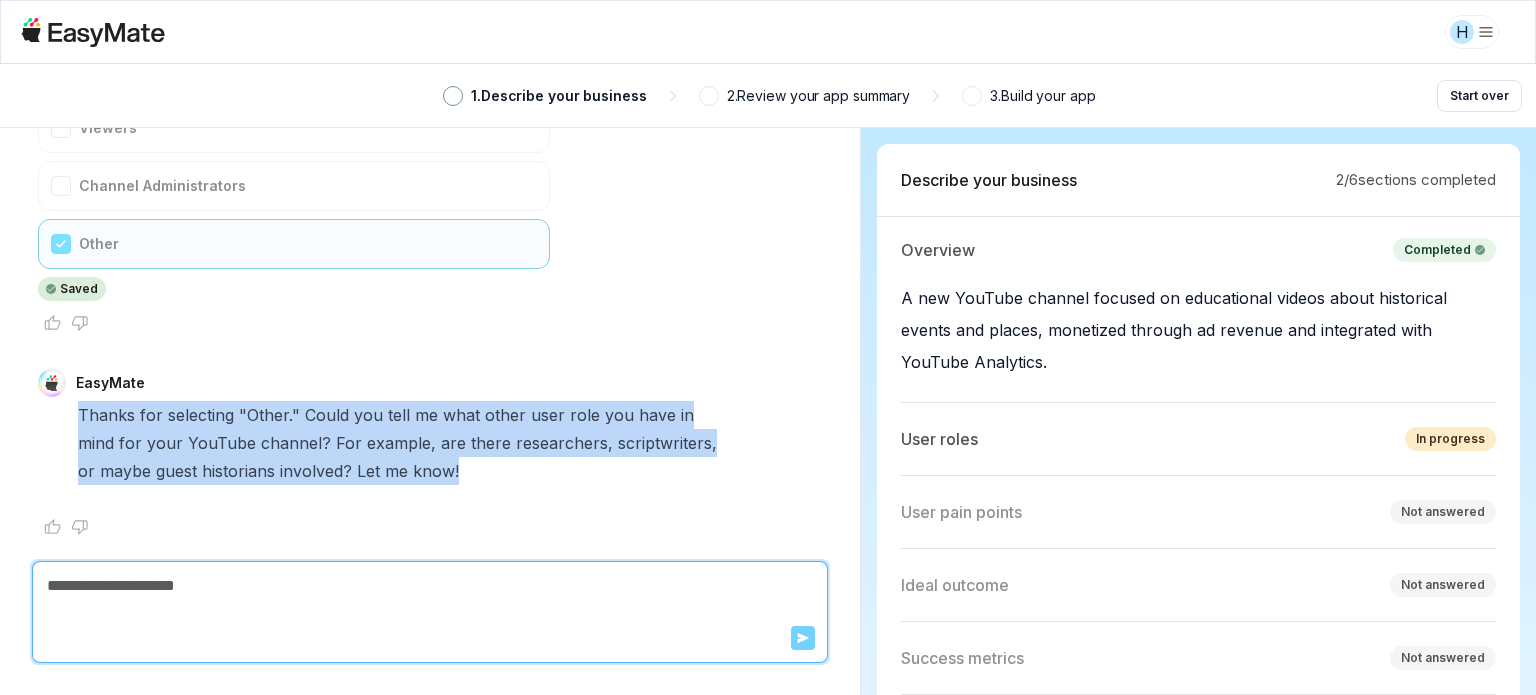 drag, startPoint x: 408, startPoint y: 456, endPoint x: 68, endPoint y: 403, distance: 344.10608 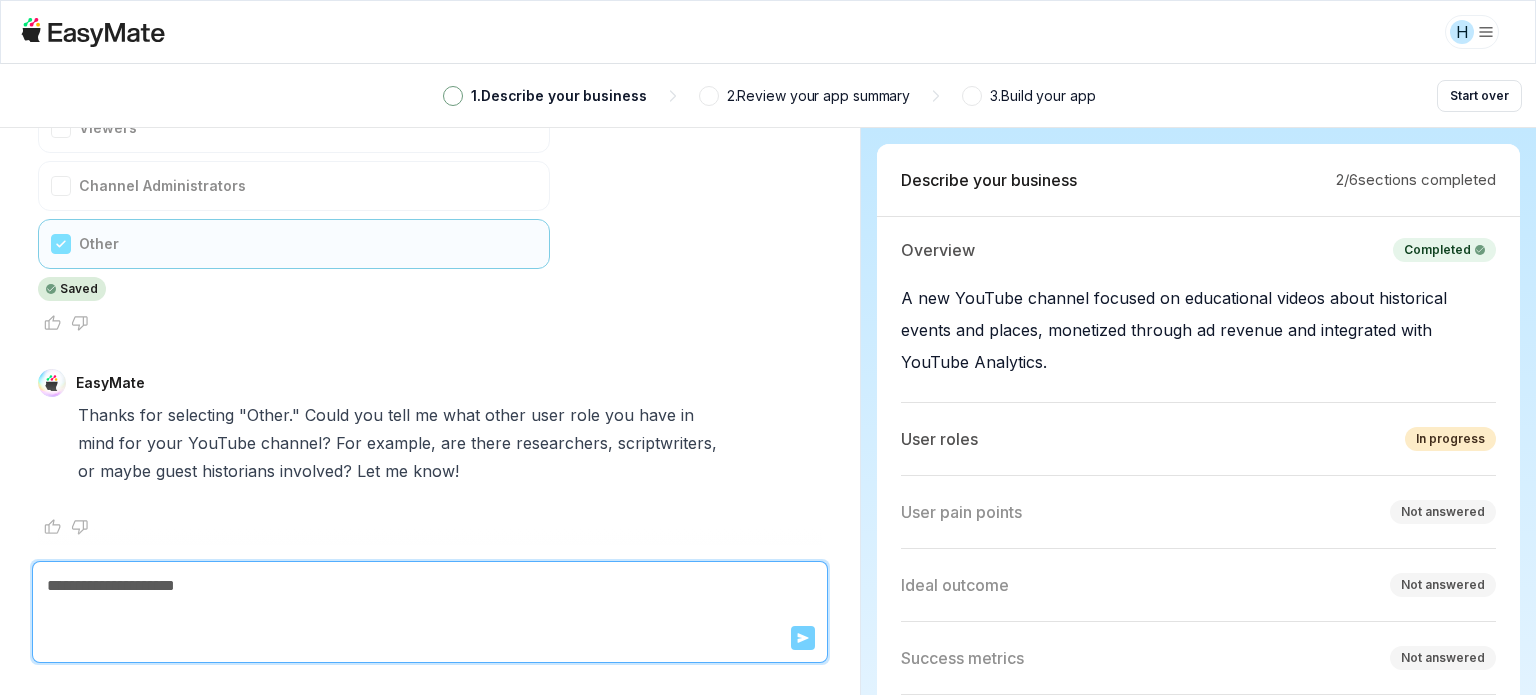 click at bounding box center (430, 586) 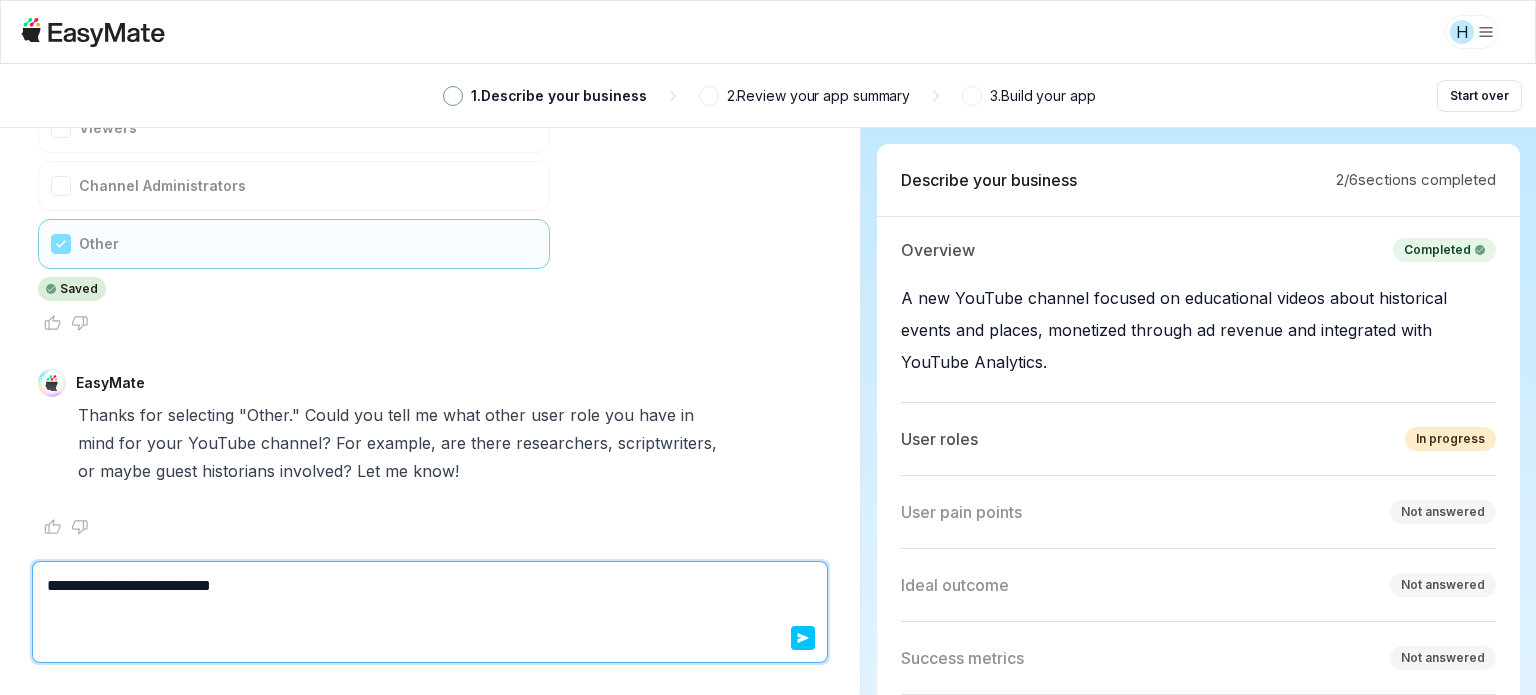 type on "*" 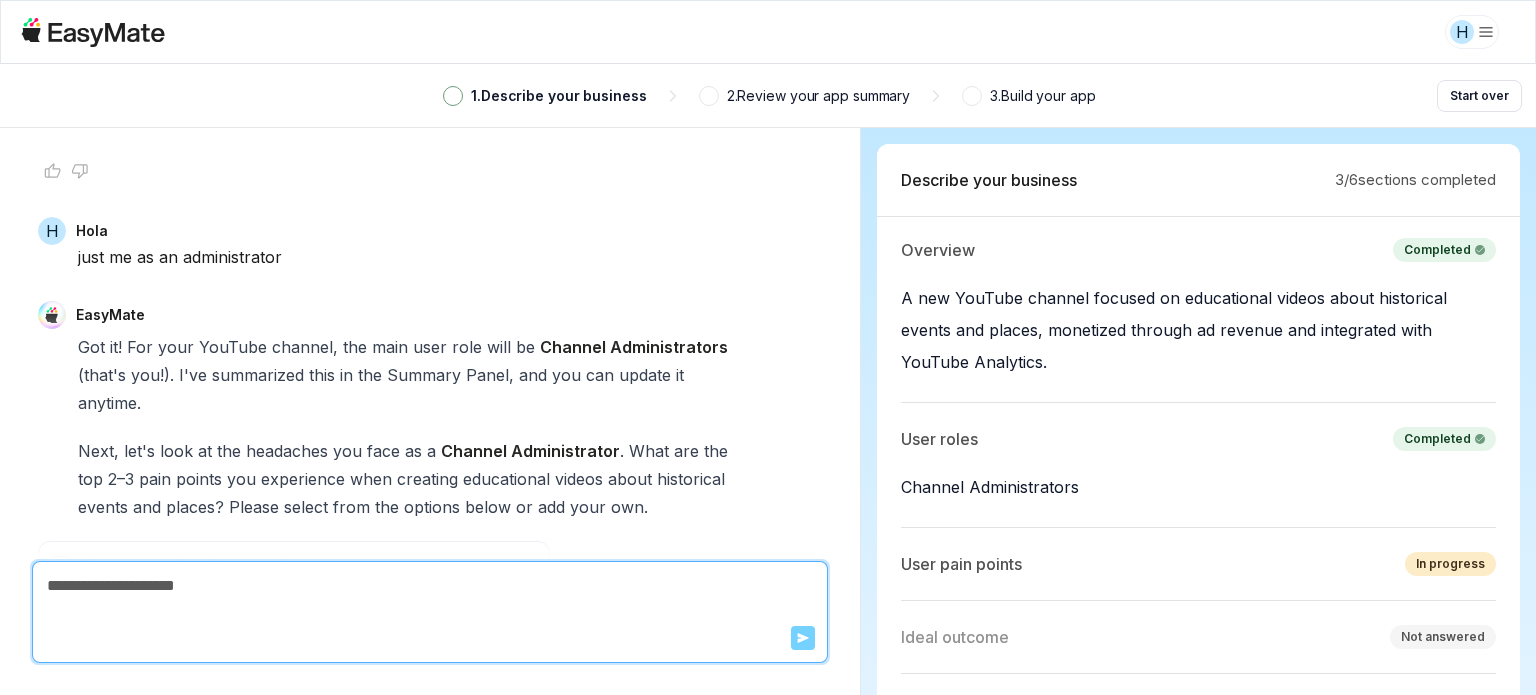 scroll, scrollTop: 4649, scrollLeft: 0, axis: vertical 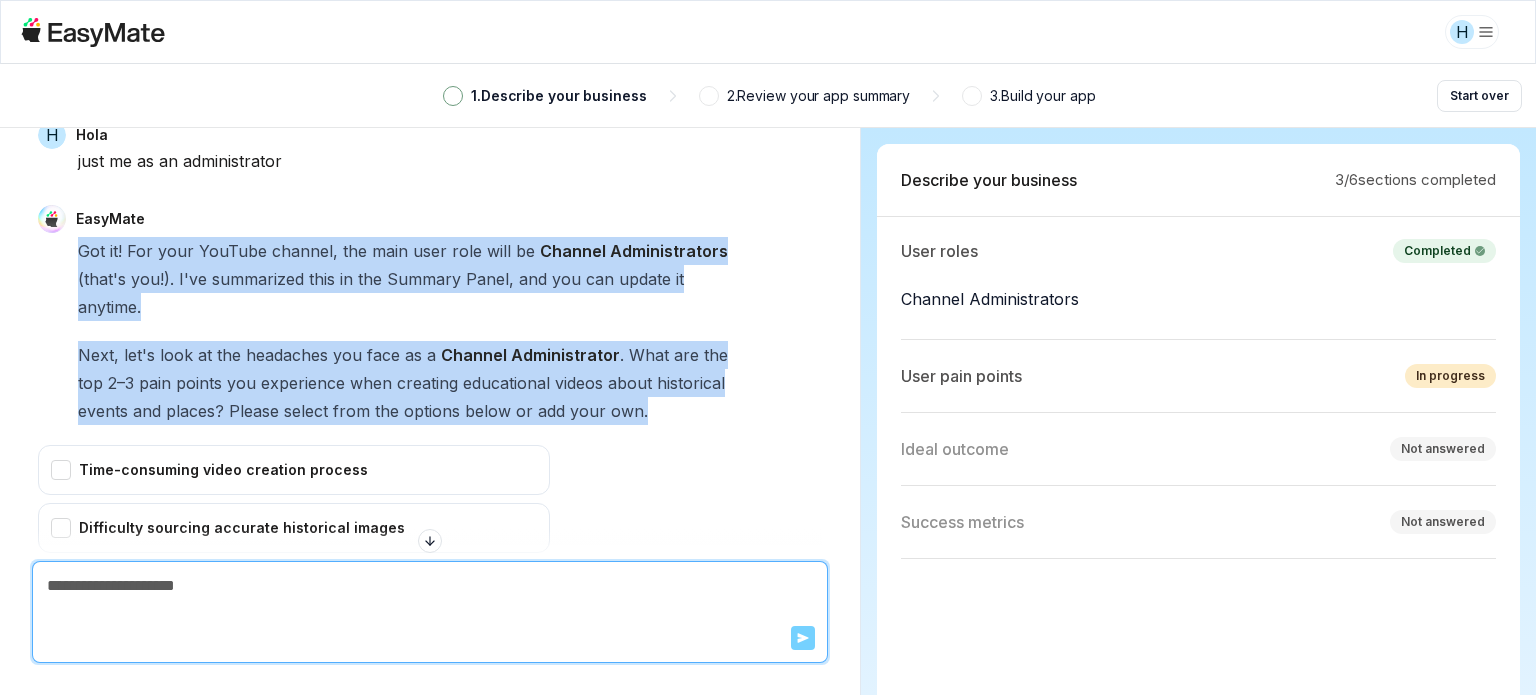 drag, startPoint x: 76, startPoint y: 239, endPoint x: 678, endPoint y: 401, distance: 623.4164 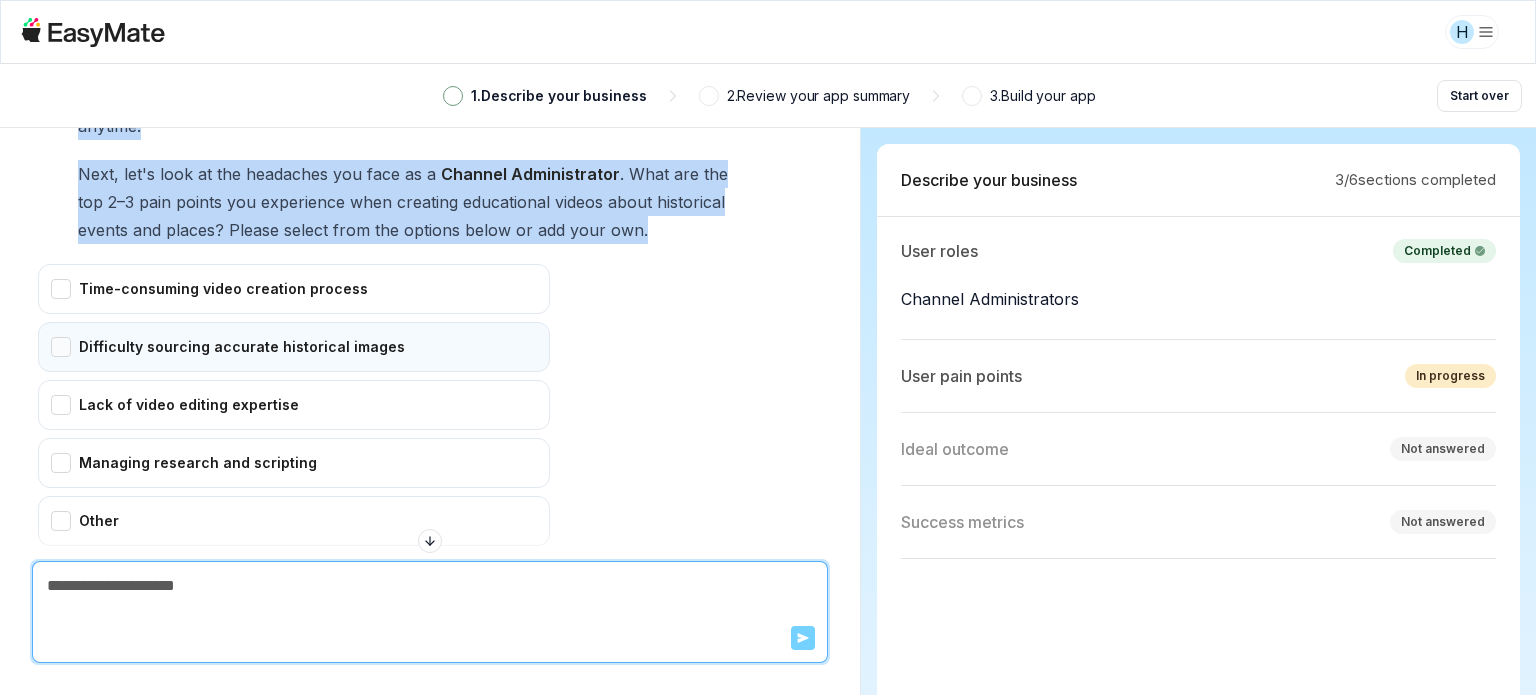 scroll, scrollTop: 4549, scrollLeft: 0, axis: vertical 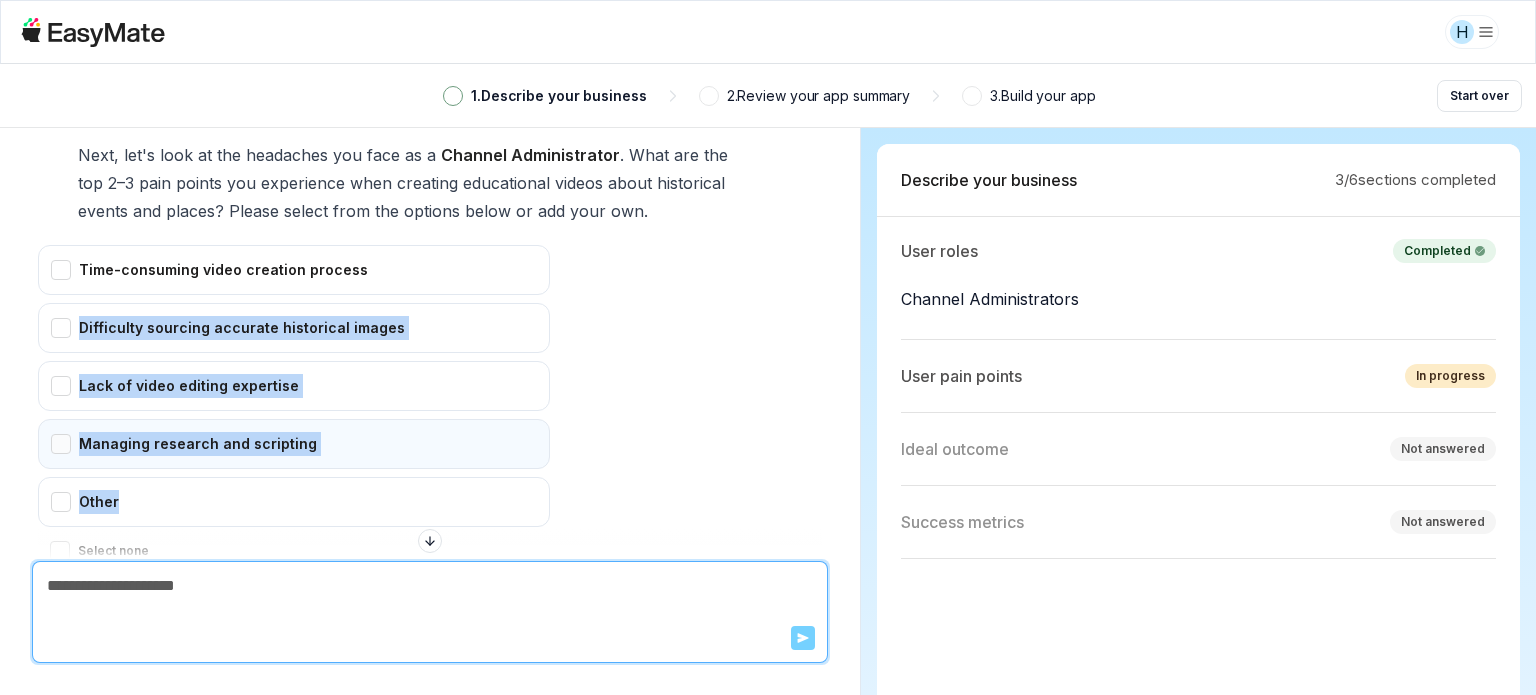drag, startPoint x: 636, startPoint y: 244, endPoint x: 436, endPoint y: 446, distance: 284.26044 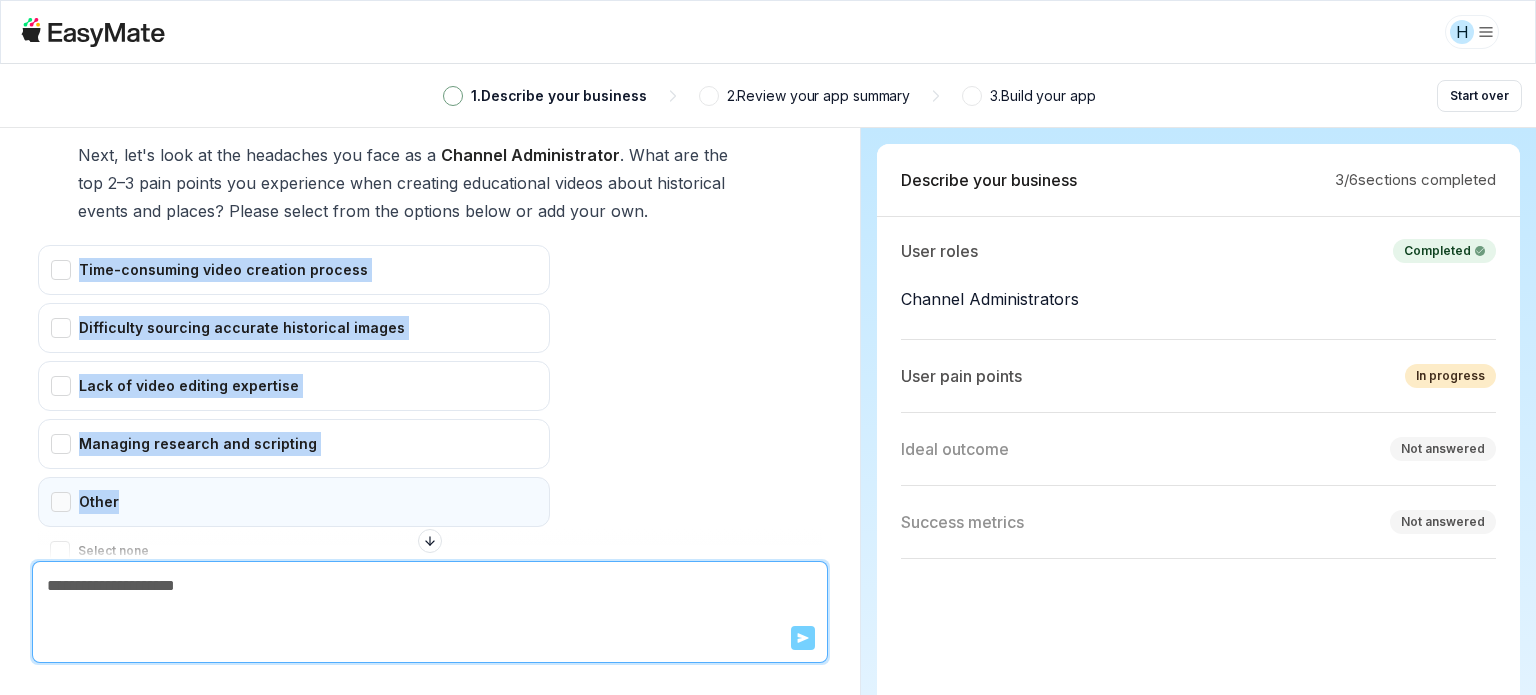 drag, startPoint x: 25, startPoint y: 243, endPoint x: 349, endPoint y: 507, distance: 417.9378 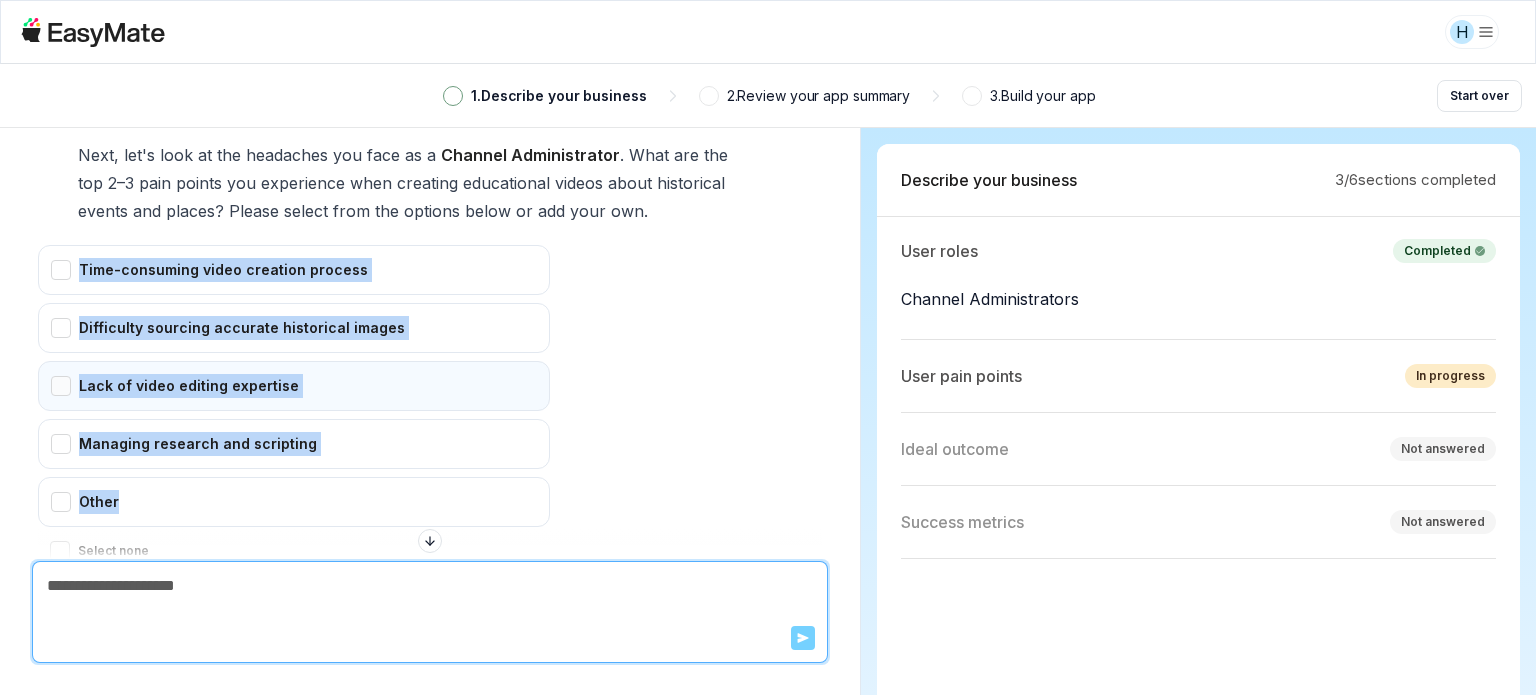 click on "Lack of video editing expertise" at bounding box center (294, 386) 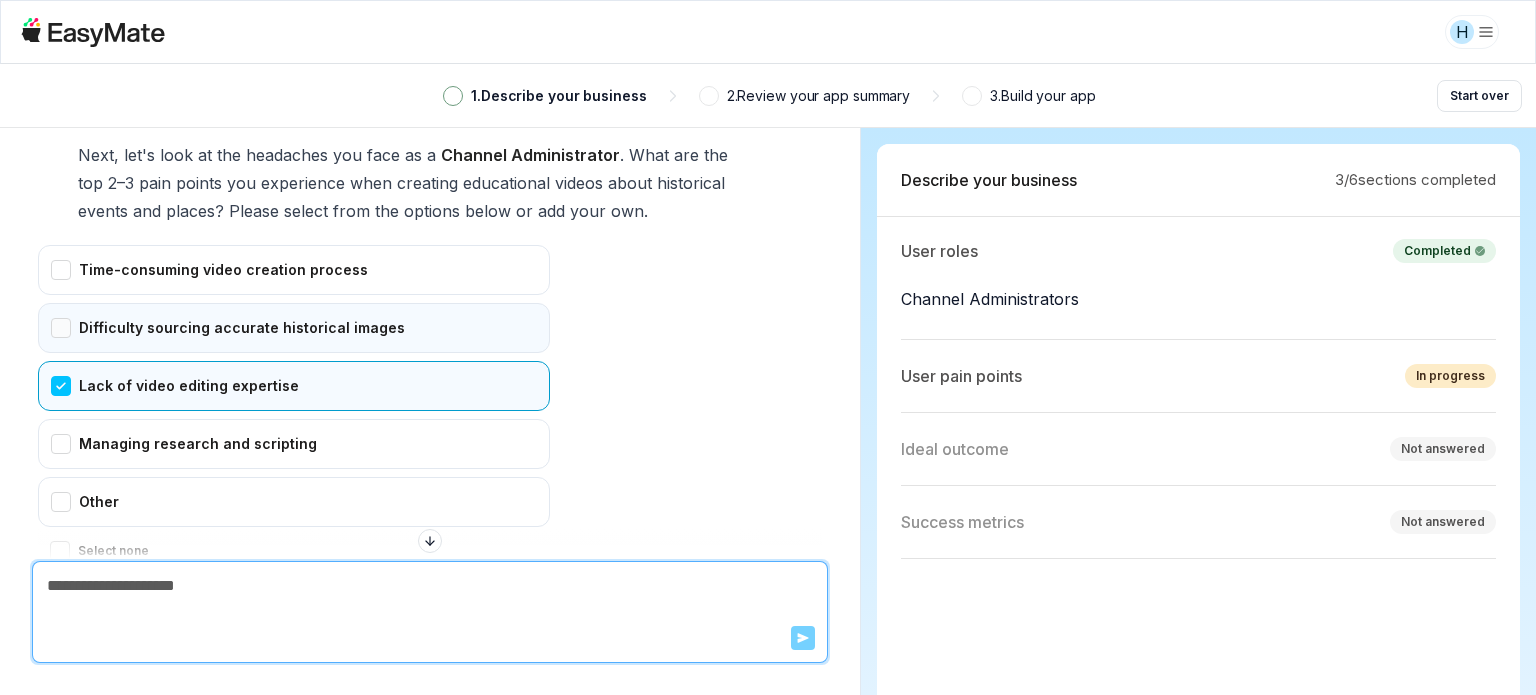 click on "Difficulty sourcing accurate historical images" at bounding box center [294, 328] 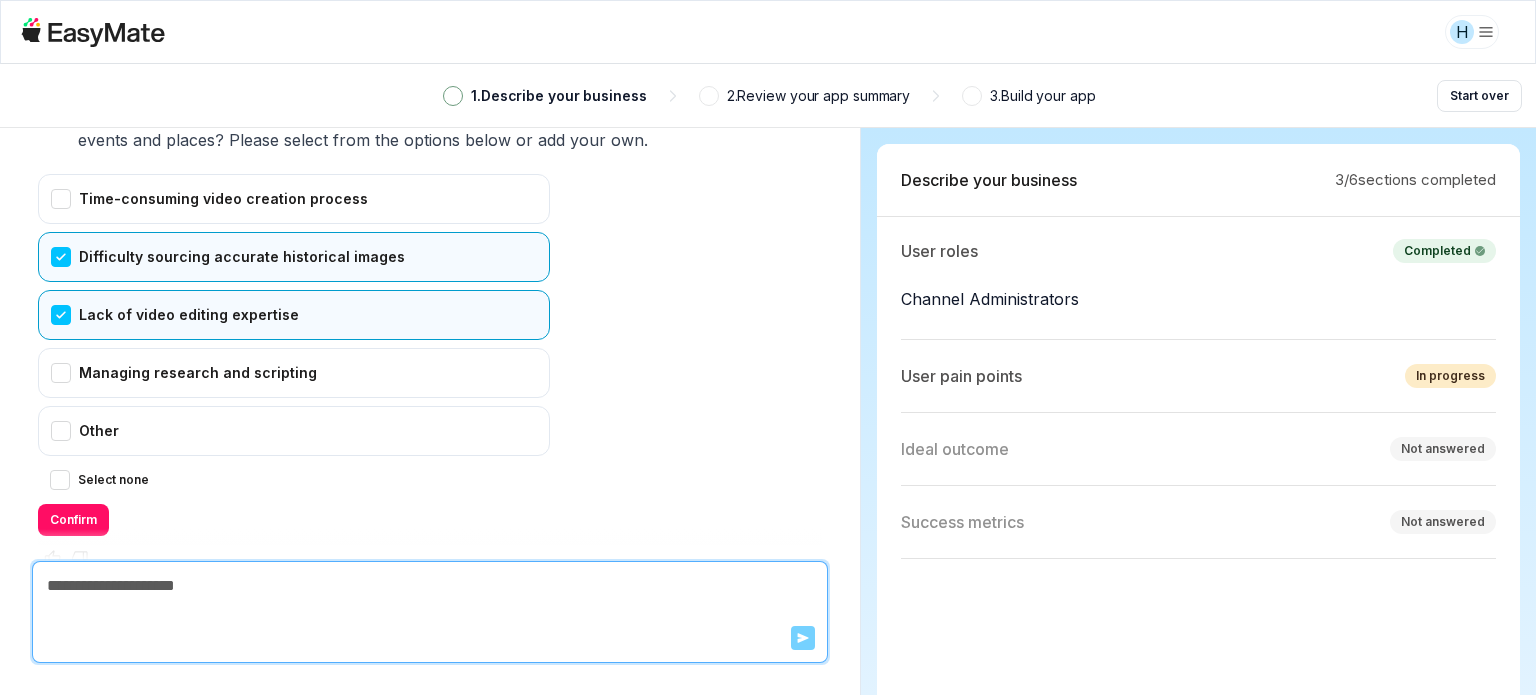scroll, scrollTop: 4649, scrollLeft: 0, axis: vertical 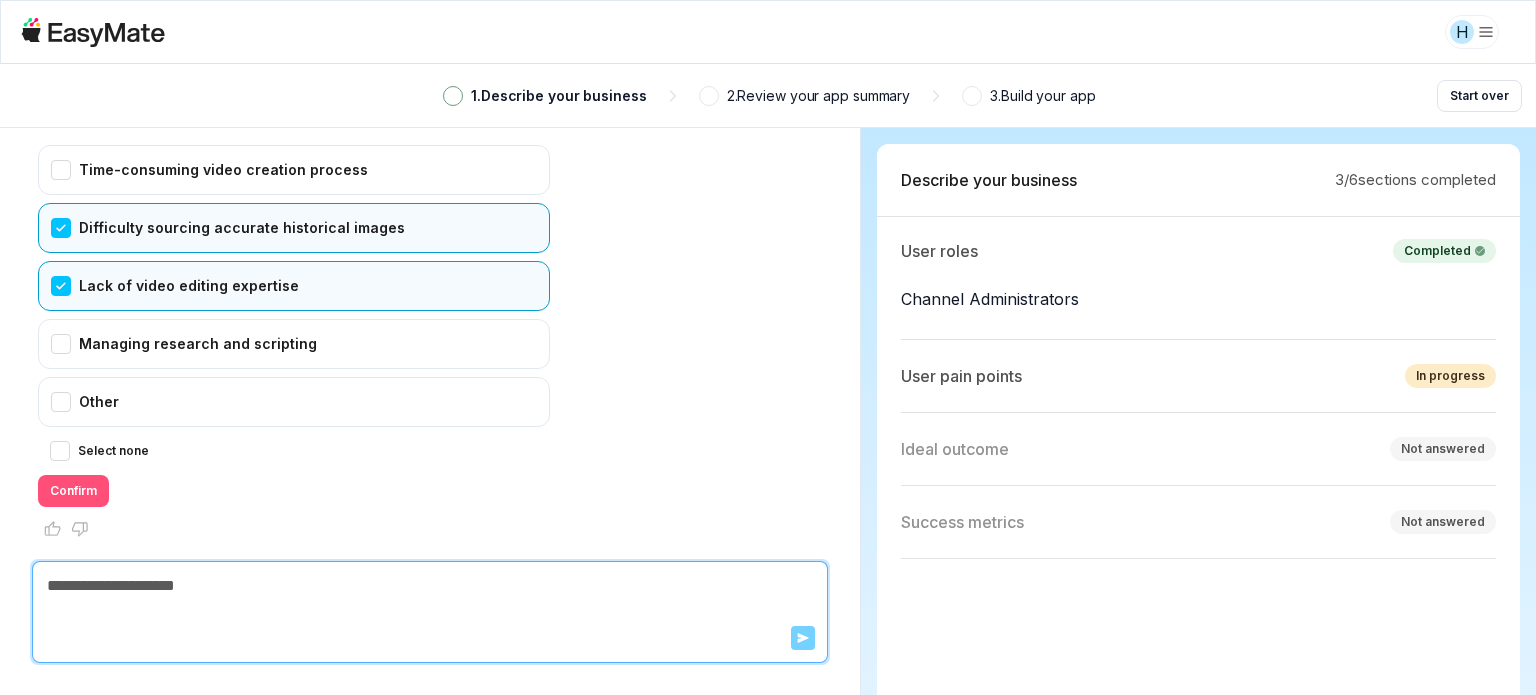 click on "Confirm" at bounding box center [73, 491] 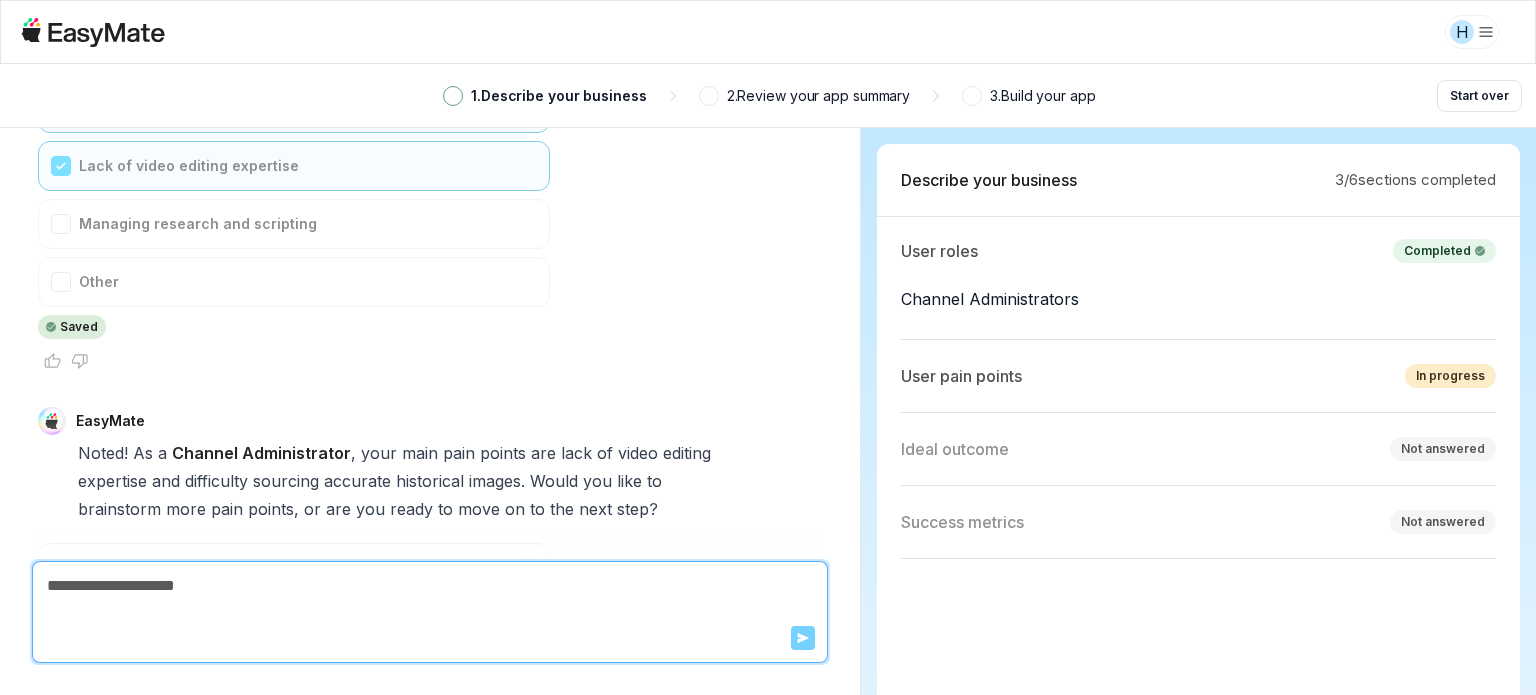 scroll, scrollTop: 4912, scrollLeft: 0, axis: vertical 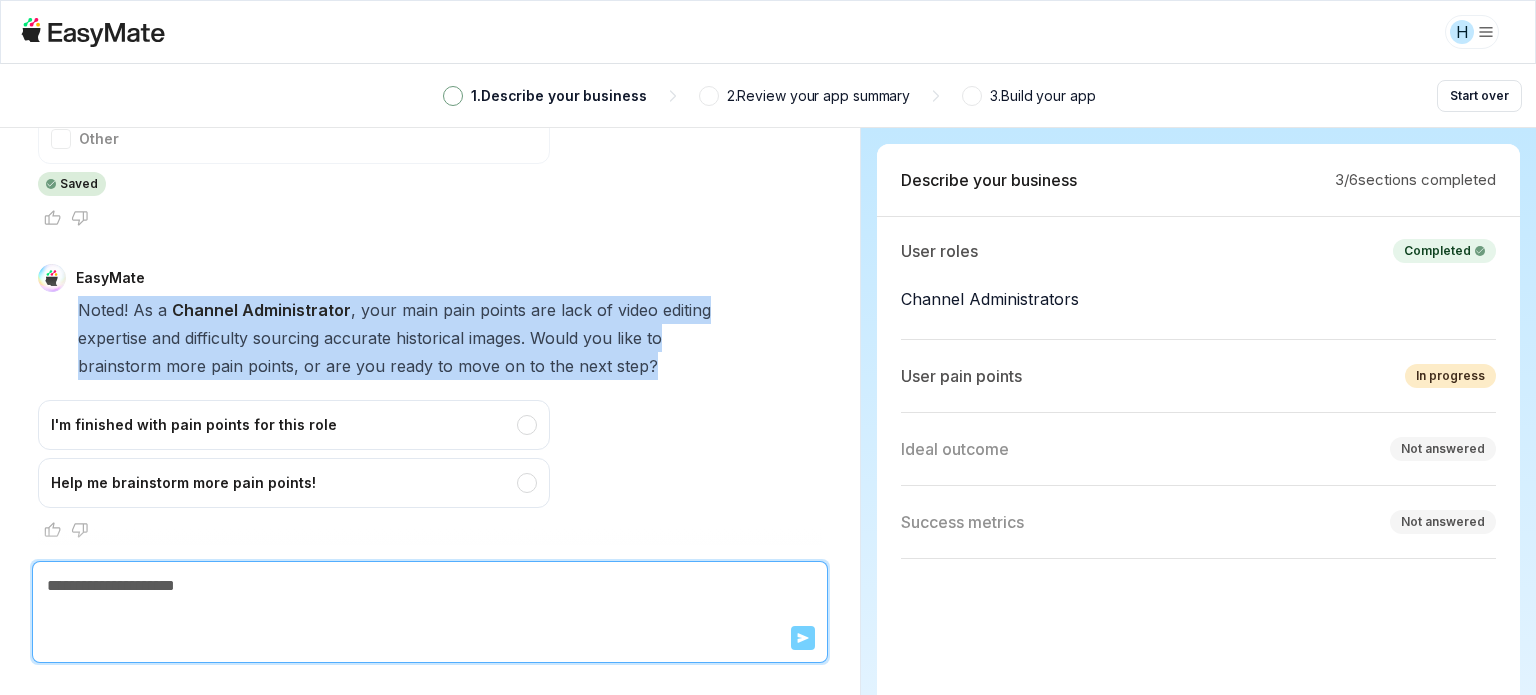 drag, startPoint x: 61, startPoint y: 298, endPoint x: 676, endPoint y: 369, distance: 619.08484 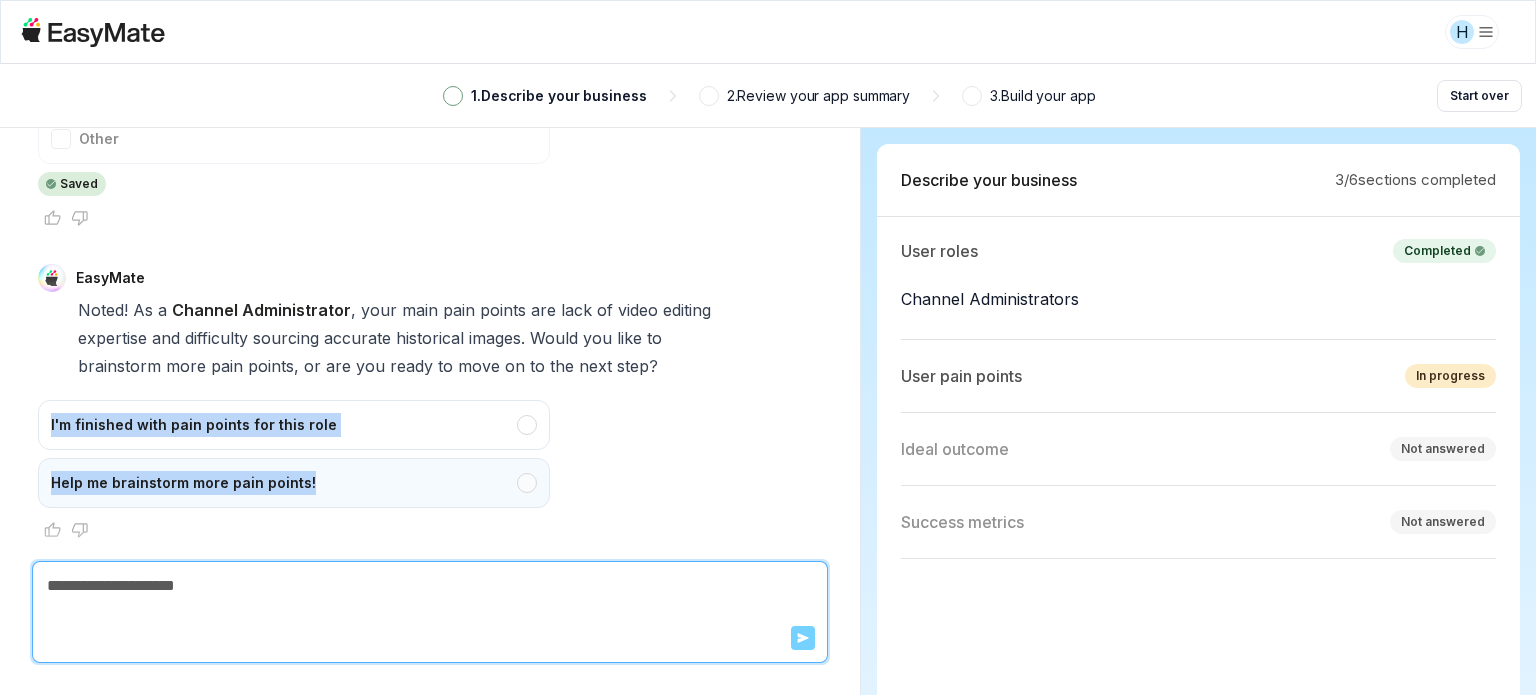 drag, startPoint x: 36, startPoint y: 388, endPoint x: 317, endPoint y: 477, distance: 294.75754 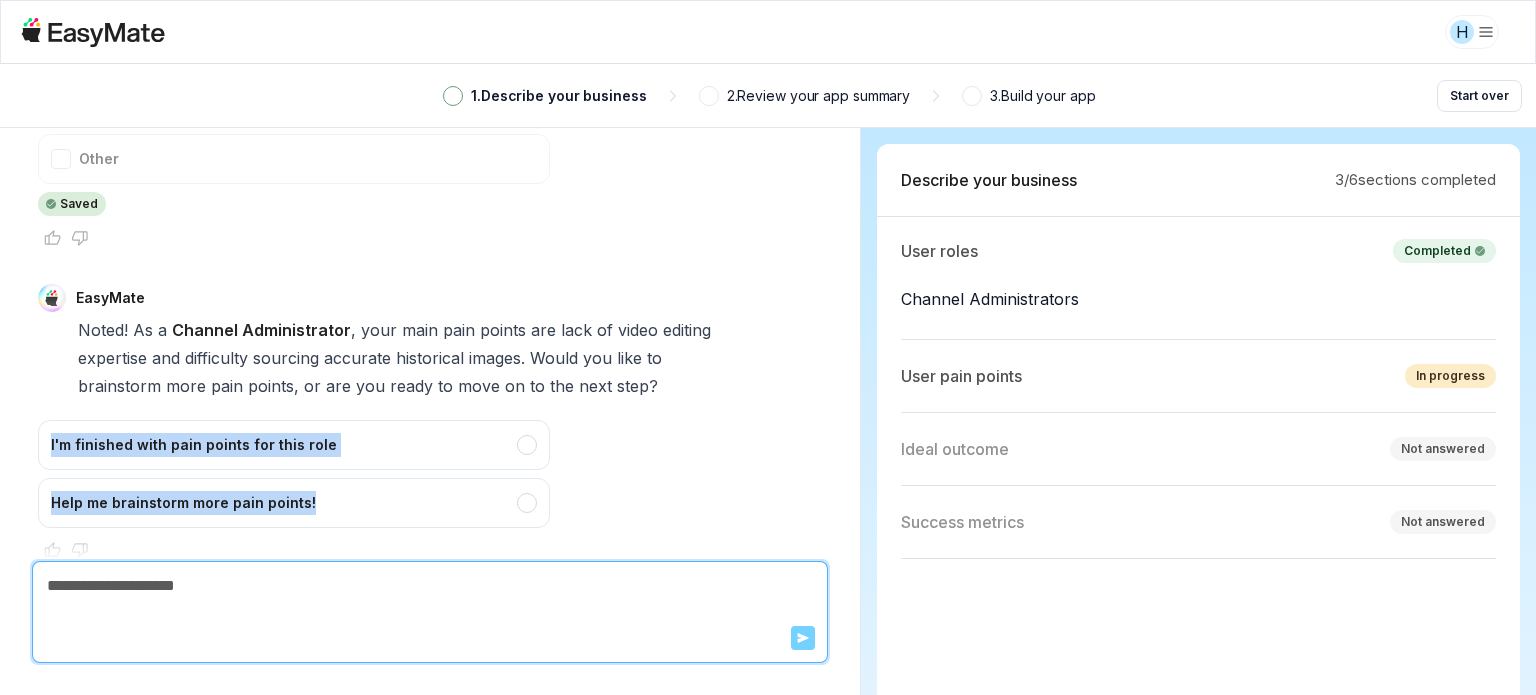 scroll, scrollTop: 4912, scrollLeft: 0, axis: vertical 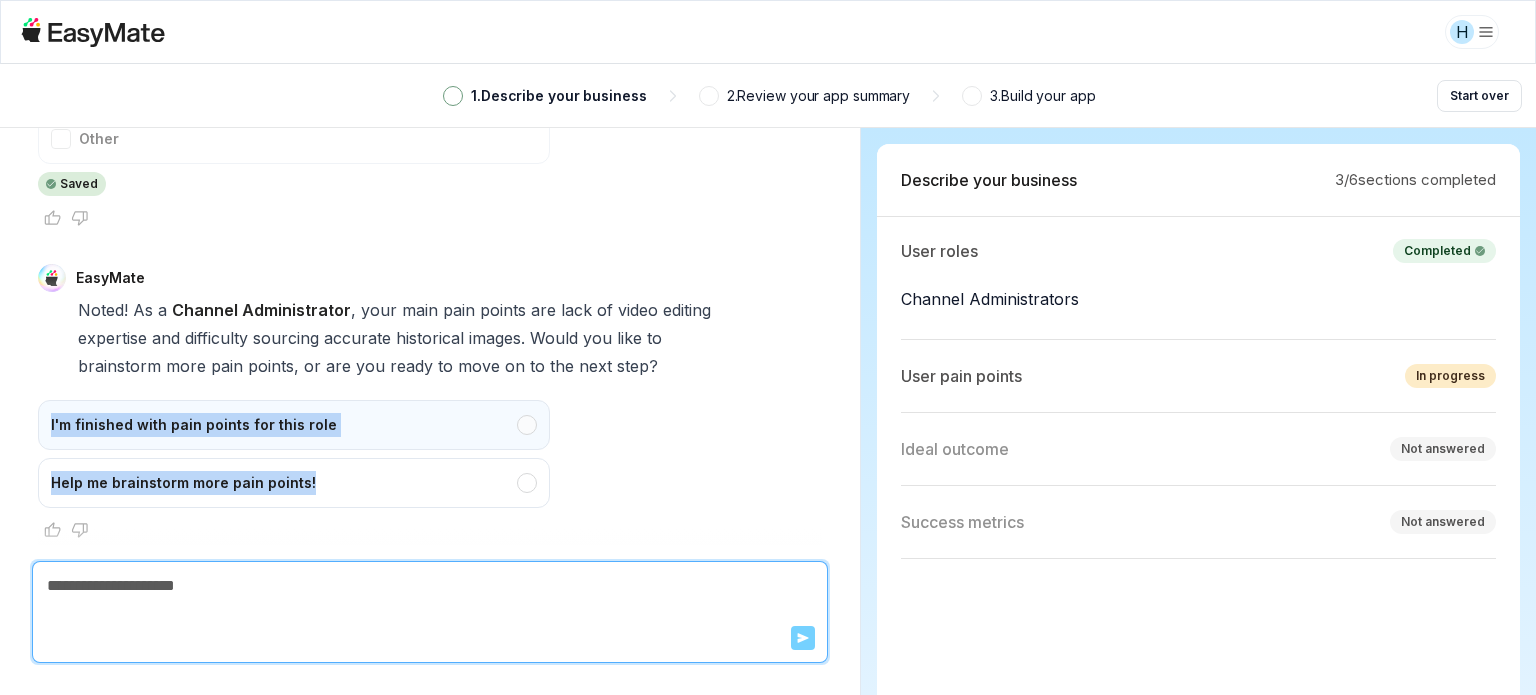click on "I'm finished with pain points for this role" at bounding box center [294, 425] 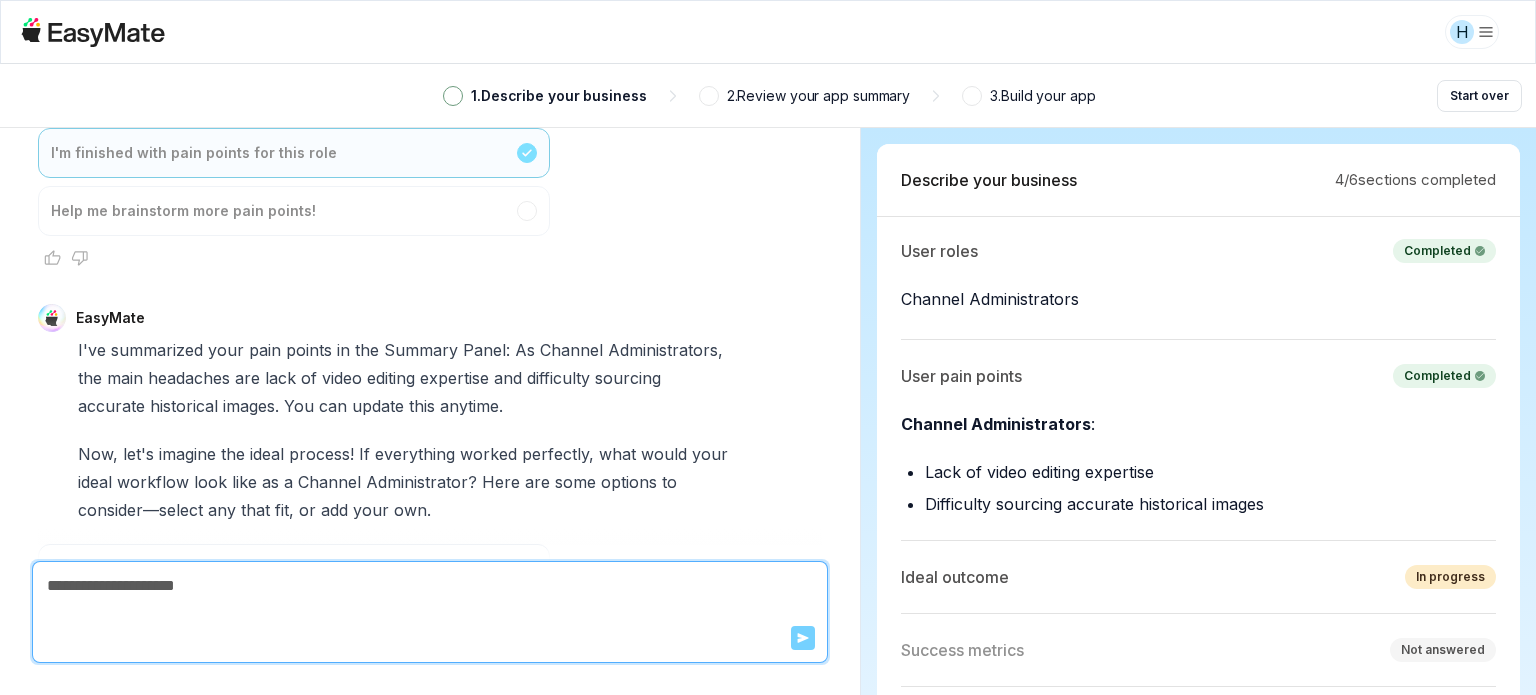 scroll, scrollTop: 5580, scrollLeft: 0, axis: vertical 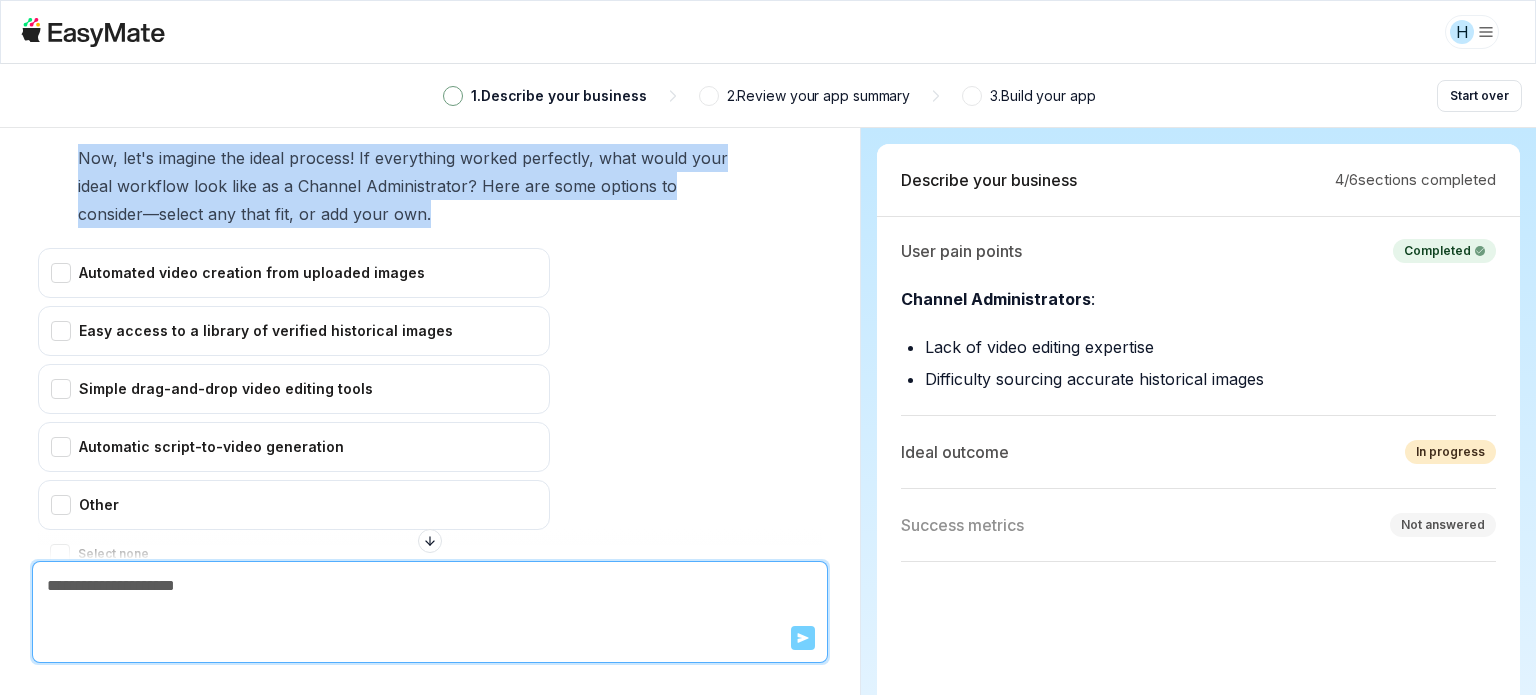 drag, startPoint x: 71, startPoint y: 332, endPoint x: 492, endPoint y: 191, distance: 443.98422 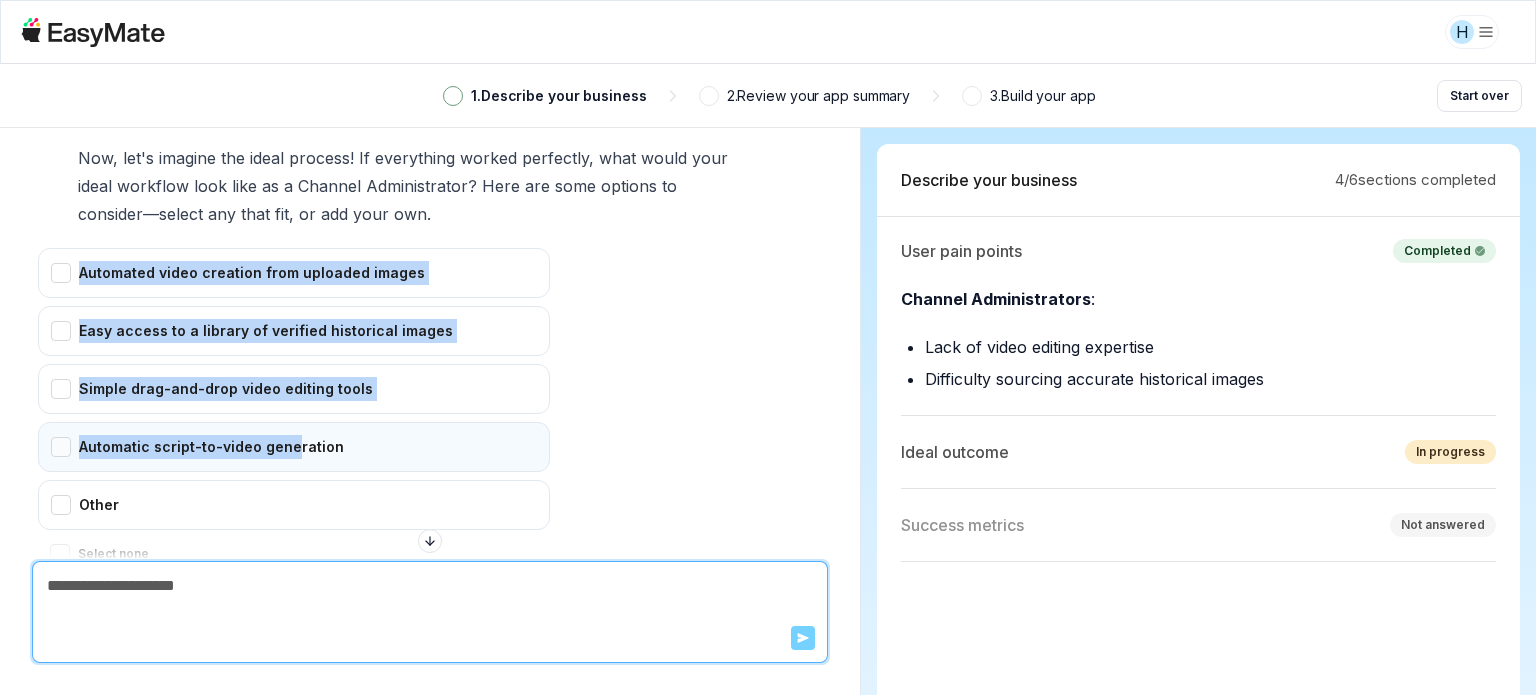 scroll, scrollTop: 5580, scrollLeft: 0, axis: vertical 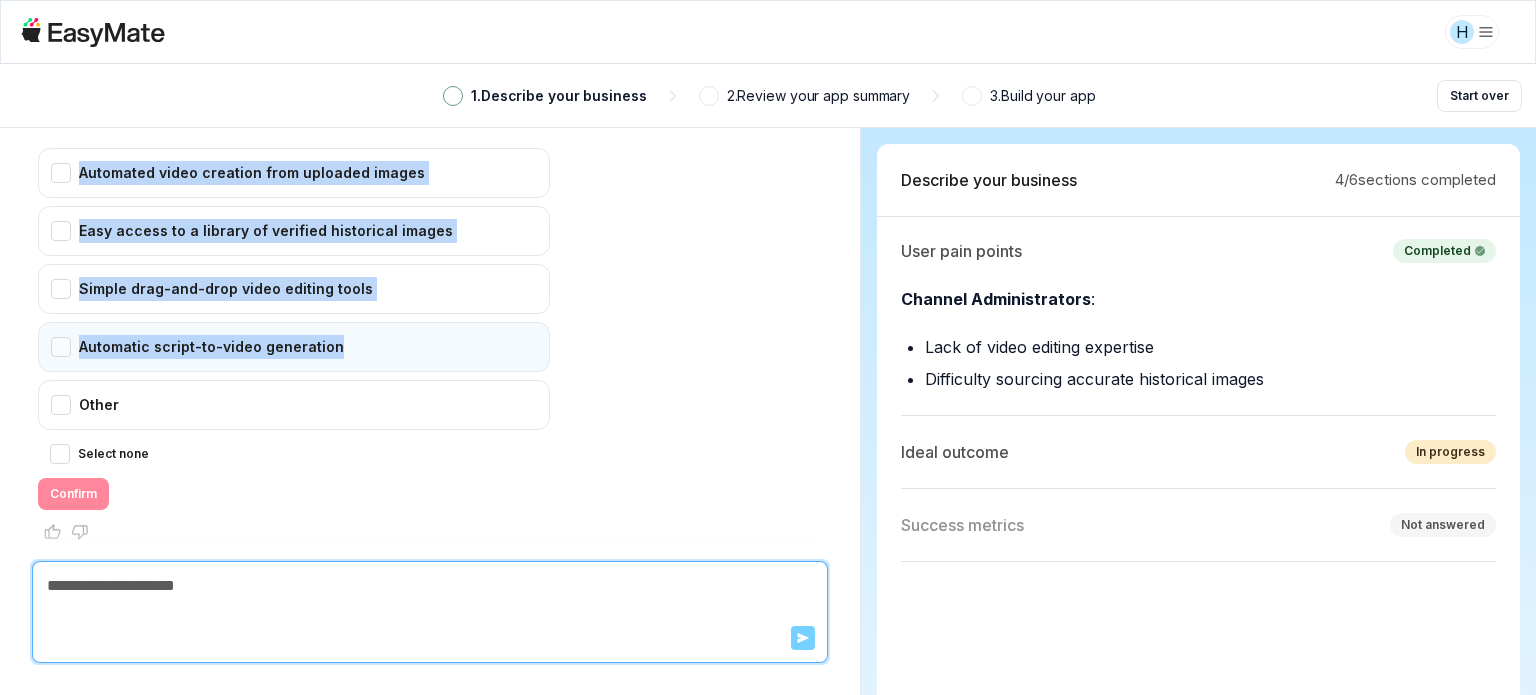 drag, startPoint x: 18, startPoint y: 239, endPoint x: 405, endPoint y: 347, distance: 401.78726 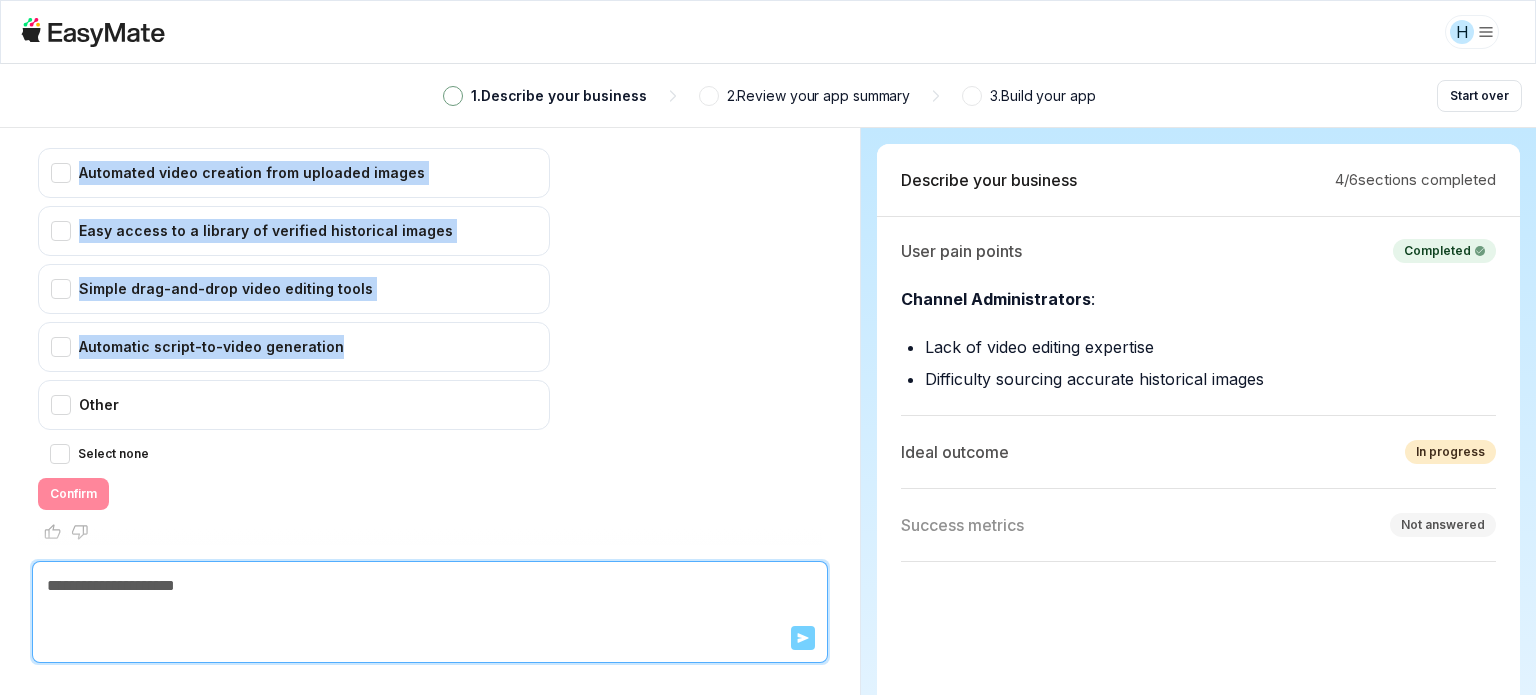 click on "Automated video creation from uploaded images Easy access to a library of verified historical images Simple drag-and-drop video editing tools Automatic script-to-video generation Other Select none Confirm" at bounding box center [430, 329] 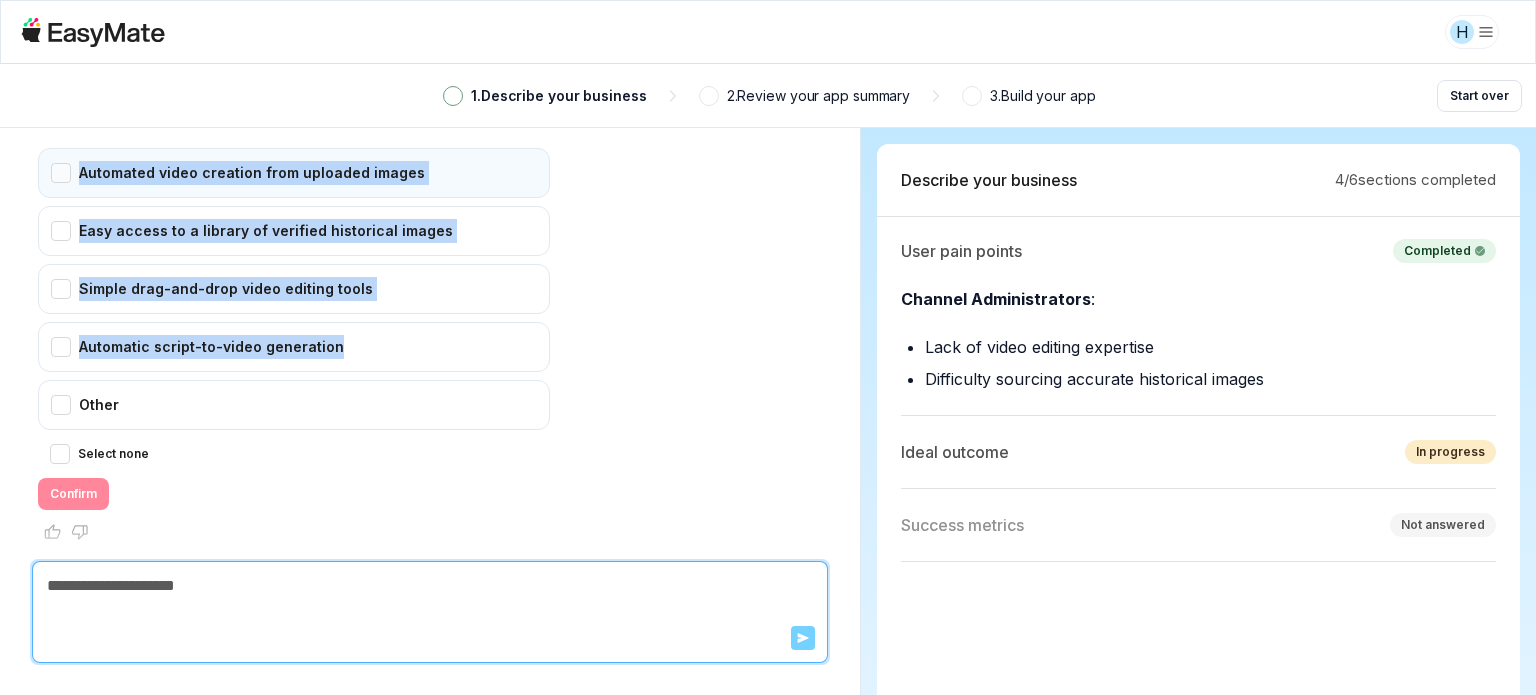 click on "Automated video creation from uploaded images" at bounding box center (294, 173) 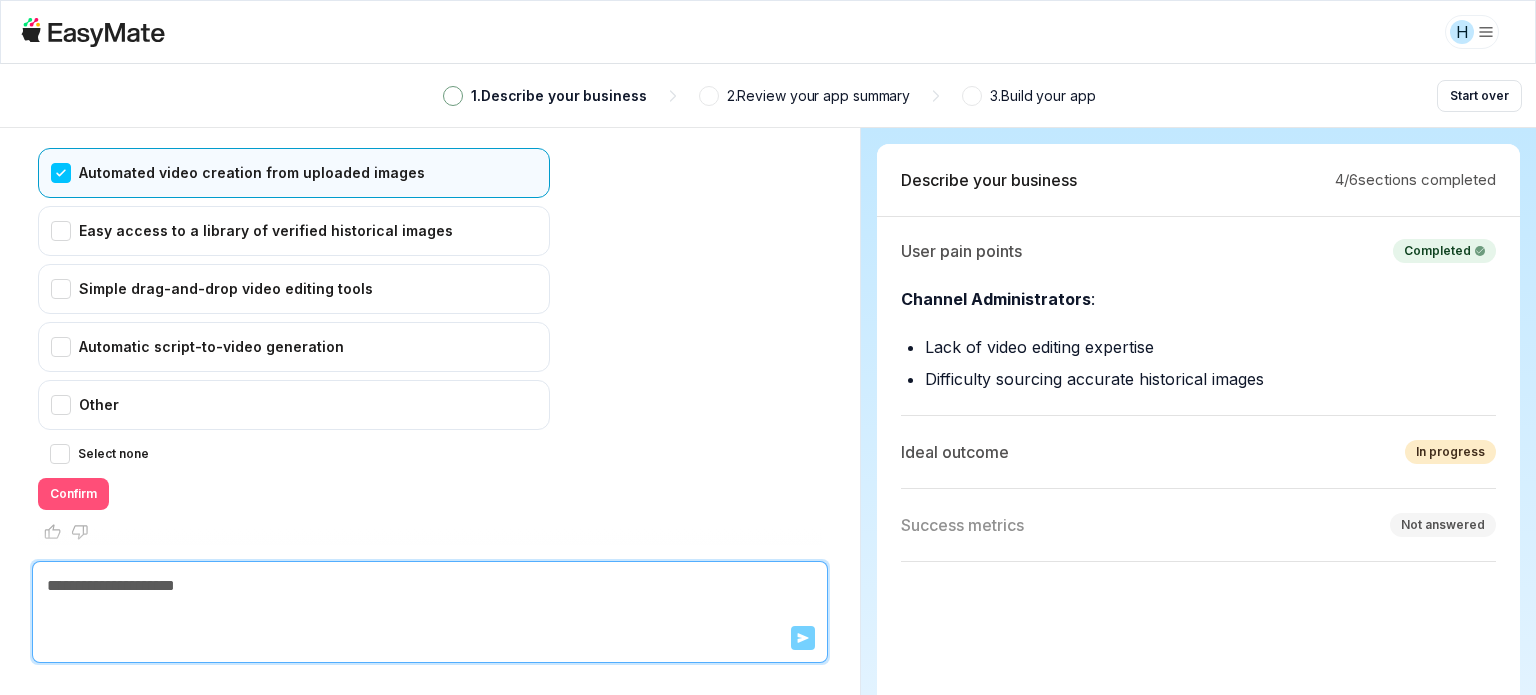 click on "Confirm" at bounding box center [73, 494] 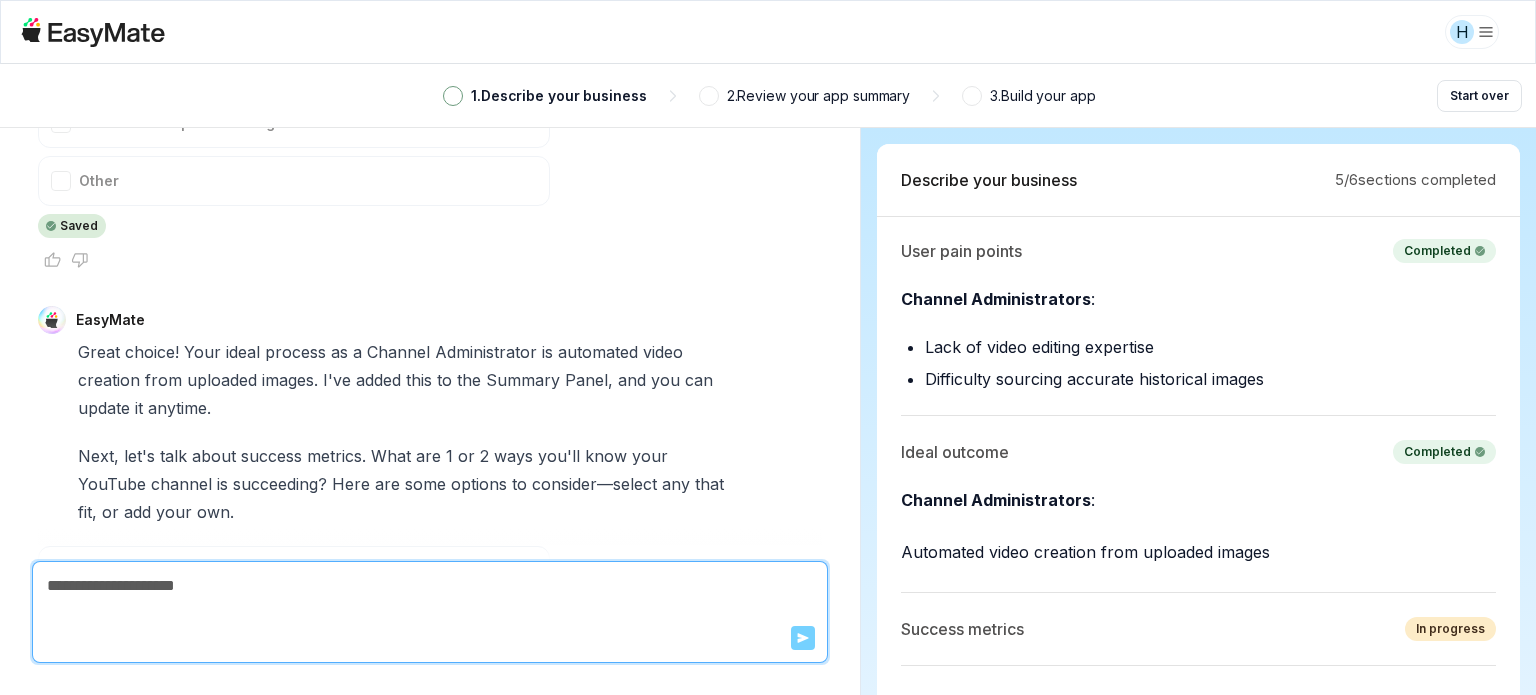 scroll, scrollTop: 6200, scrollLeft: 0, axis: vertical 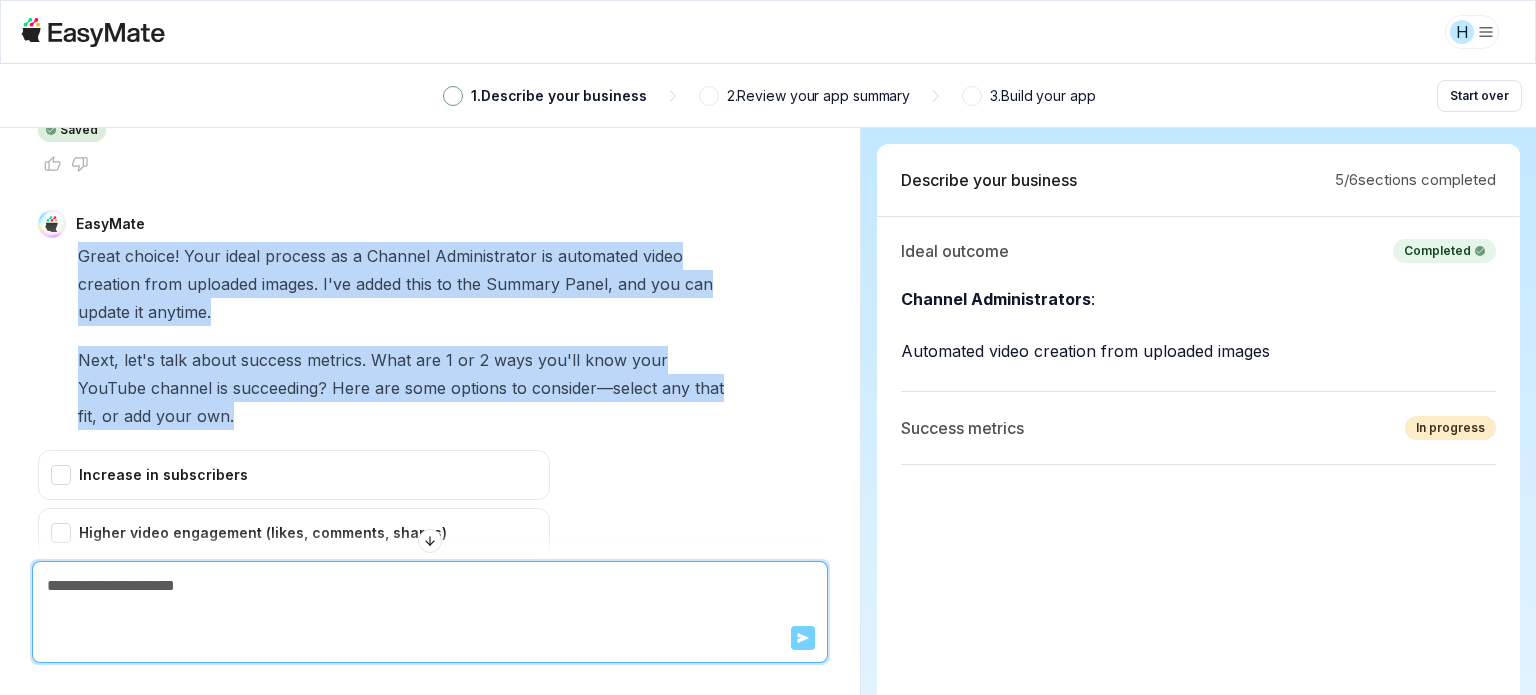 drag, startPoint x: 73, startPoint y: 243, endPoint x: 301, endPoint y: 385, distance: 268.6038 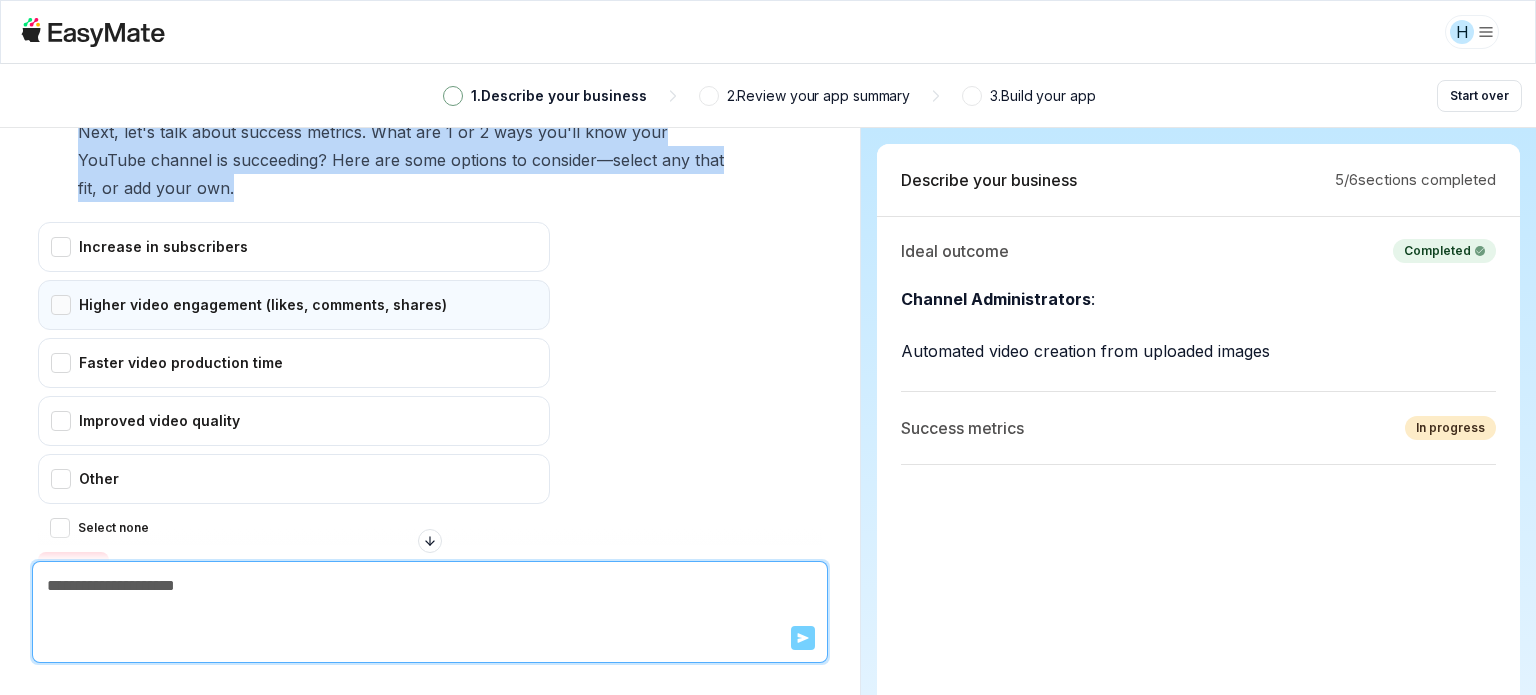 scroll, scrollTop: 6100, scrollLeft: 0, axis: vertical 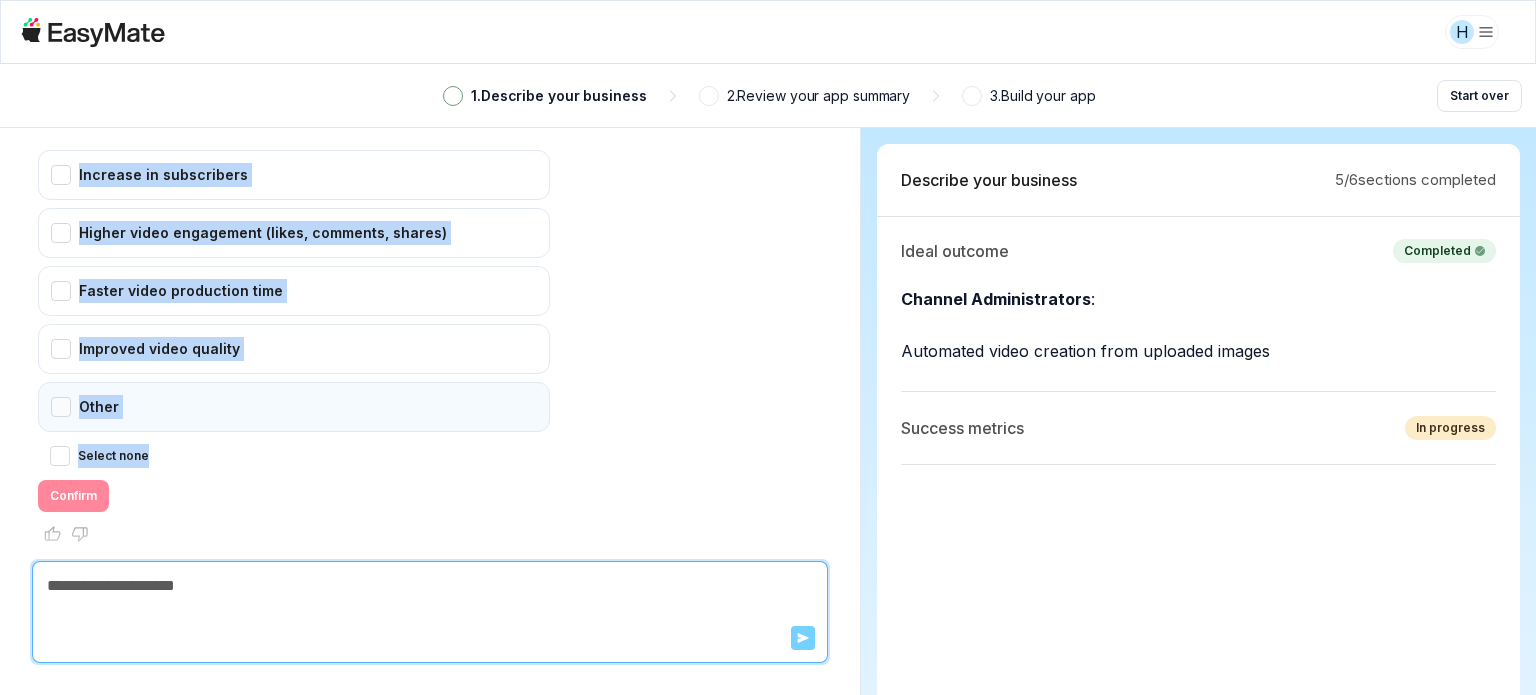 drag, startPoint x: 23, startPoint y: 249, endPoint x: 276, endPoint y: 399, distance: 294.1241 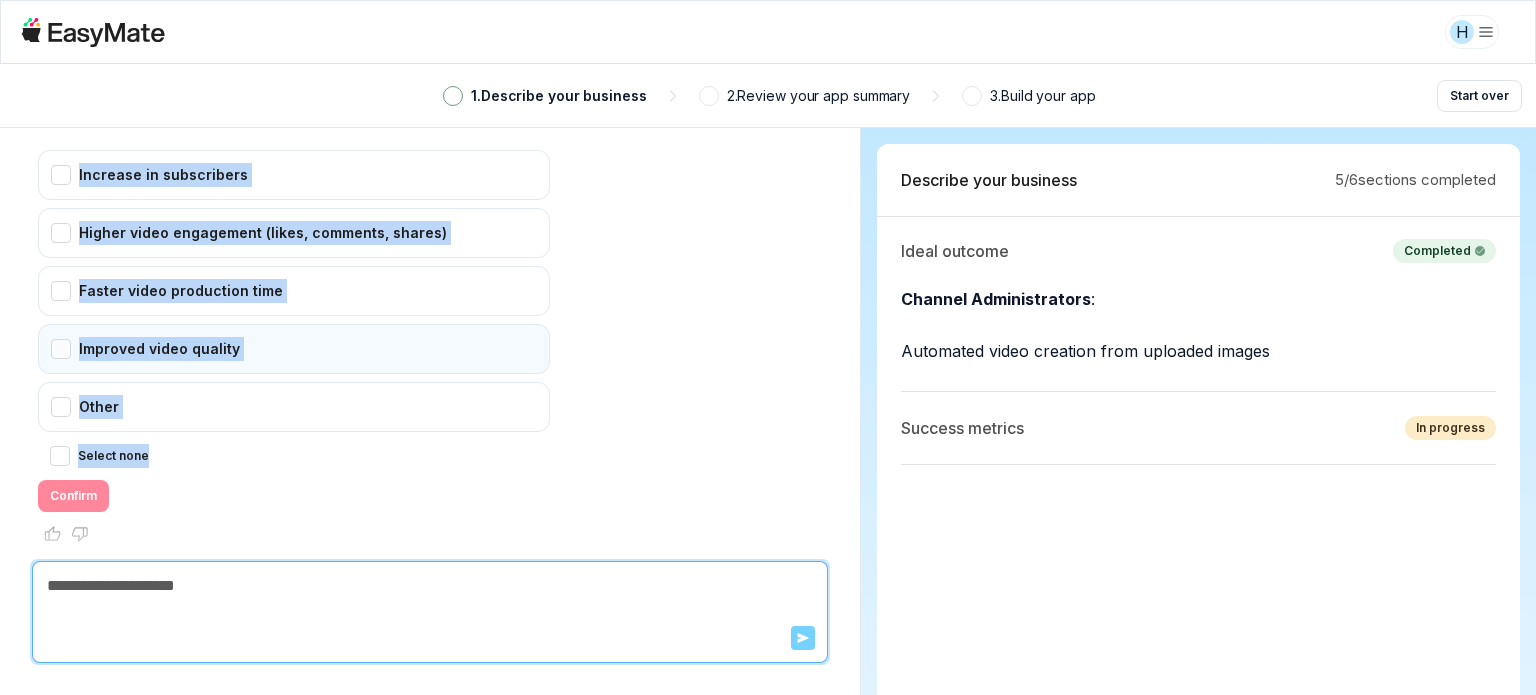 click on "Improved video quality" at bounding box center (294, 349) 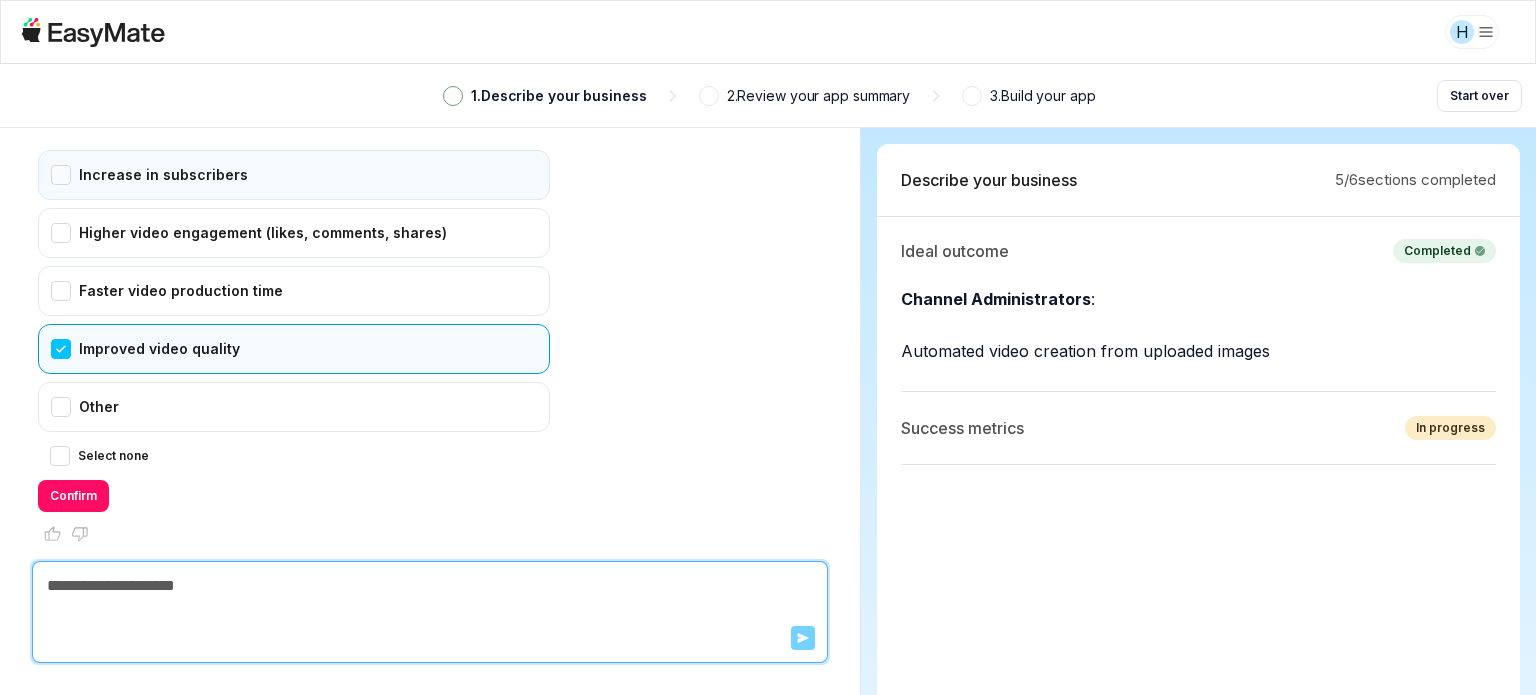 click on "Increase in subscribers" at bounding box center [294, 175] 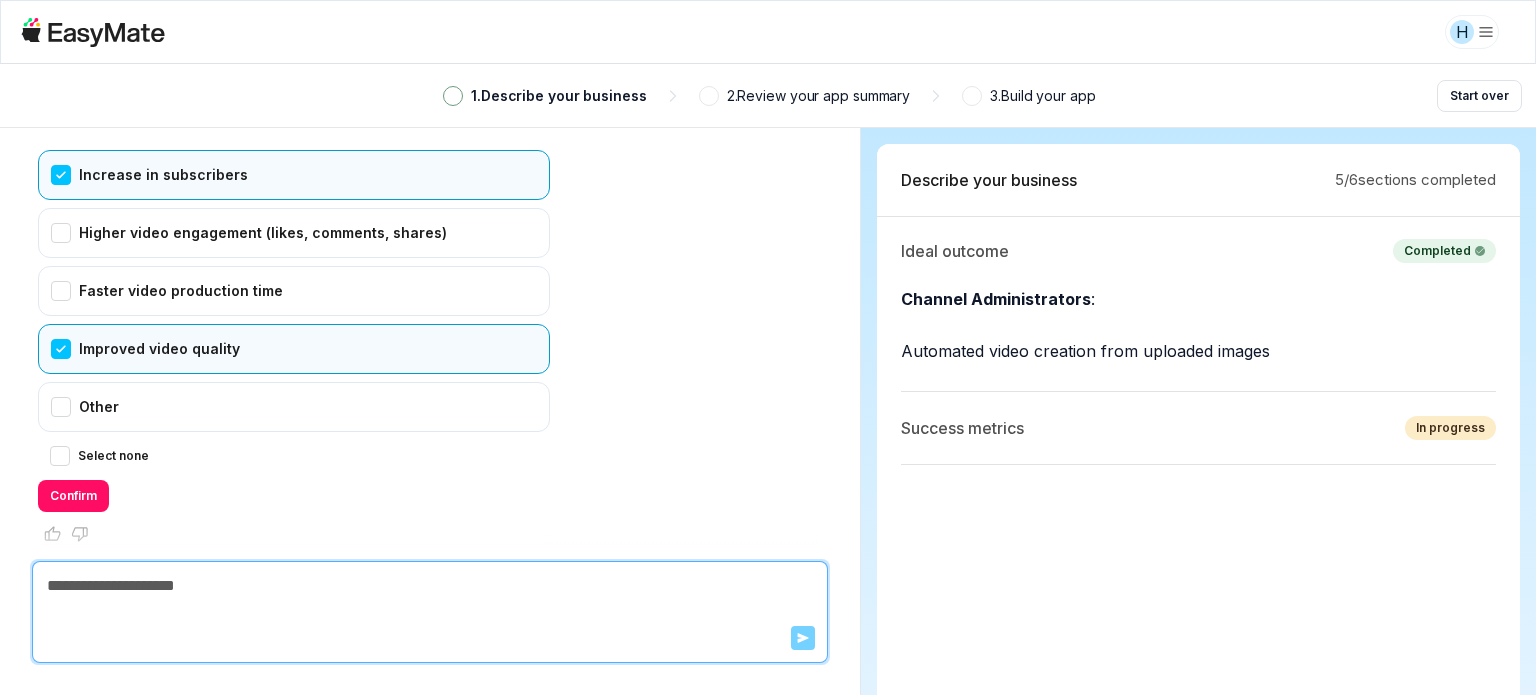 click on "Confirm" at bounding box center [73, 496] 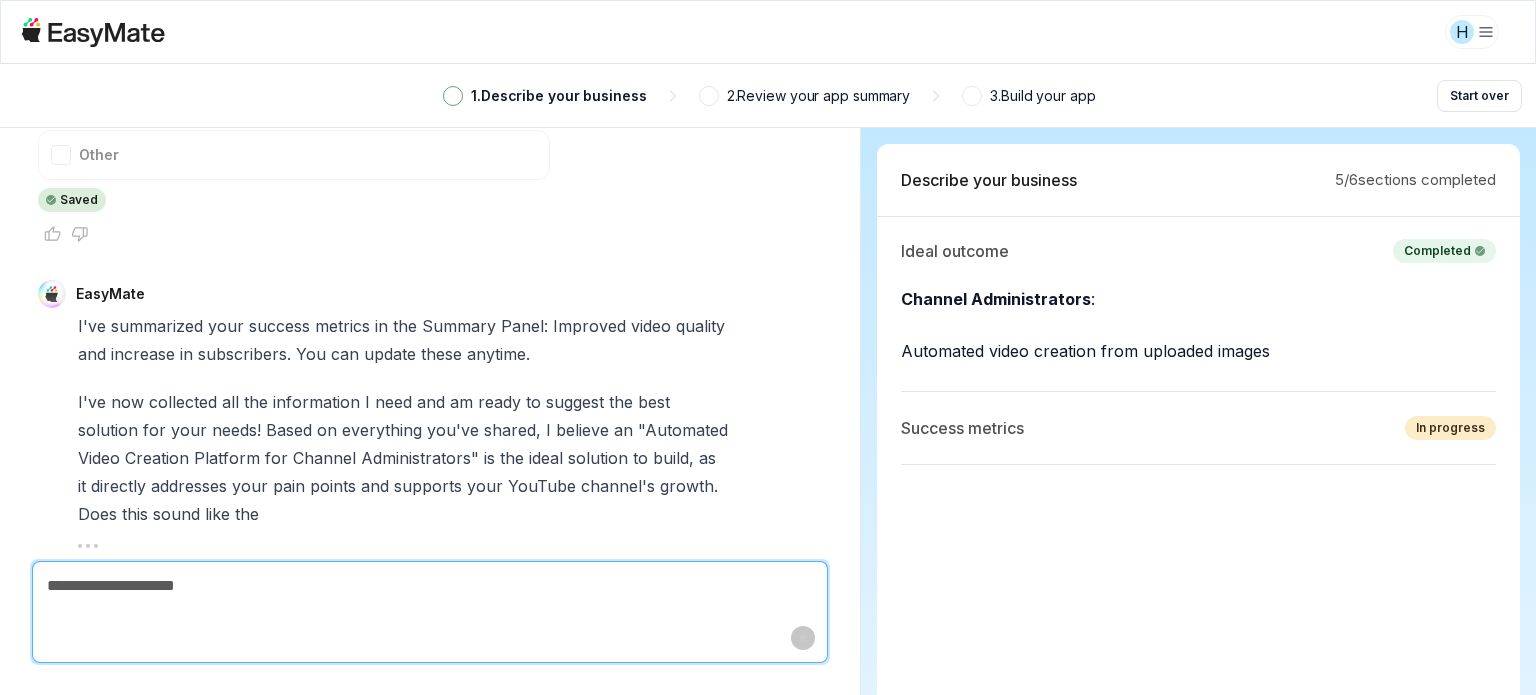 scroll, scrollTop: 6480, scrollLeft: 0, axis: vertical 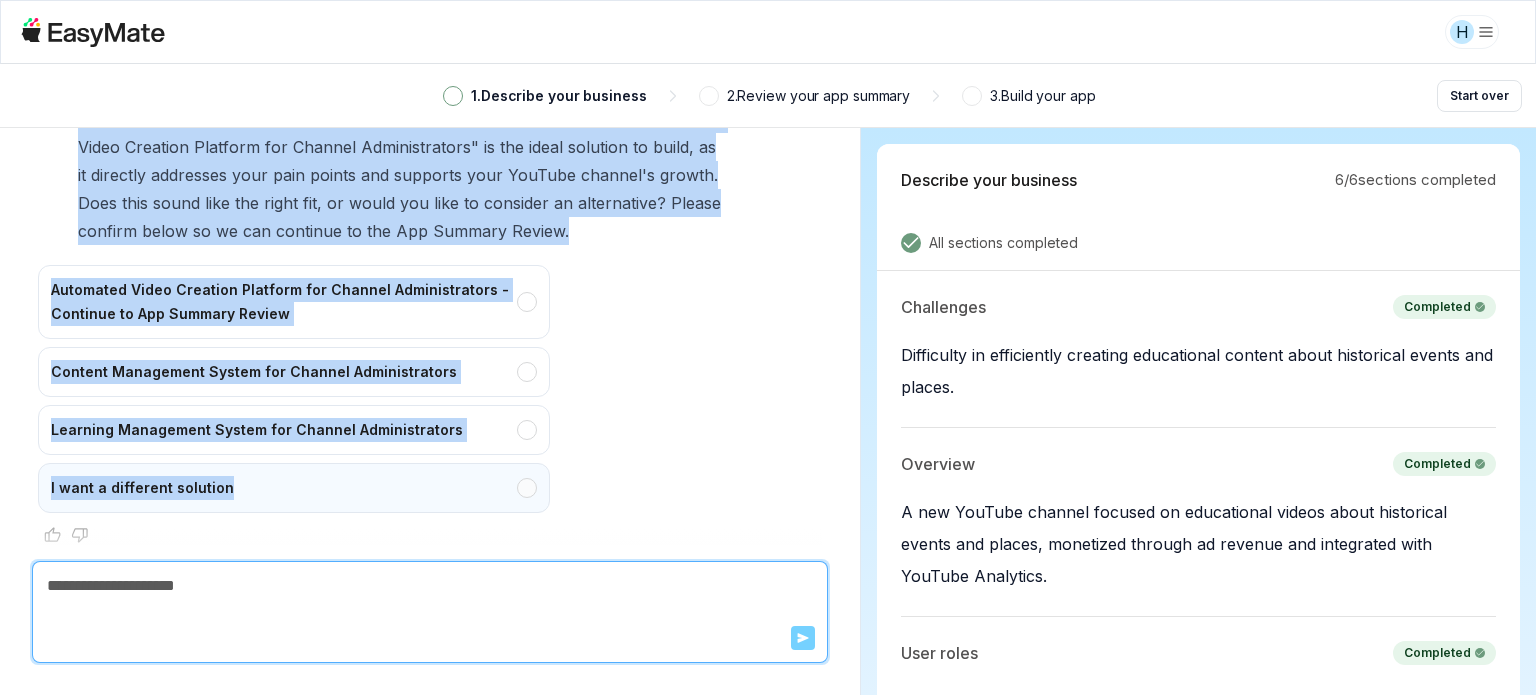 drag, startPoint x: 67, startPoint y: 191, endPoint x: 273, endPoint y: 475, distance: 350.8447 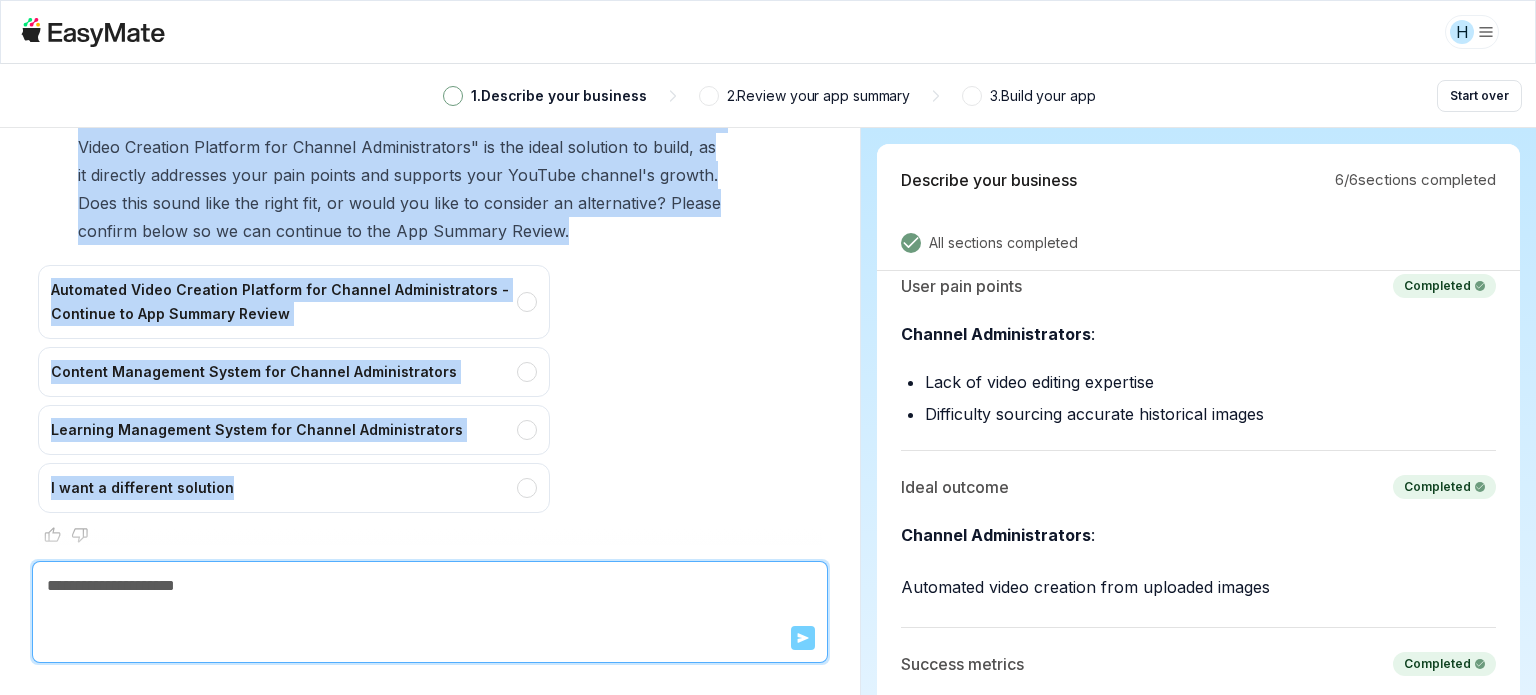scroll, scrollTop: 548, scrollLeft: 0, axis: vertical 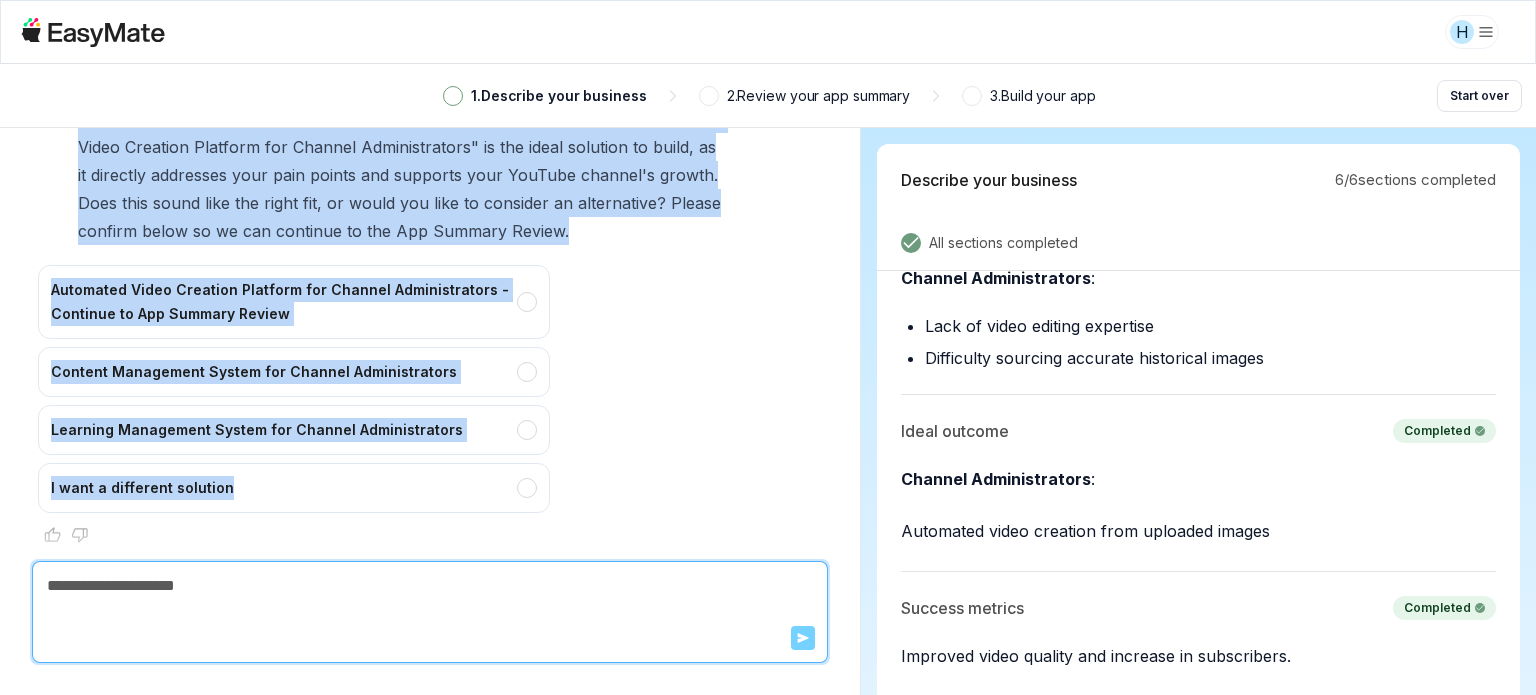 click on "Automated Video Creation Platform for Channel Administrators - Continue to App Summary Review Content Management System for Channel Administrators Learning Management System for Channel Administrators I want a different solution" at bounding box center [430, 389] 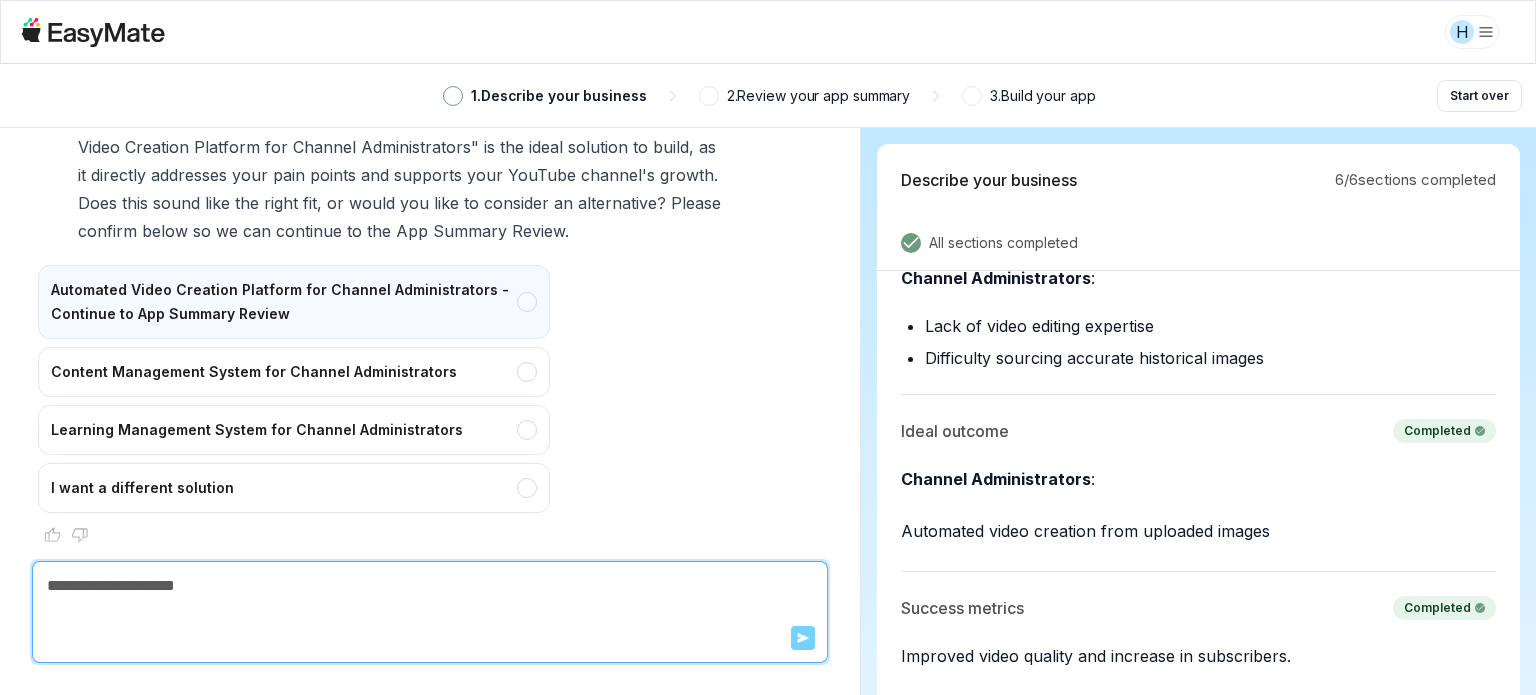 click on "Automated Video Creation Platform for Channel Administrators - Continue to App Summary Review" at bounding box center [294, 302] 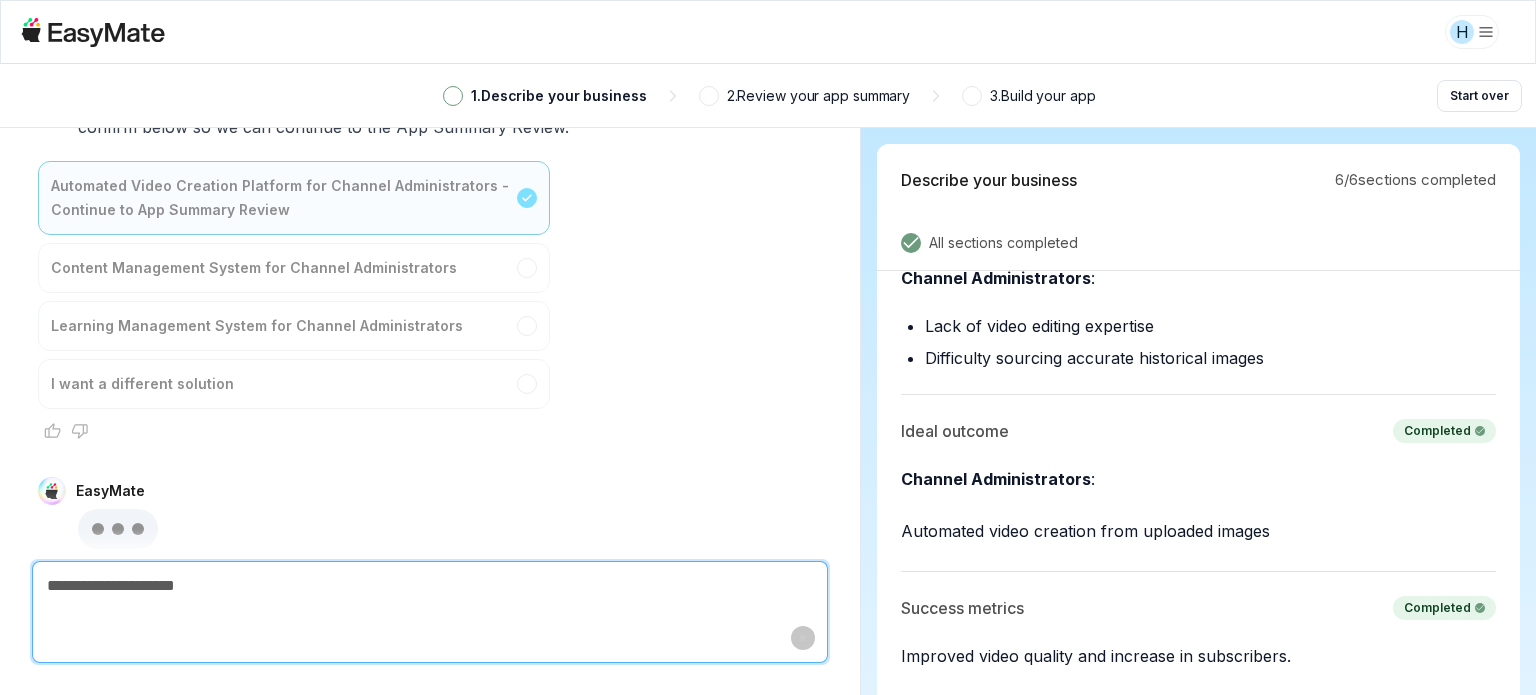 scroll, scrollTop: 6875, scrollLeft: 0, axis: vertical 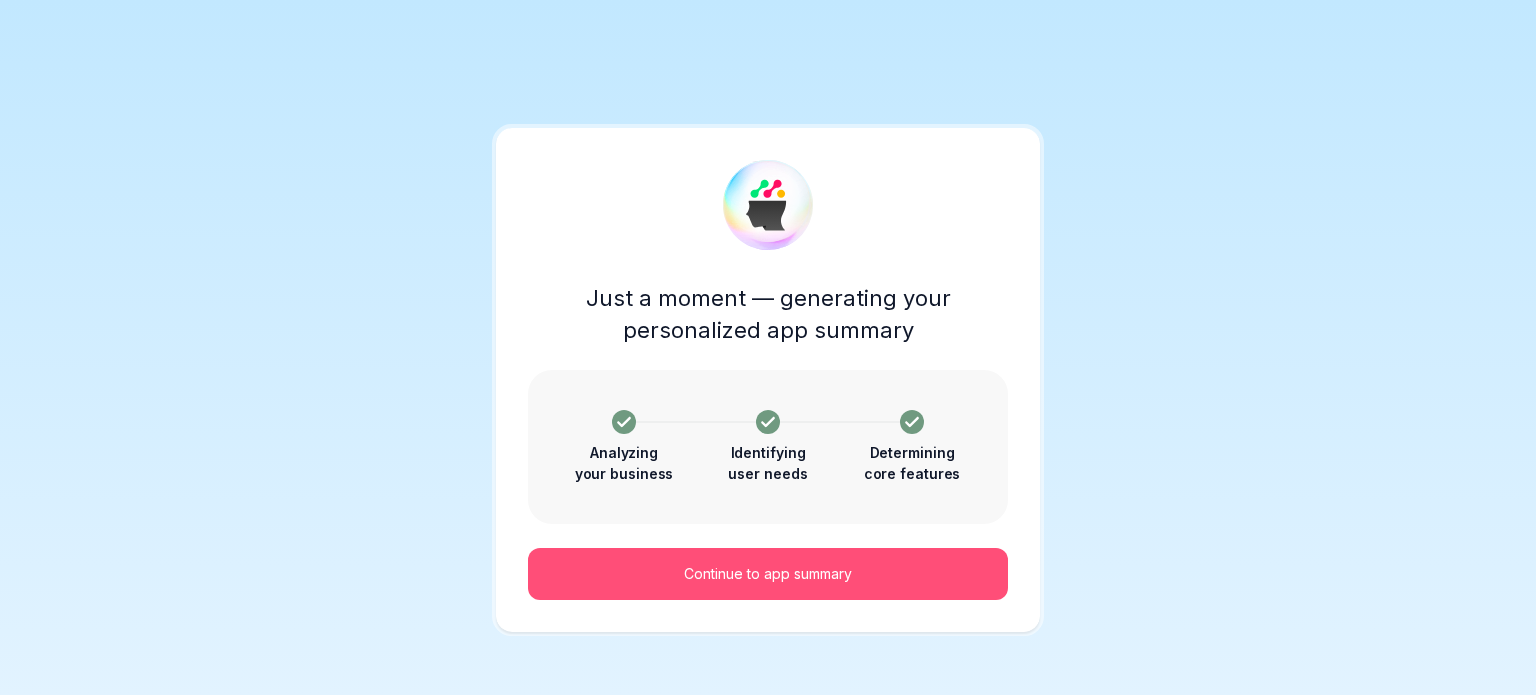 click on "Continue to app summary" at bounding box center (768, 574) 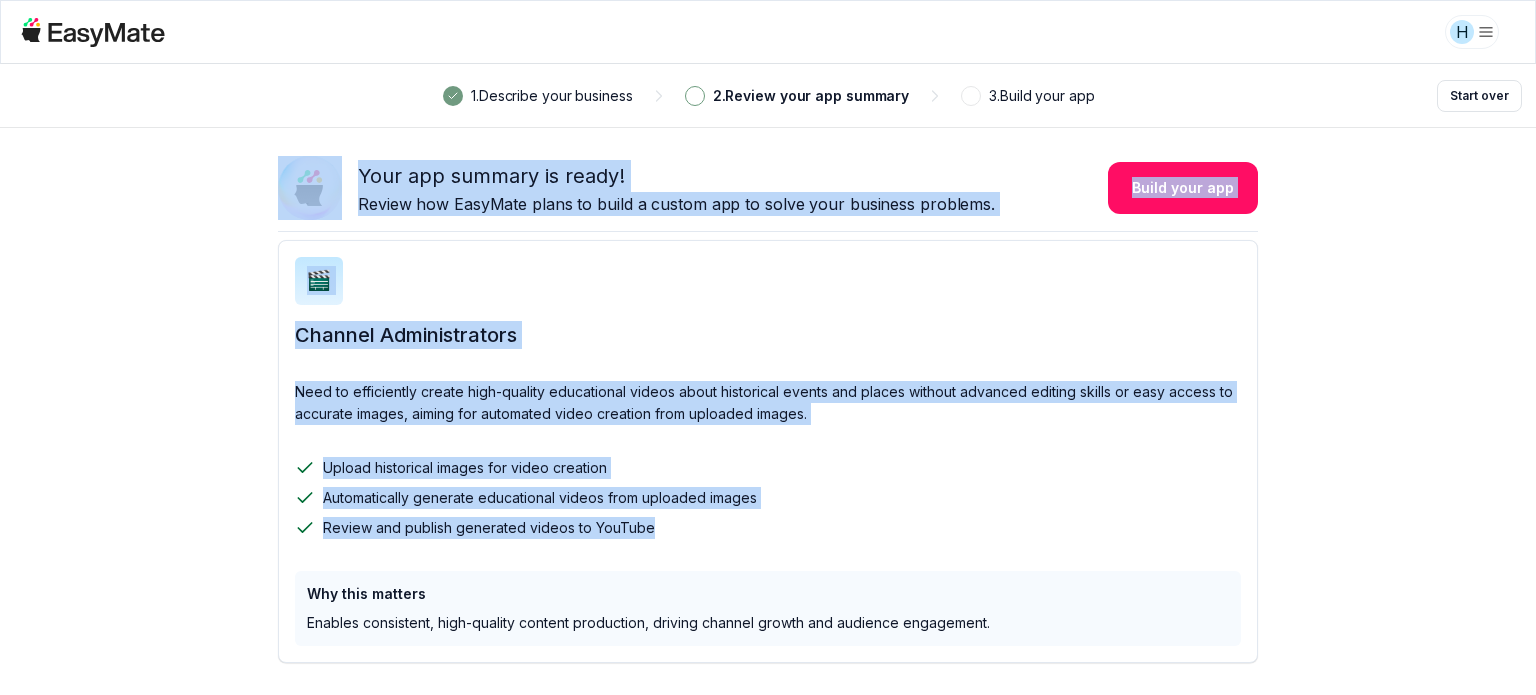 scroll, scrollTop: 410, scrollLeft: 0, axis: vertical 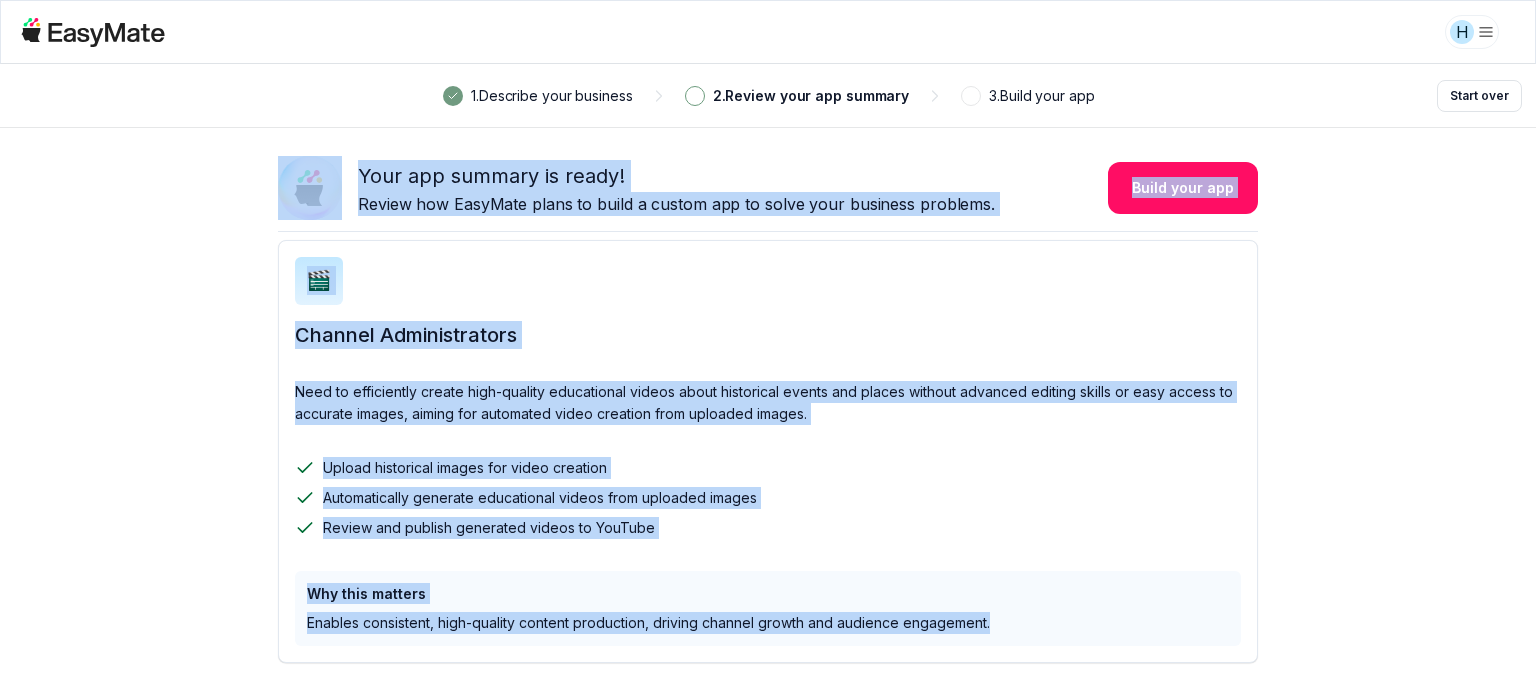 drag, startPoint x: 223, startPoint y: 158, endPoint x: 1056, endPoint y: 622, distance: 953.5119 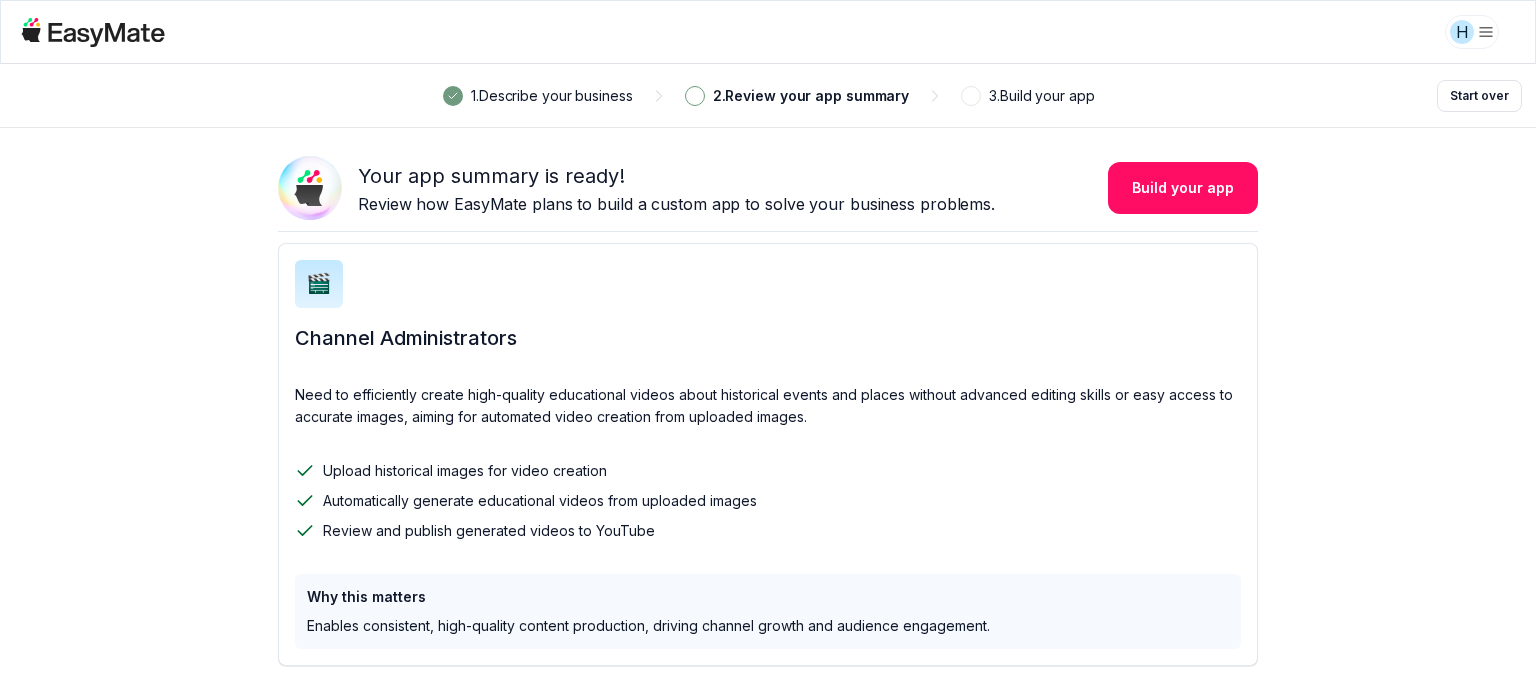 scroll, scrollTop: 410, scrollLeft: 0, axis: vertical 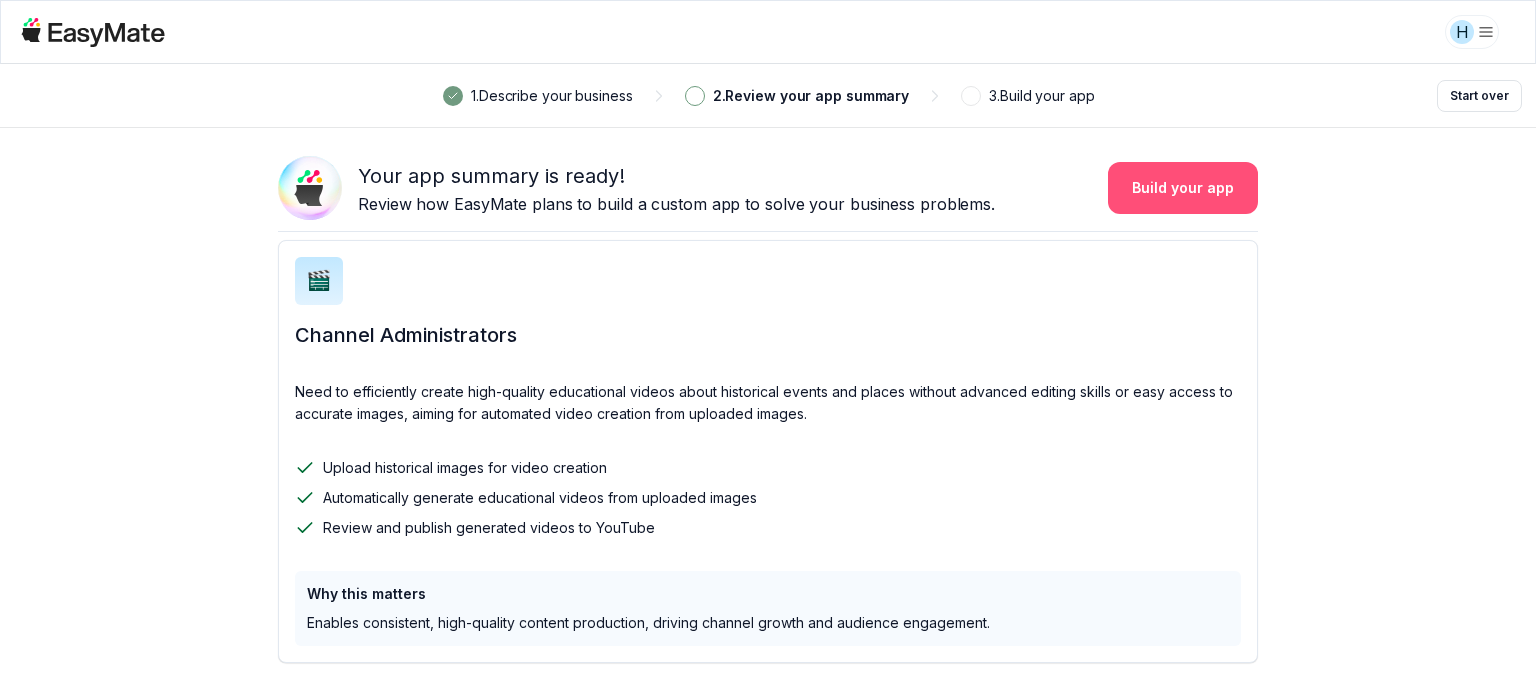 click on "Build your app" at bounding box center [1183, 188] 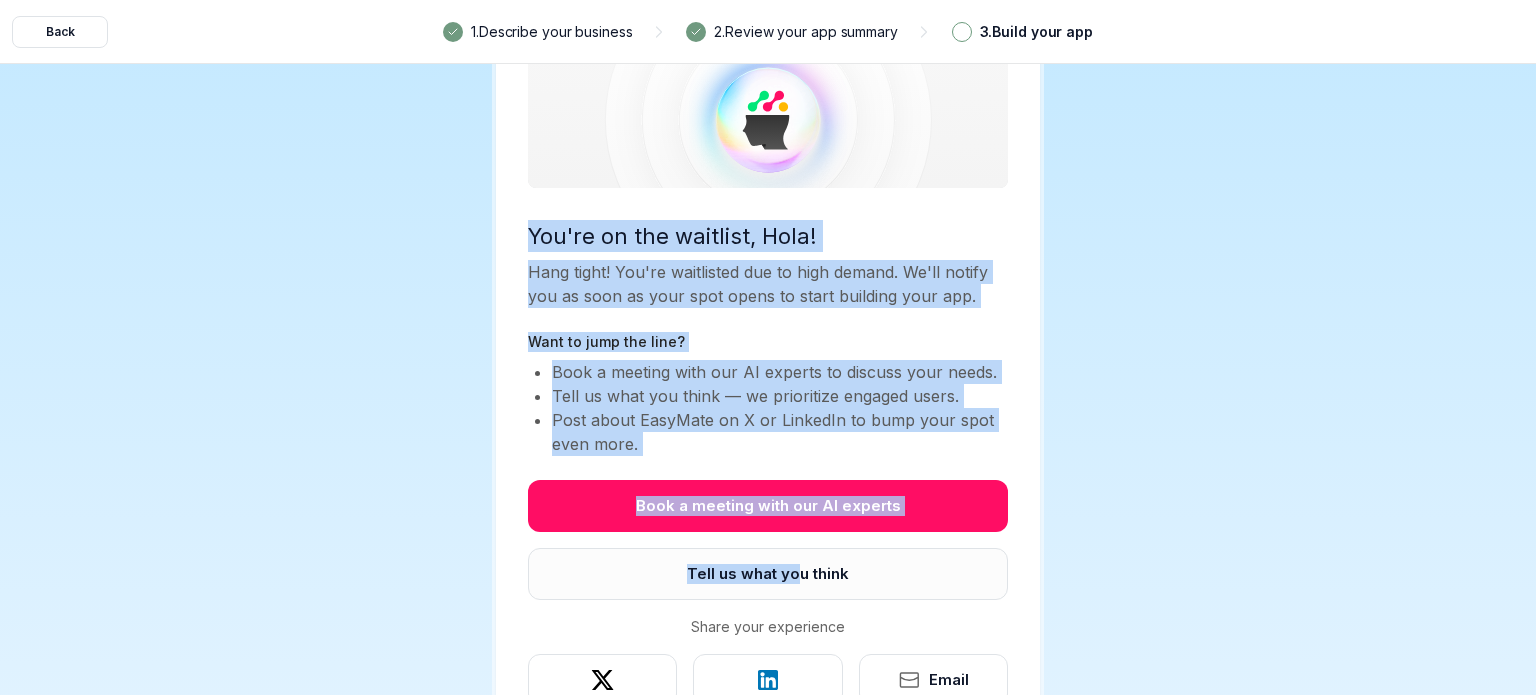 scroll, scrollTop: 87, scrollLeft: 0, axis: vertical 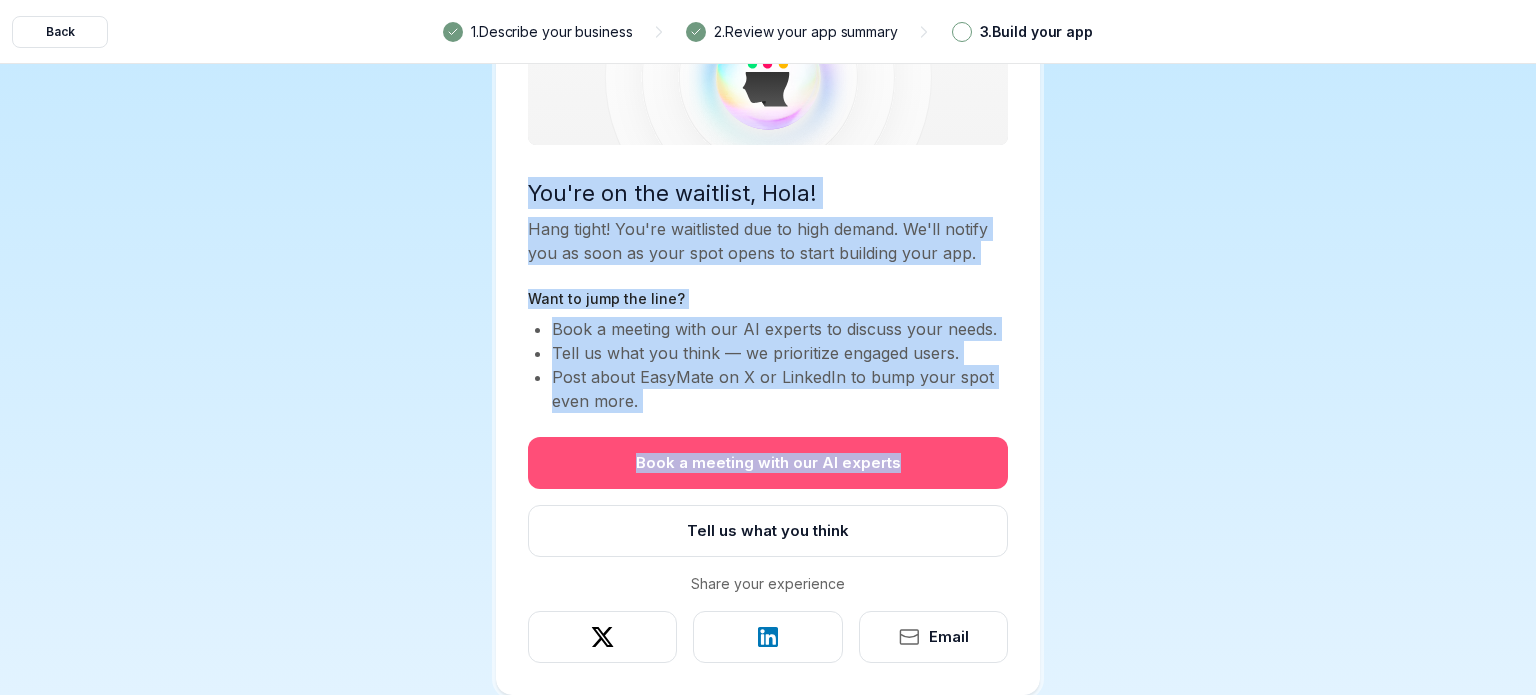 drag, startPoint x: 503, startPoint y: 276, endPoint x: 913, endPoint y: 464, distance: 451.04767 